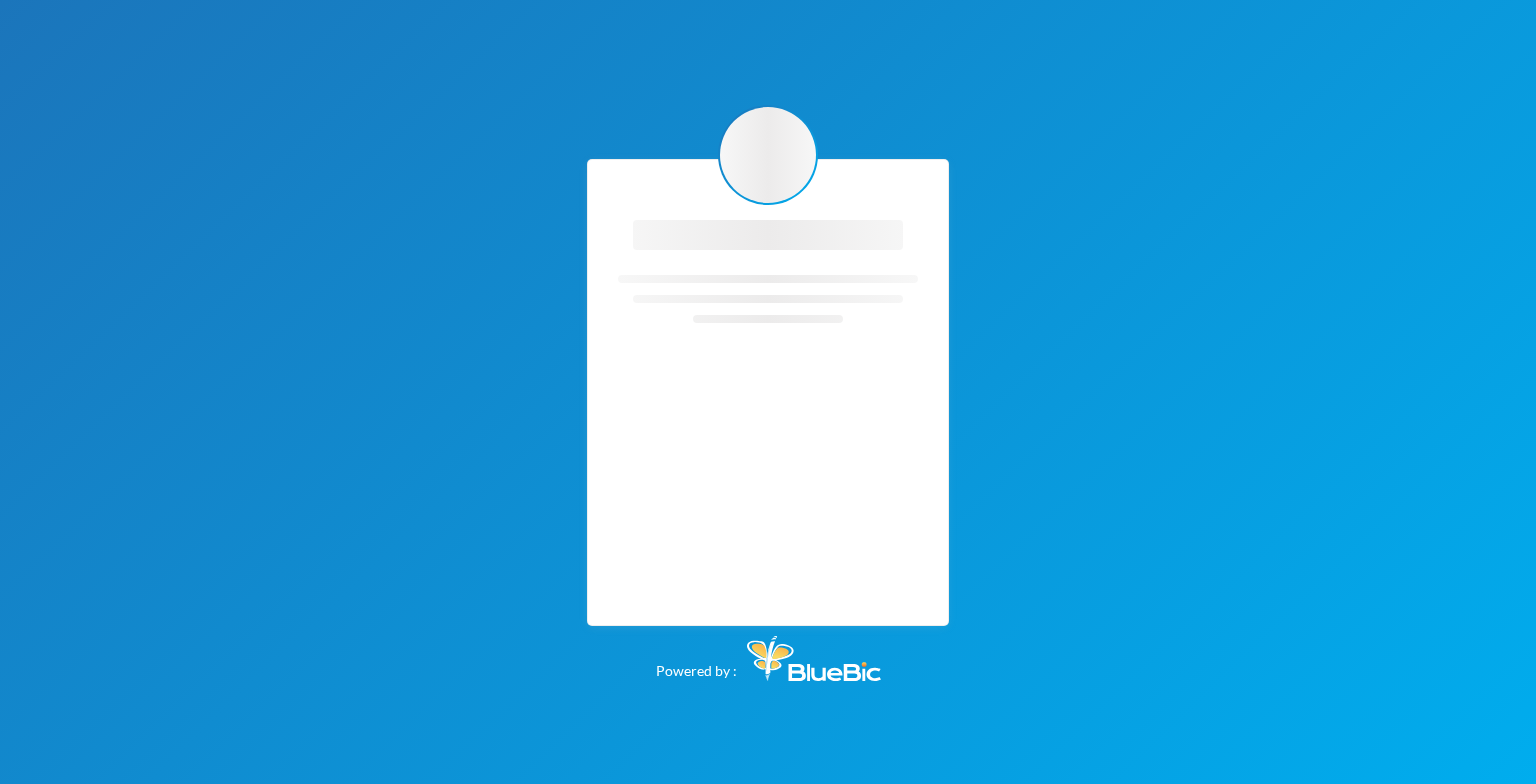 scroll, scrollTop: 0, scrollLeft: 0, axis: both 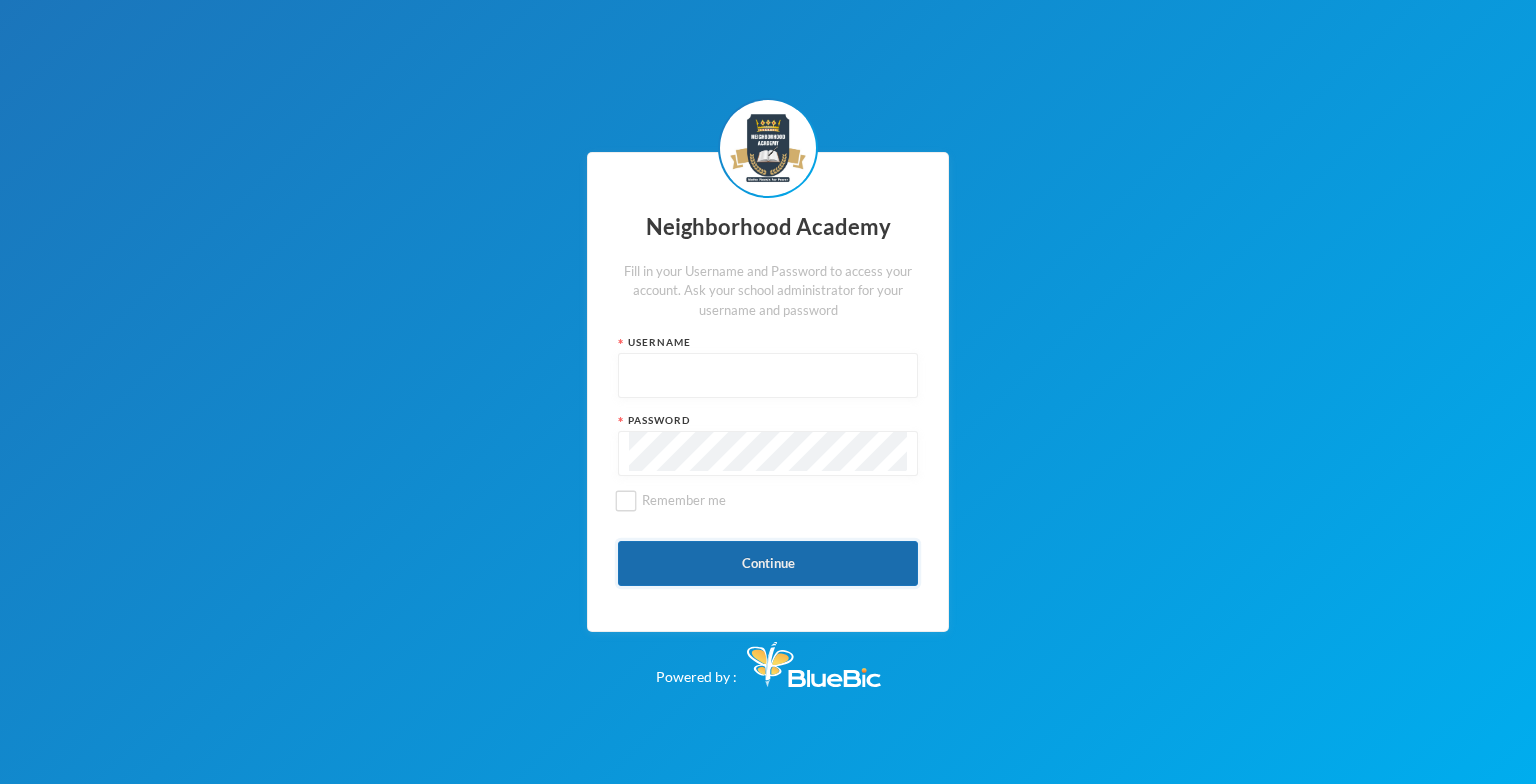 type on "admin" 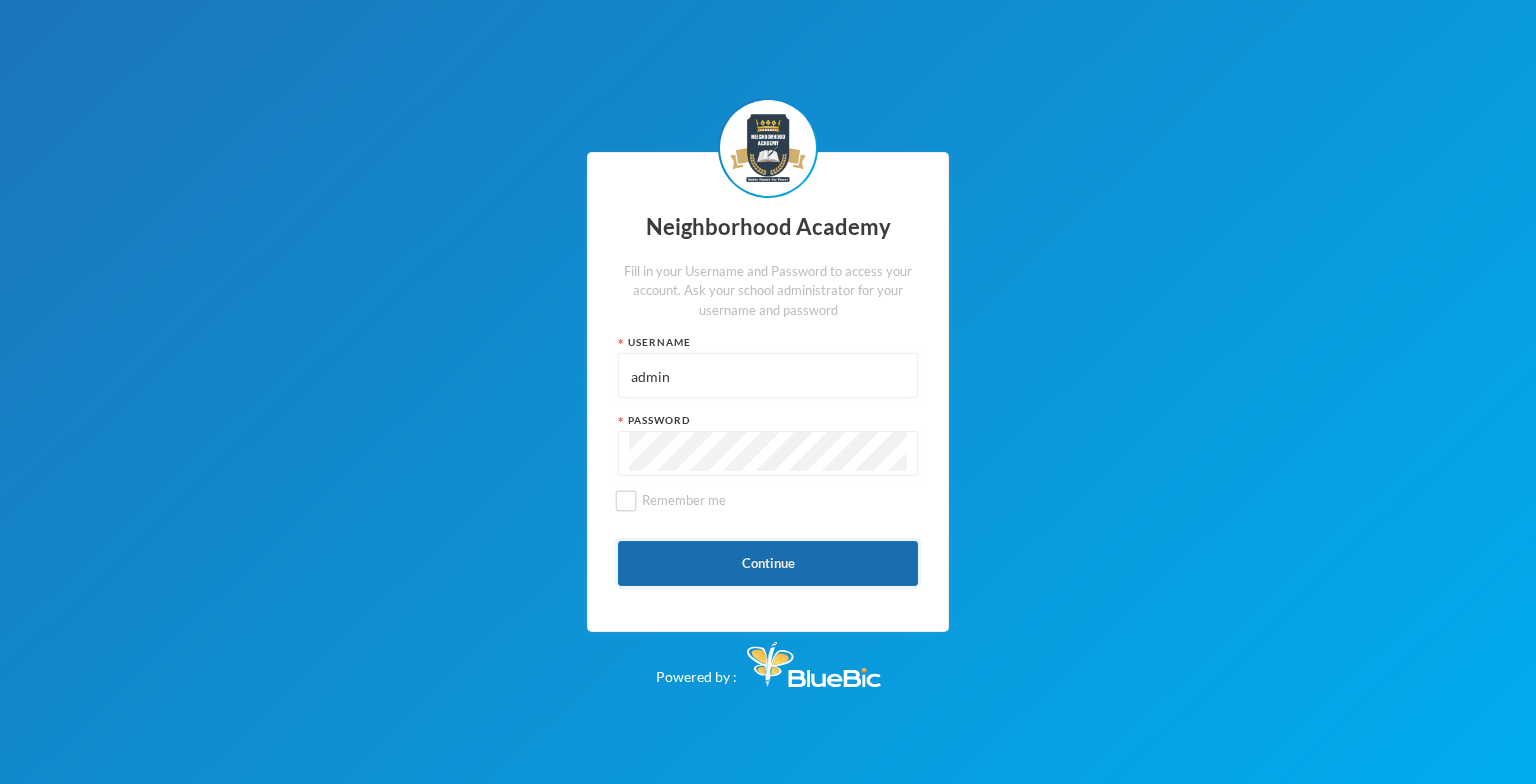 click on "Continue" at bounding box center (768, 563) 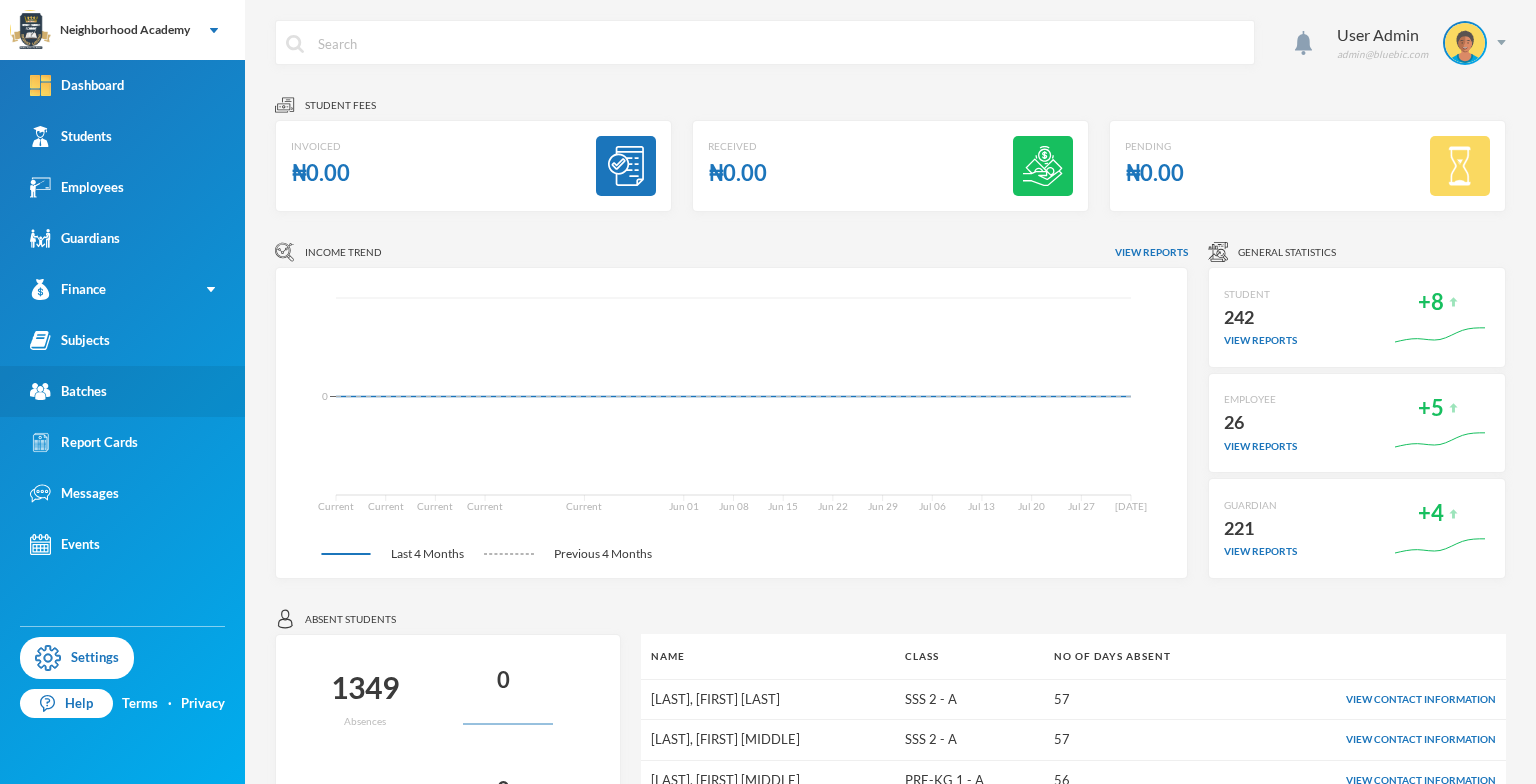 click on "Batches" at bounding box center [122, 391] 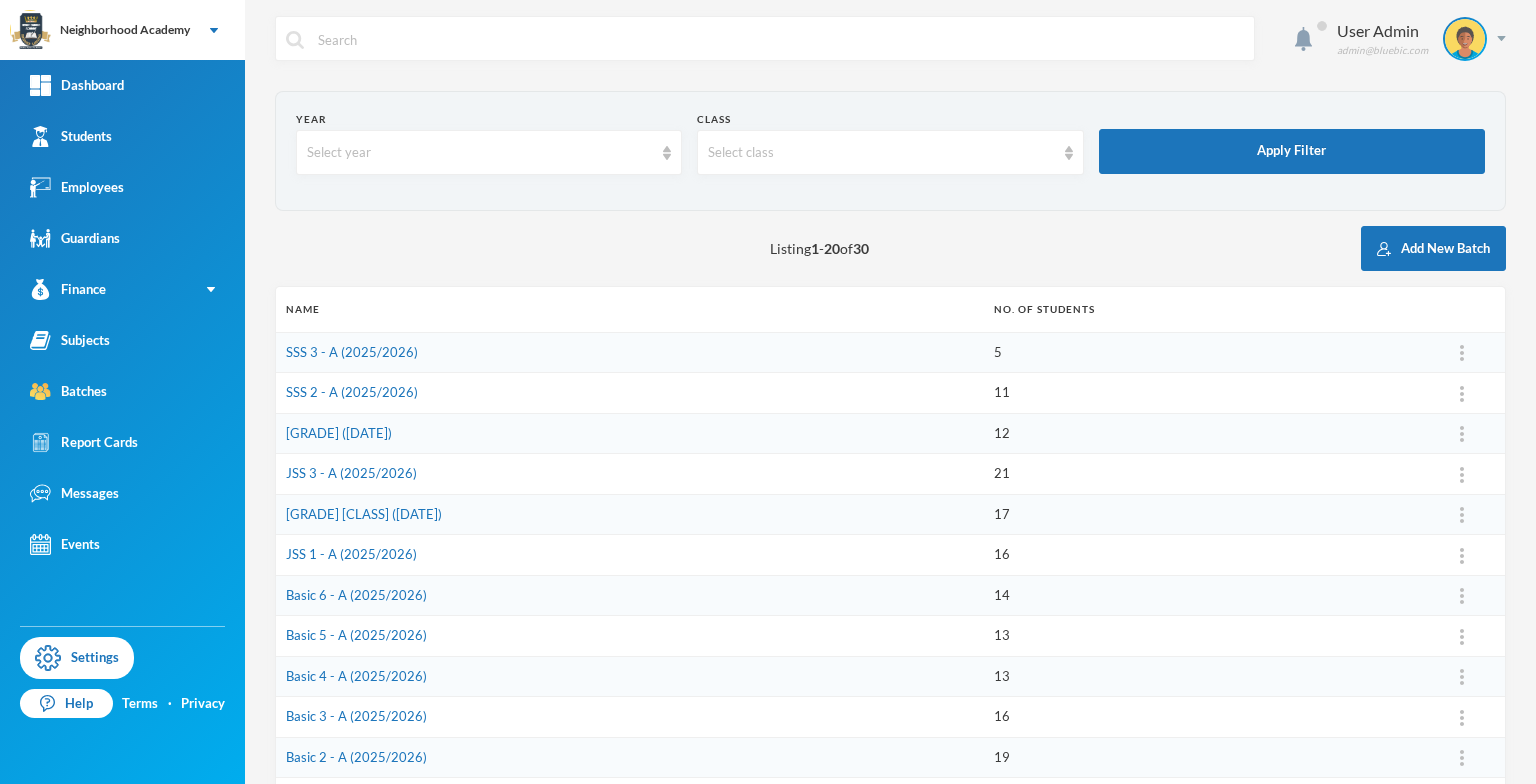 scroll, scrollTop: 0, scrollLeft: 0, axis: both 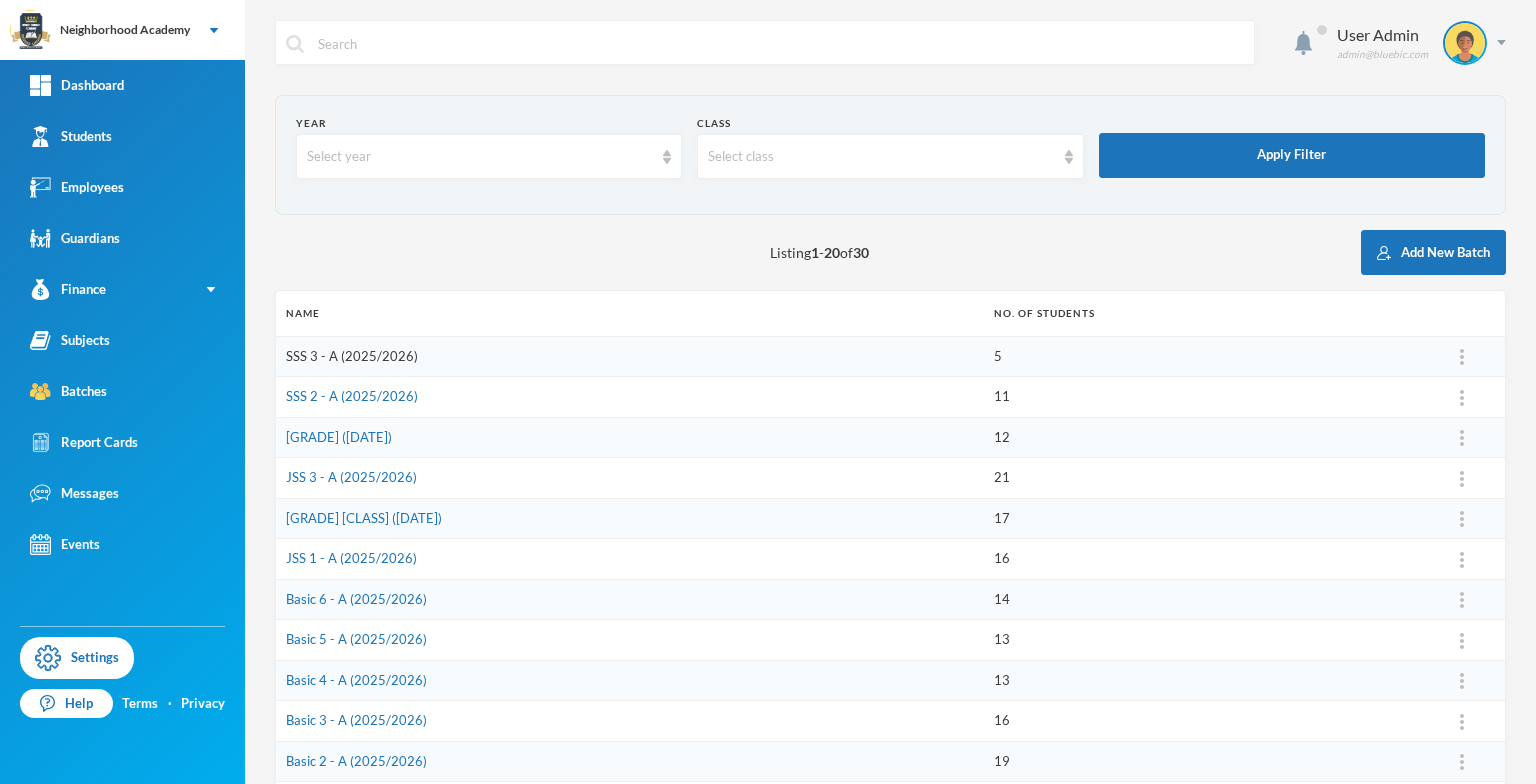 click on "SSS 3 - A (2025/2026)" at bounding box center [352, 356] 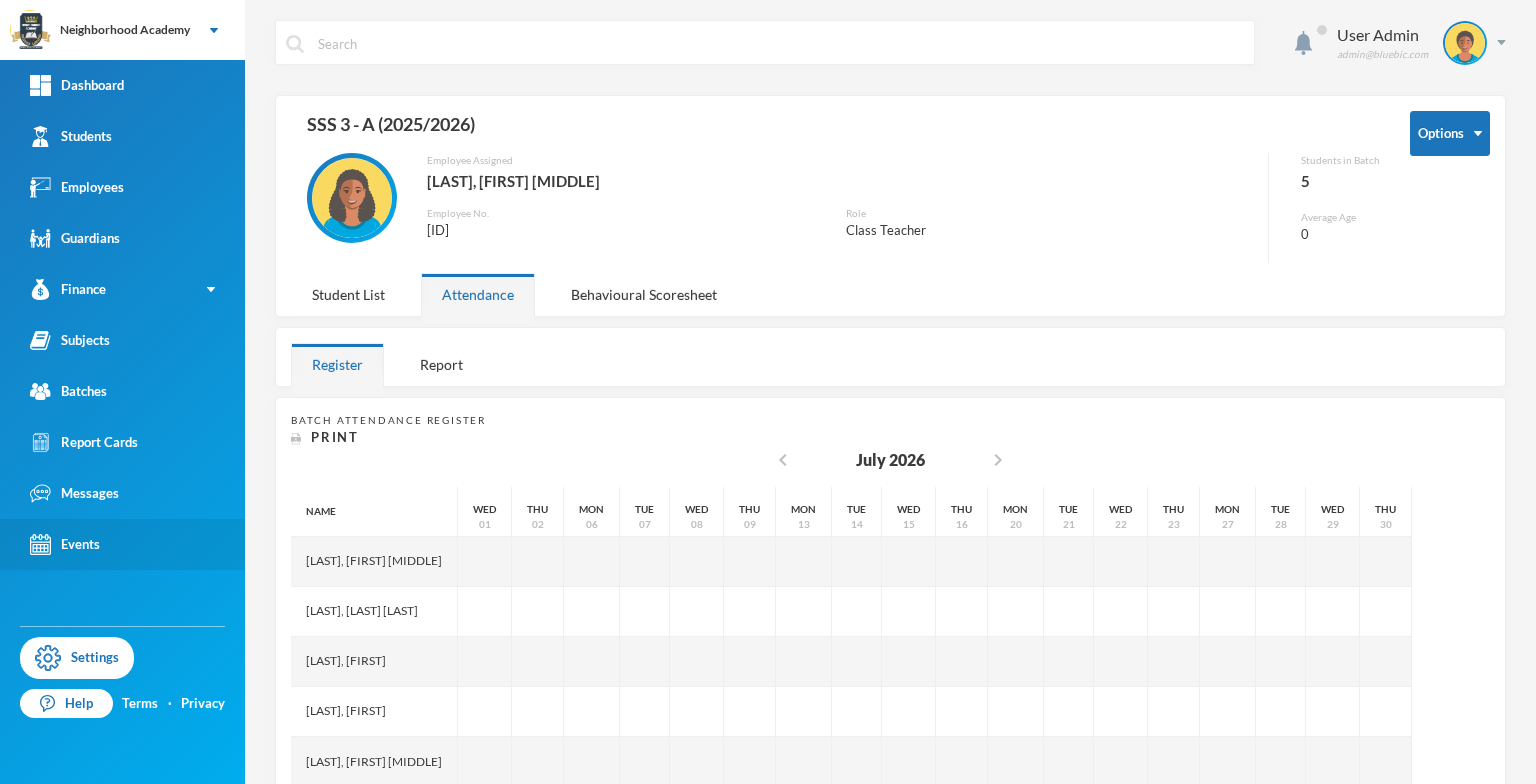 click on "Events" at bounding box center [65, 544] 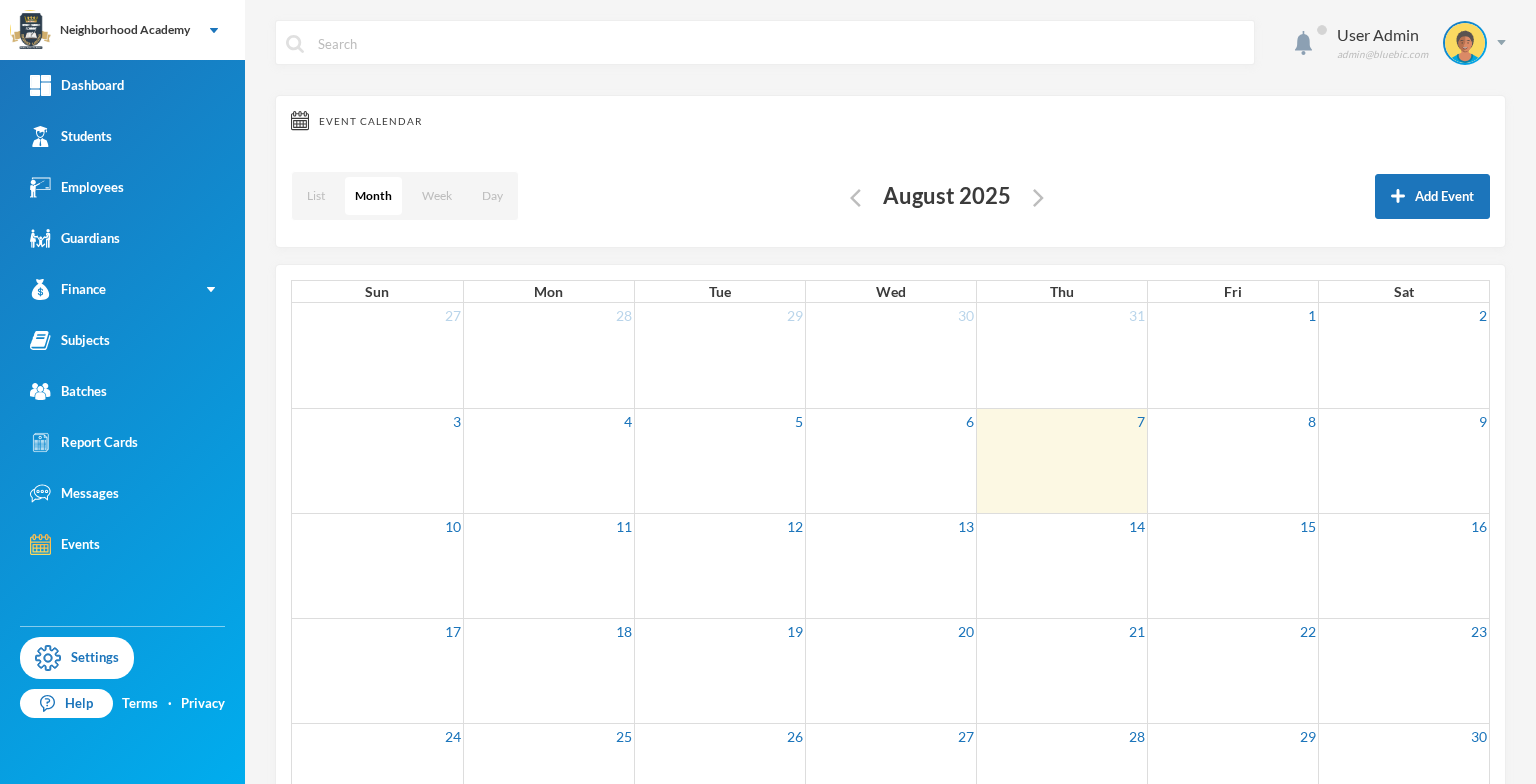 click at bounding box center (1038, 196) 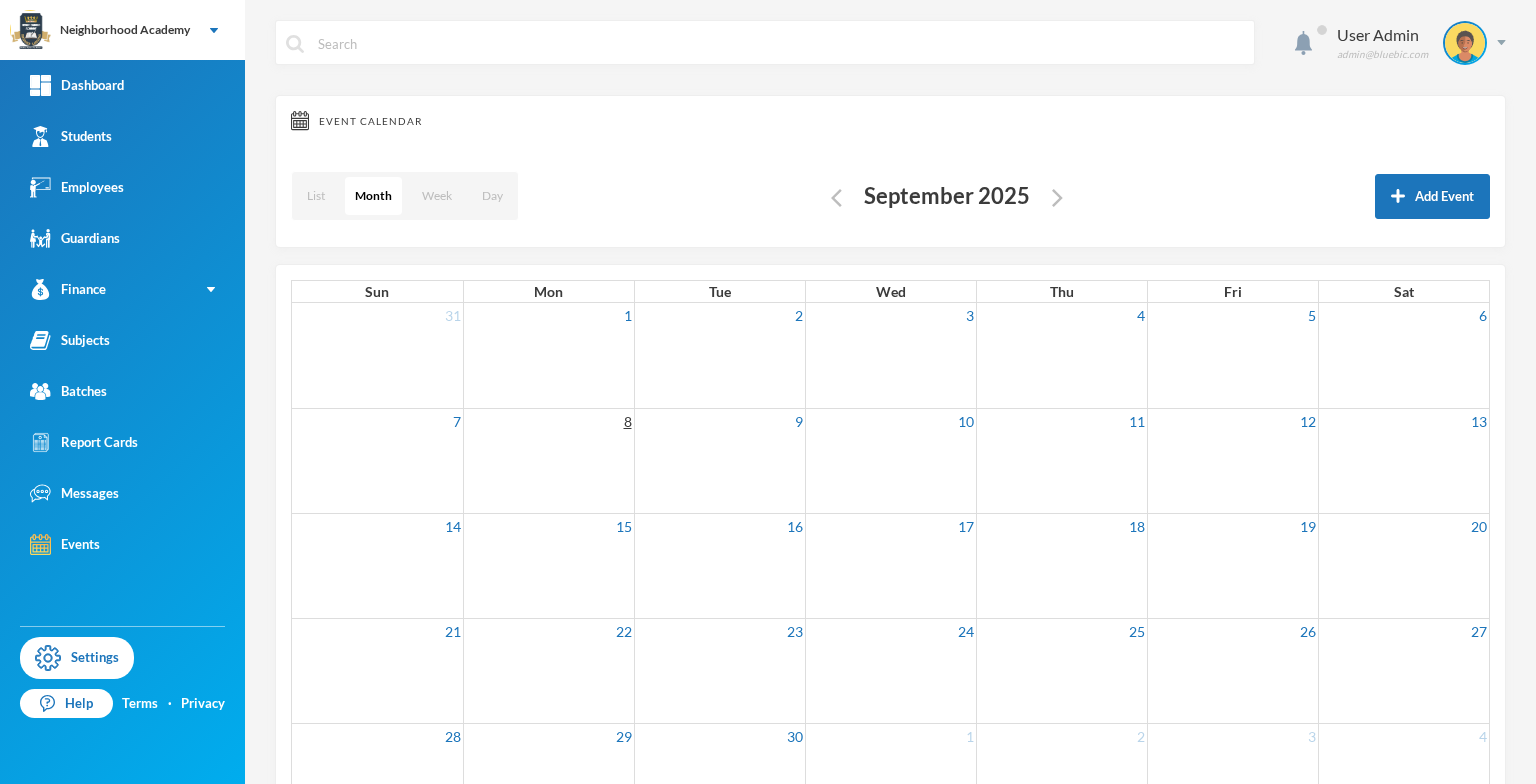 click on "8" at bounding box center [628, 421] 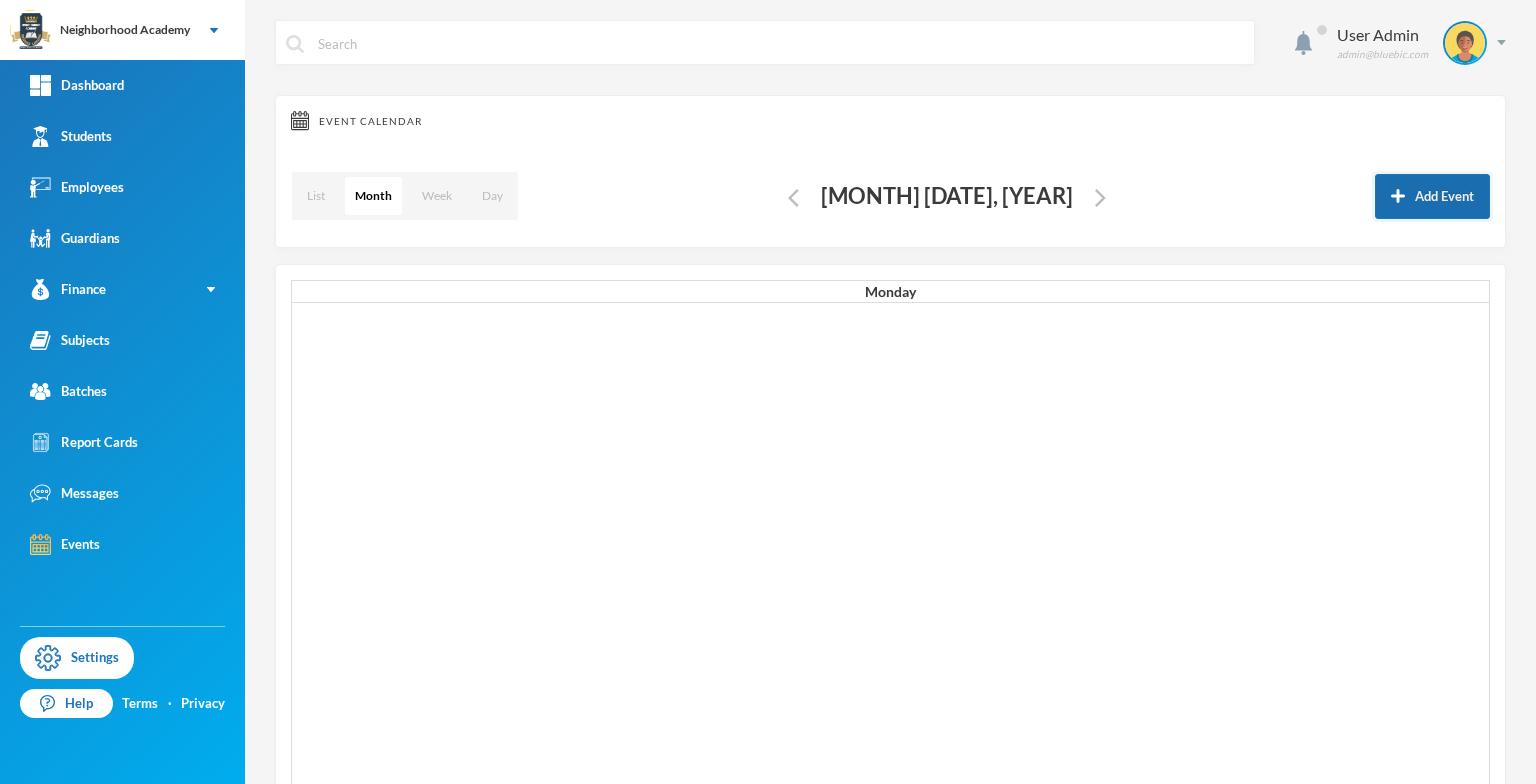 click on "Add Event" at bounding box center [1432, 196] 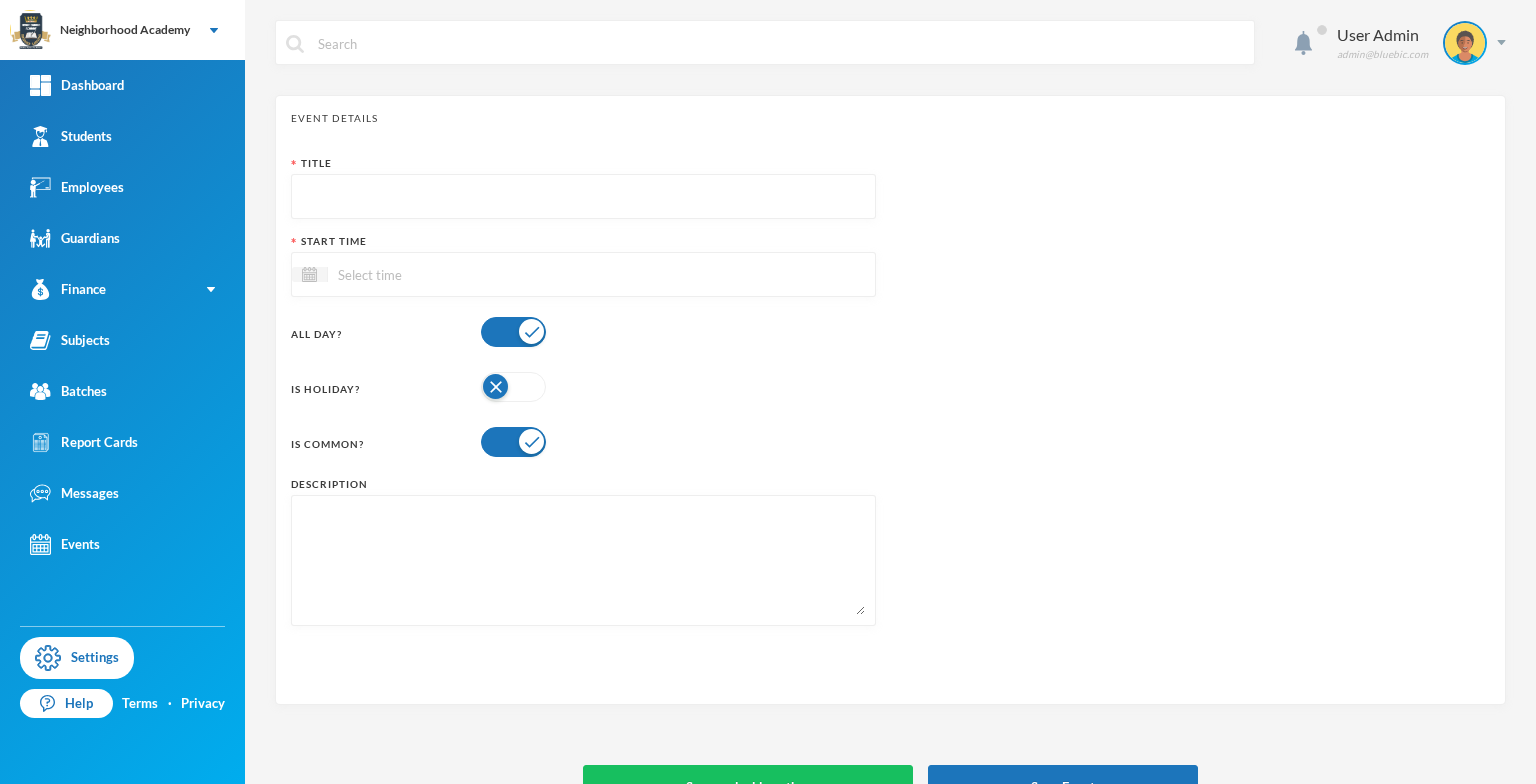 click at bounding box center [583, 197] 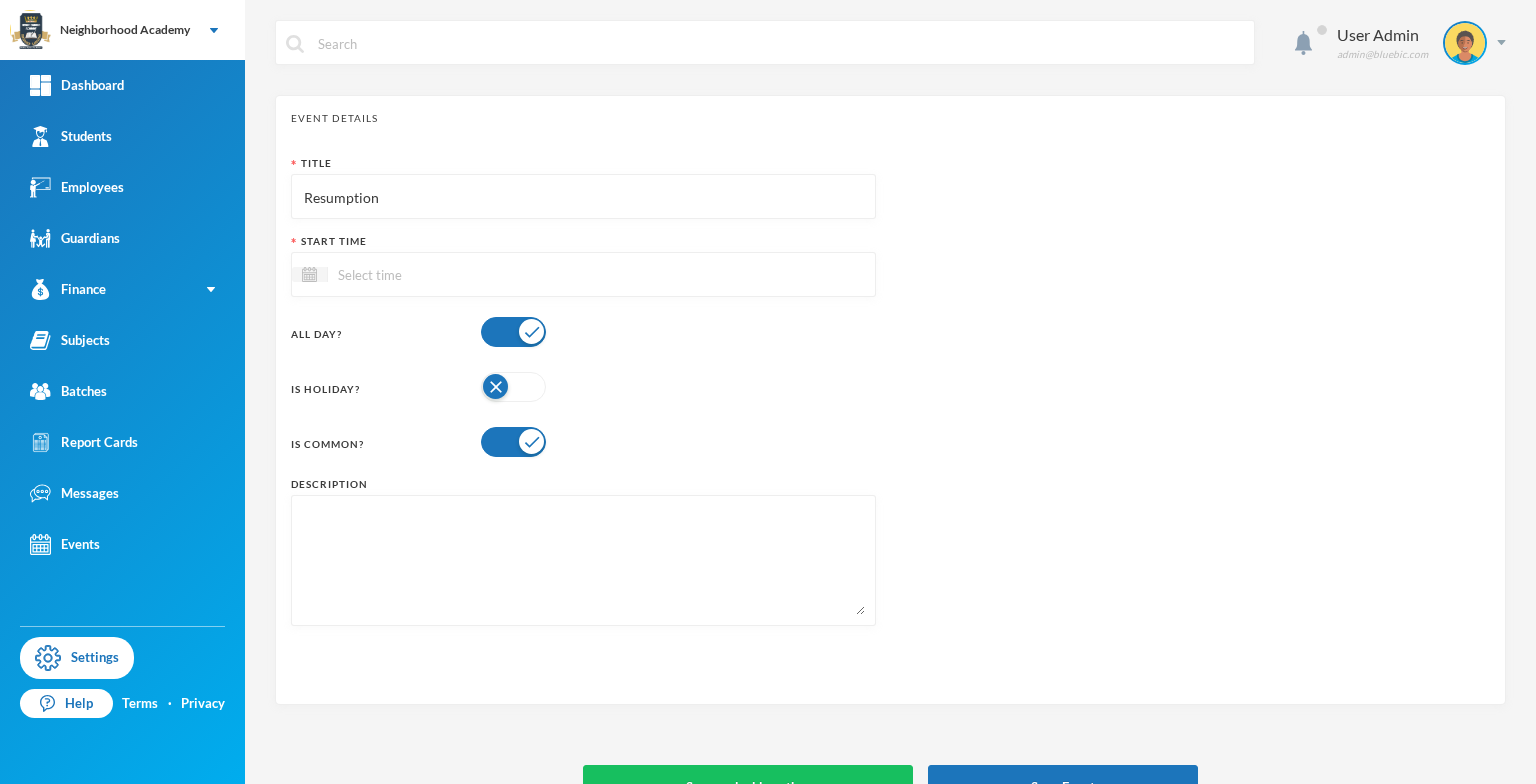 type on "Resumption" 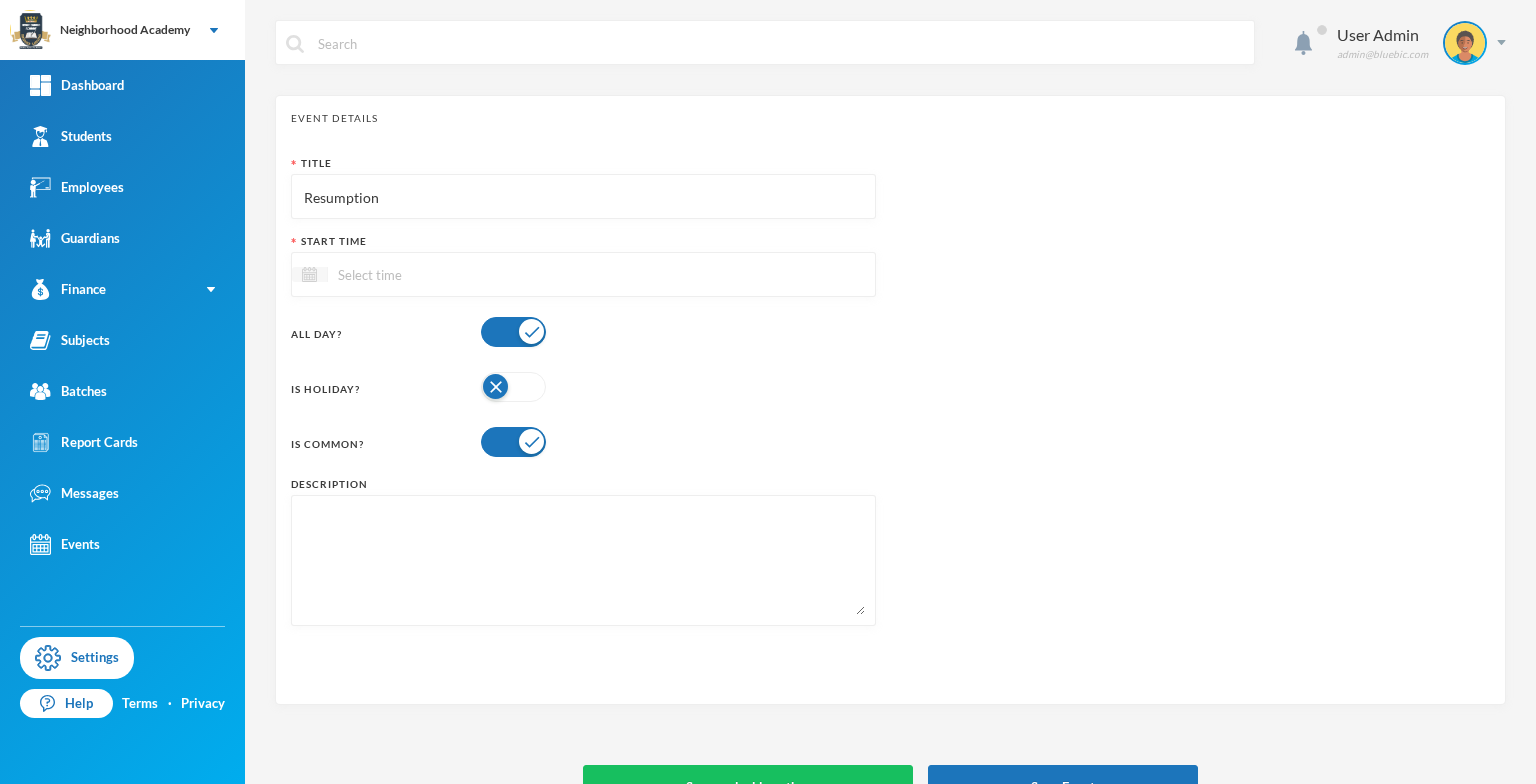 click at bounding box center (309, 274) 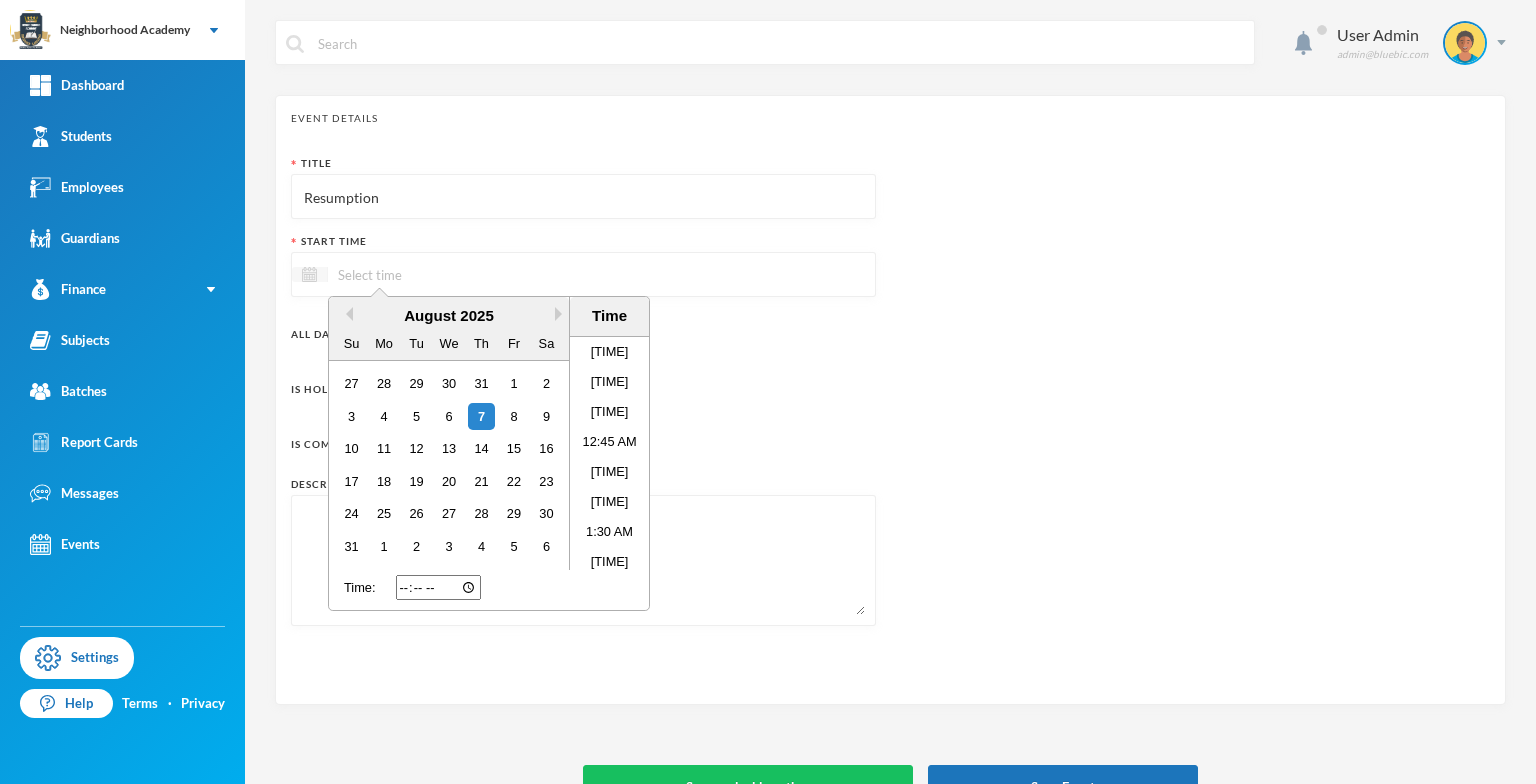 scroll, scrollTop: 1338, scrollLeft: 0, axis: vertical 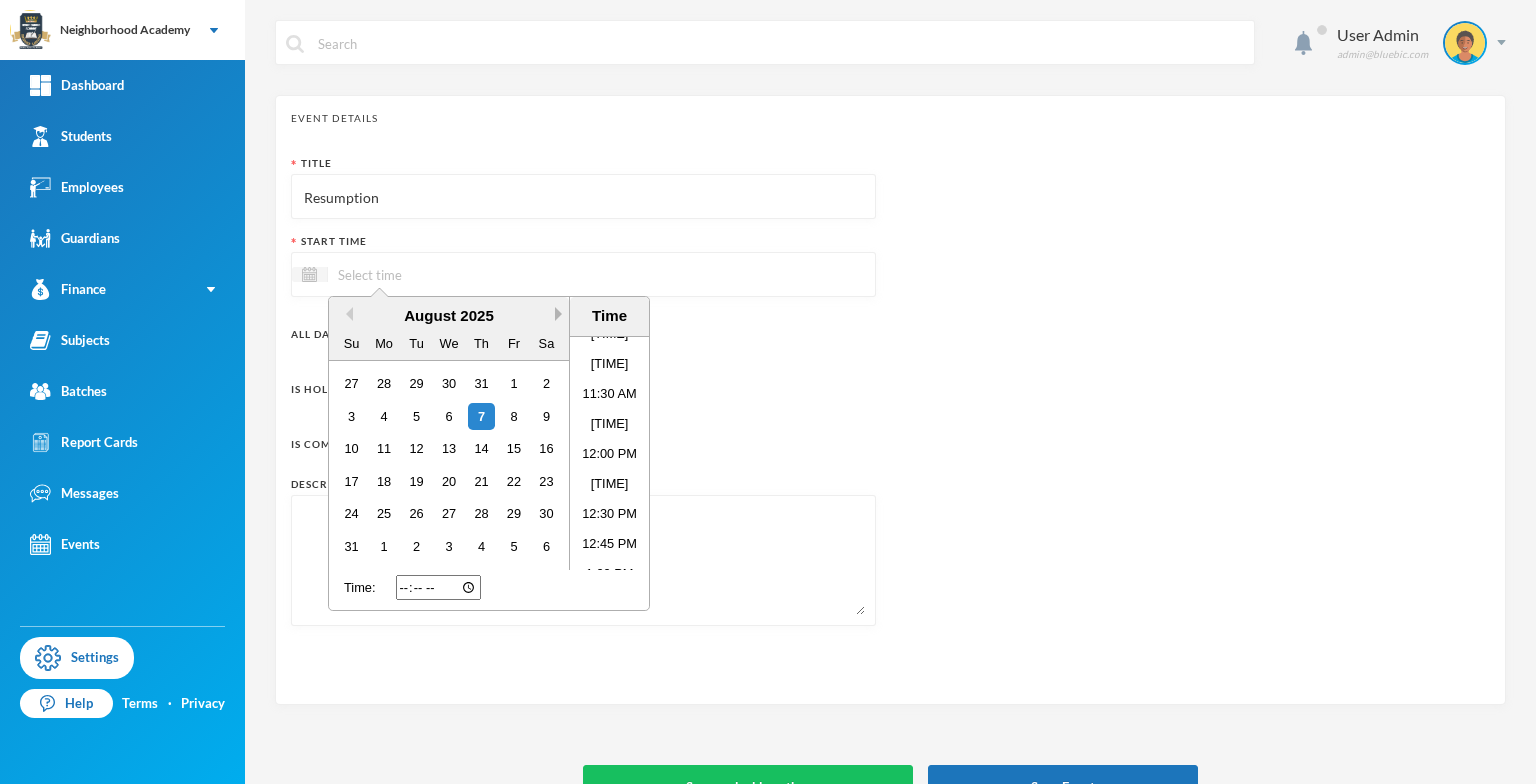 click on "Next Month" at bounding box center (562, 314) 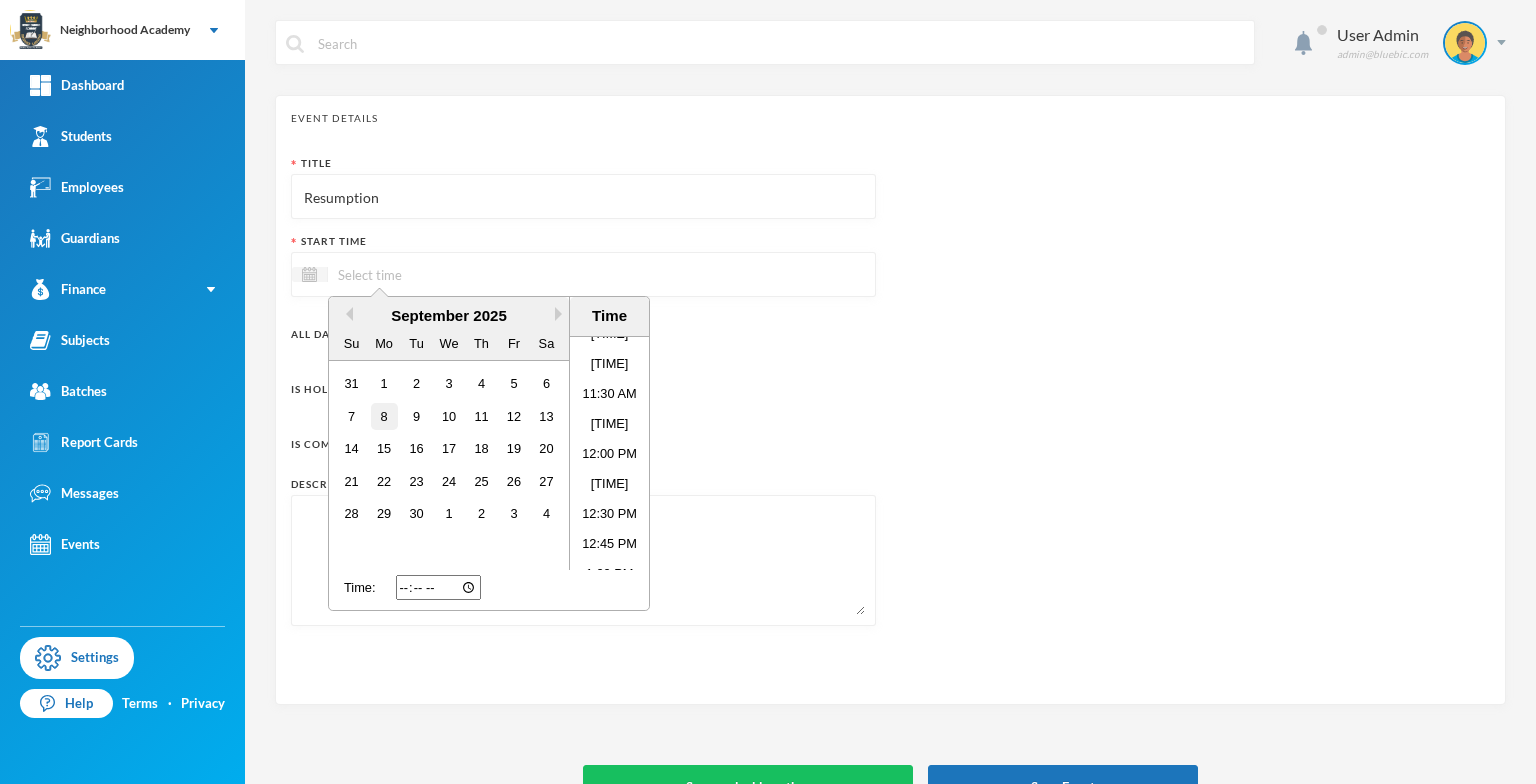 click on "8" at bounding box center [384, 416] 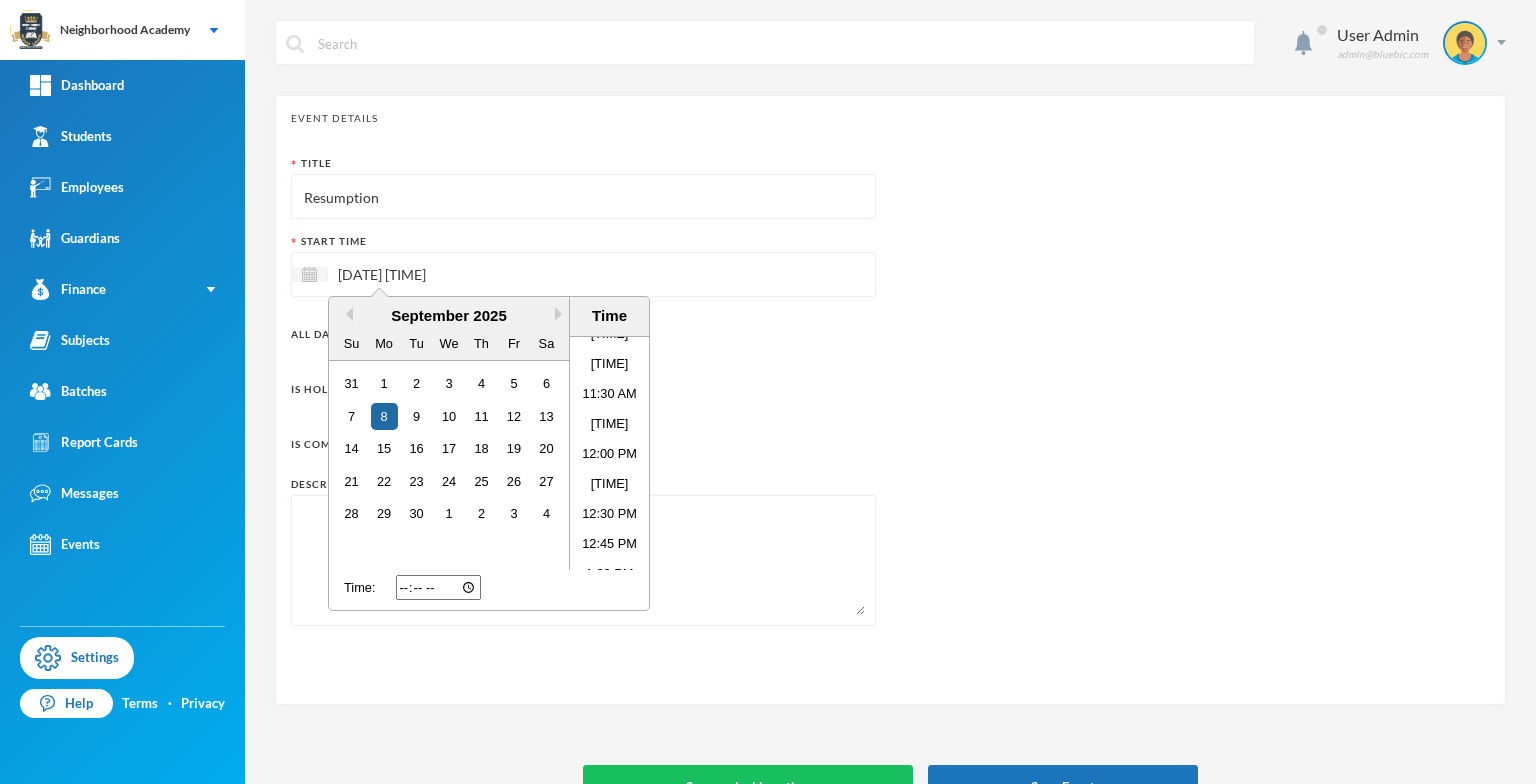 click on "[MONTH] [YEAR] [TIME]" at bounding box center (489, 453) 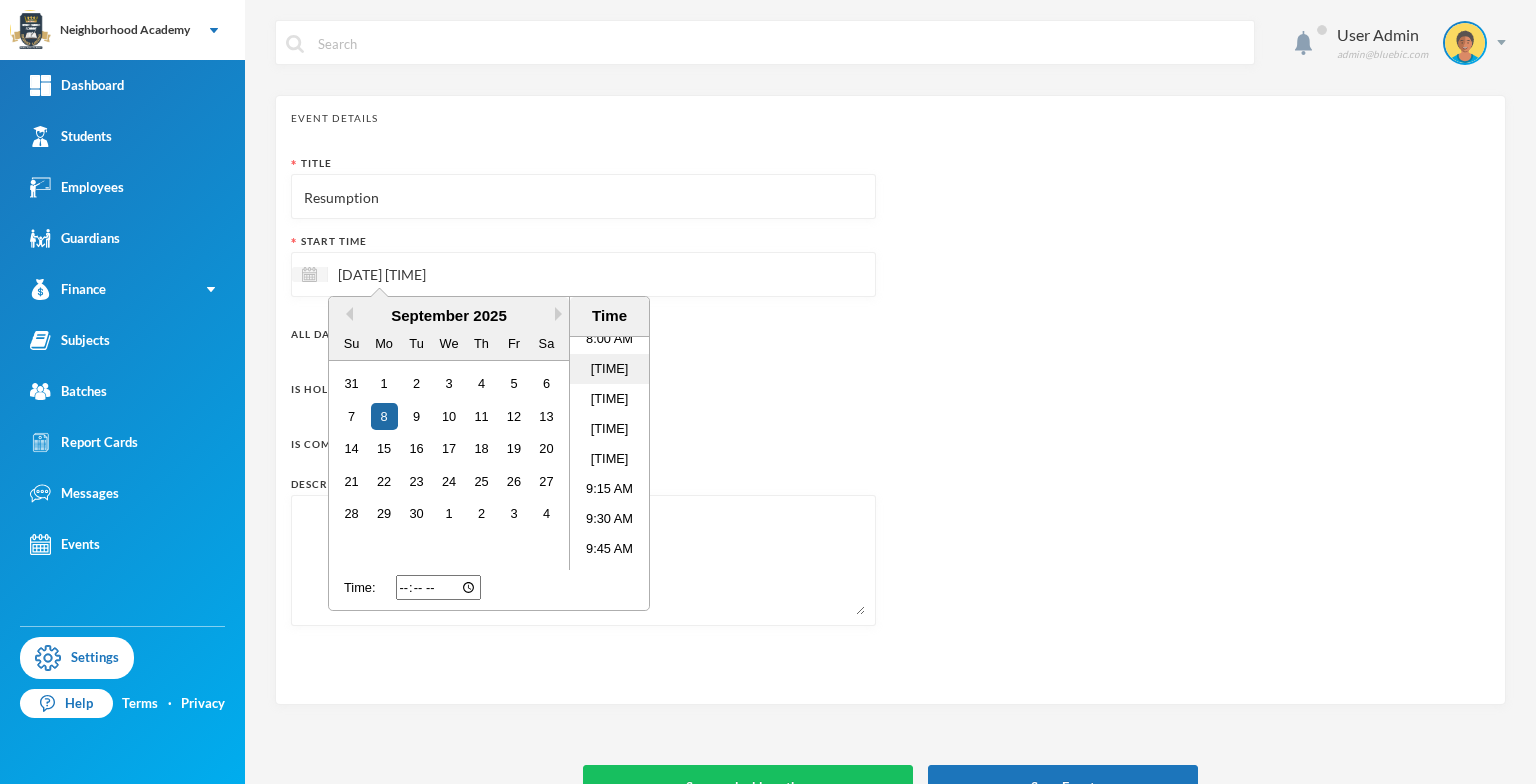 scroll, scrollTop: 938, scrollLeft: 0, axis: vertical 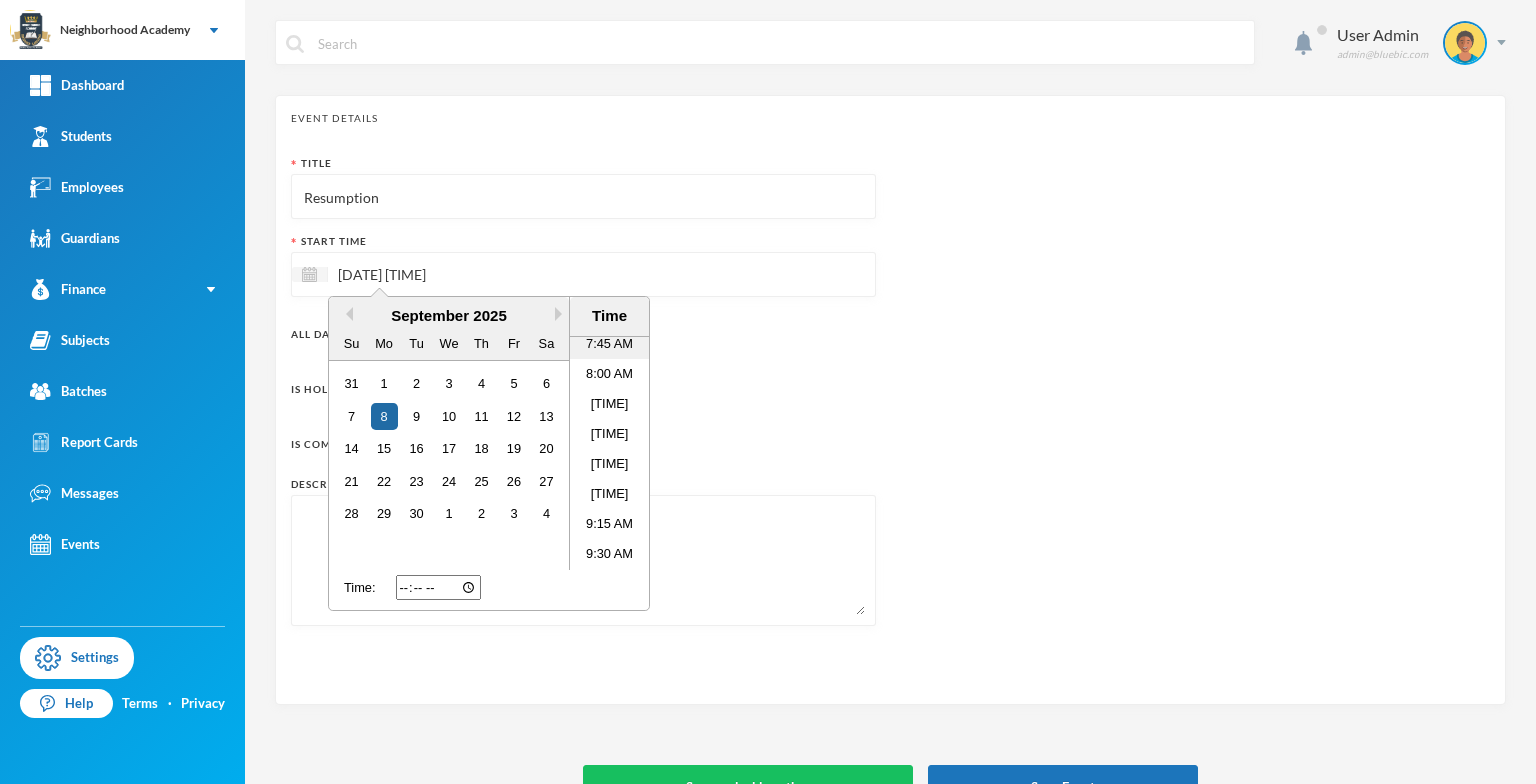 click on "7:45 AM" at bounding box center (609, 344) 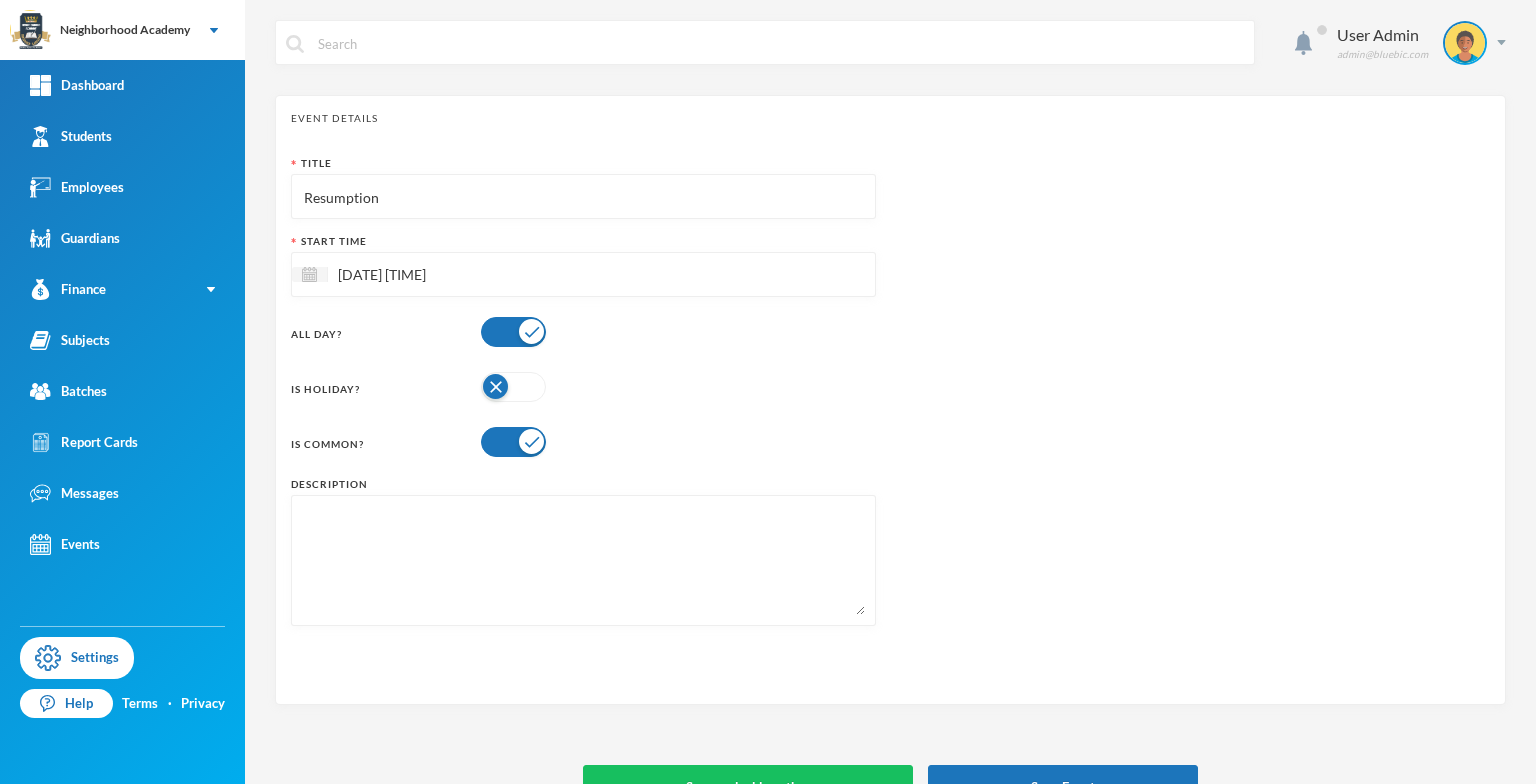 click on "Is Holiday?" at bounding box center [583, 387] 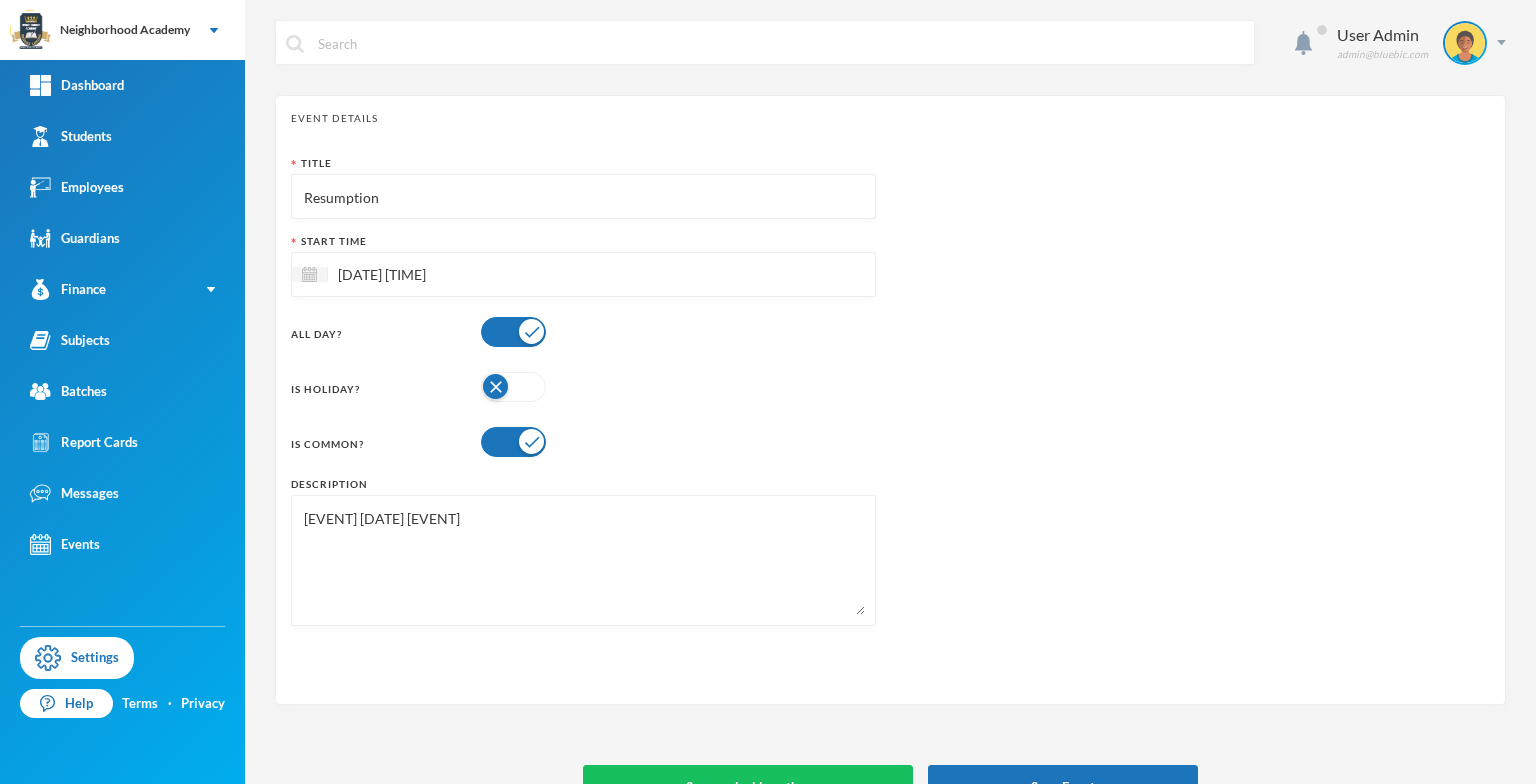 scroll, scrollTop: 45, scrollLeft: 0, axis: vertical 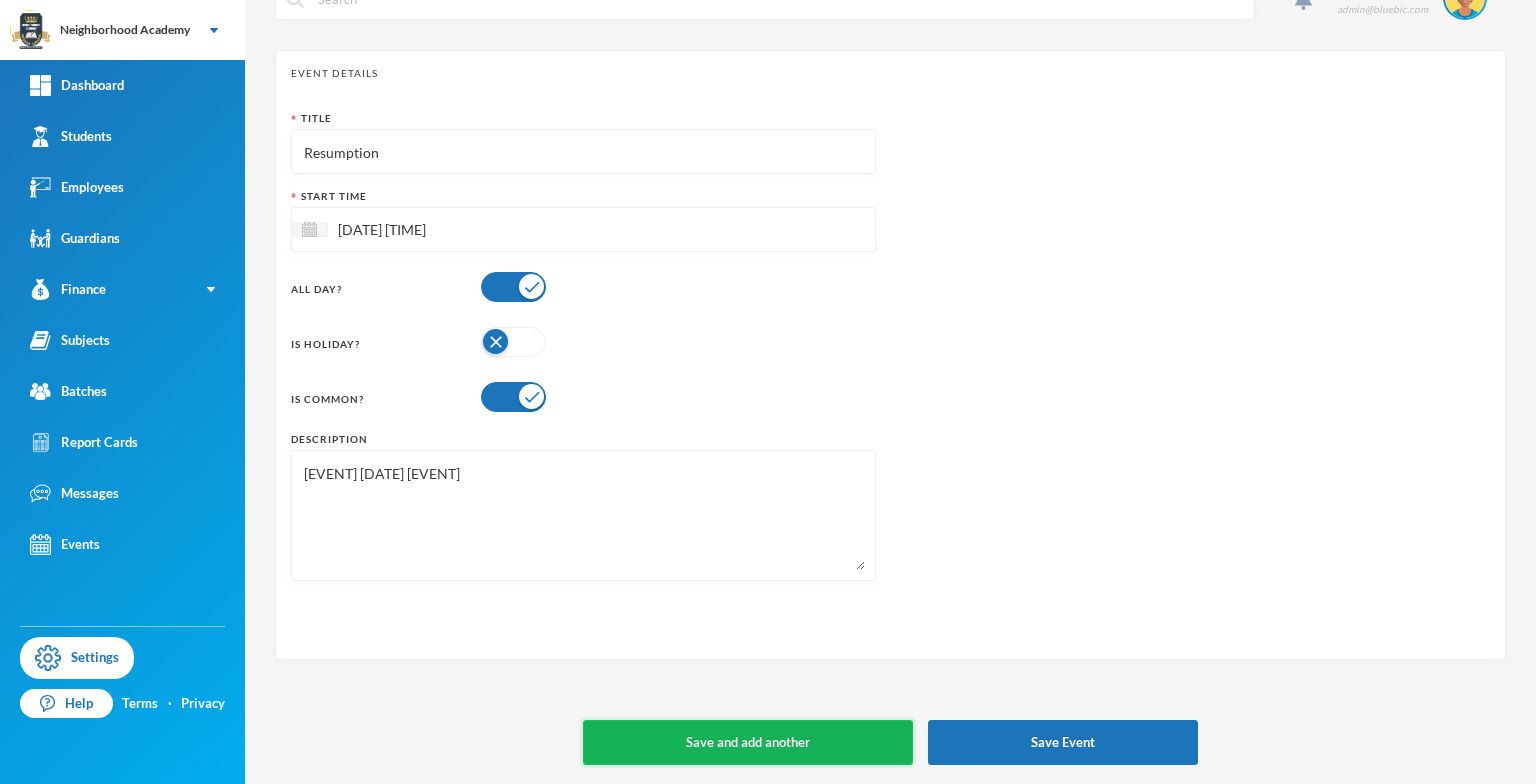 type on "[EVENT] [DATE] [EVENT]" 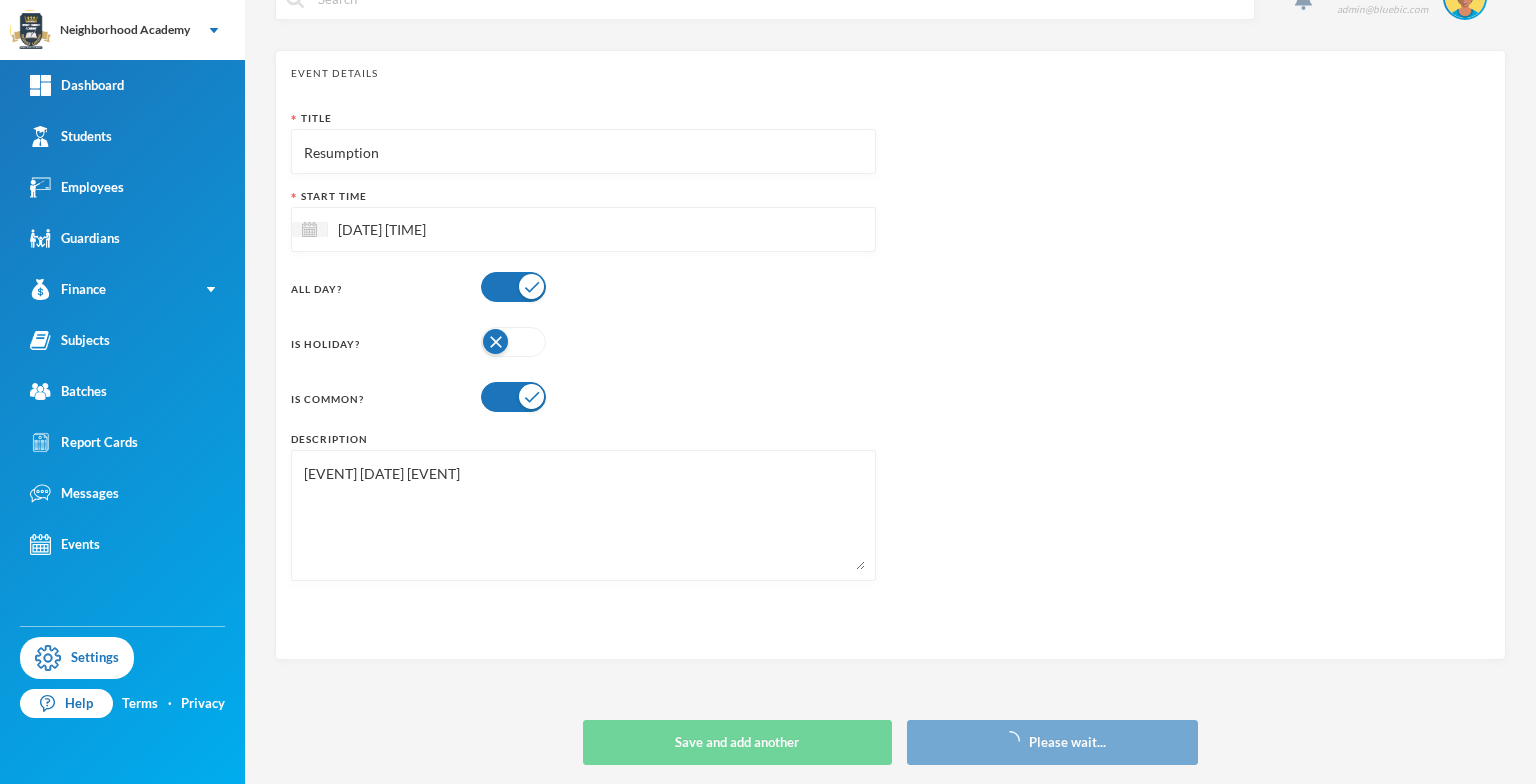 type 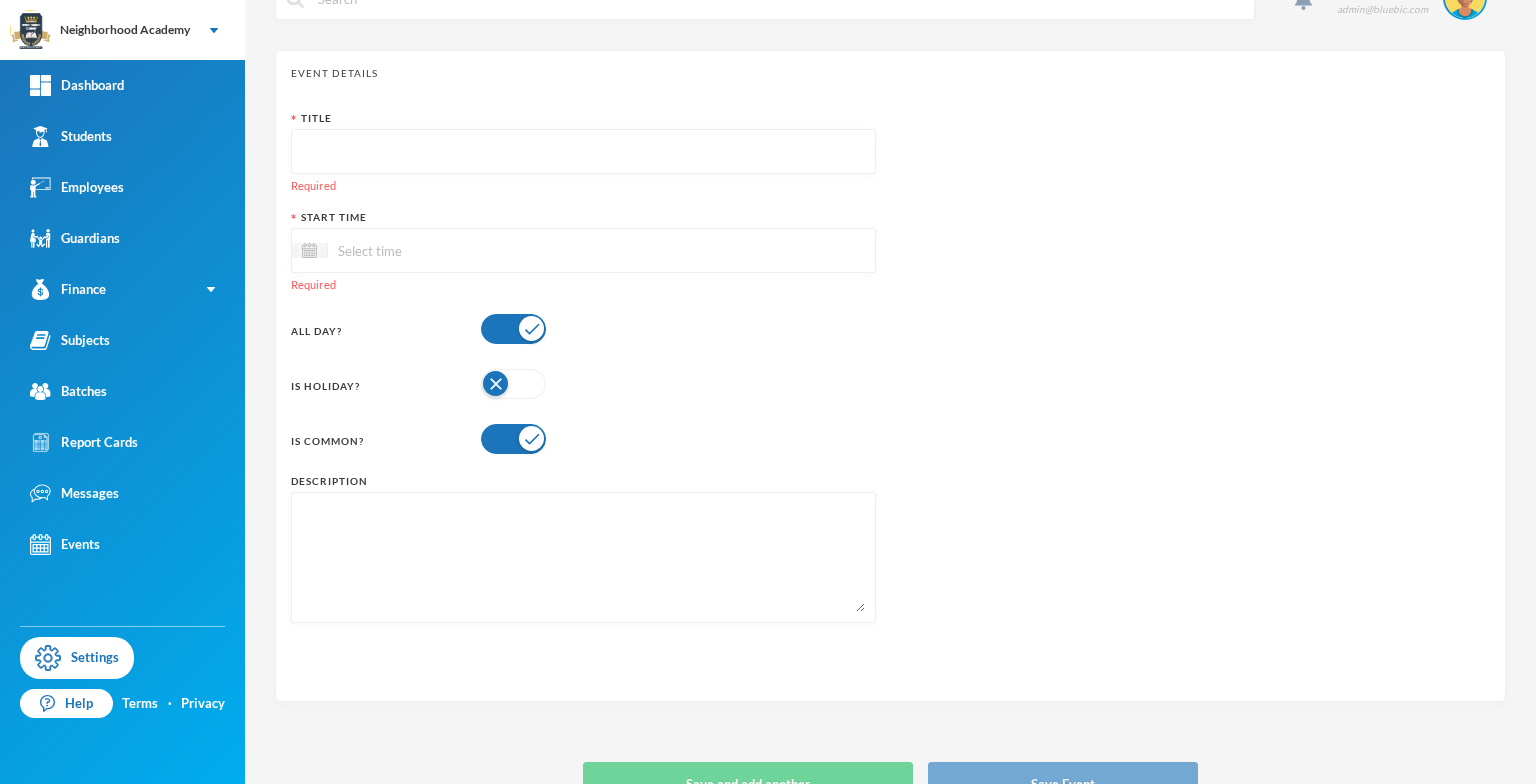 click at bounding box center (583, 152) 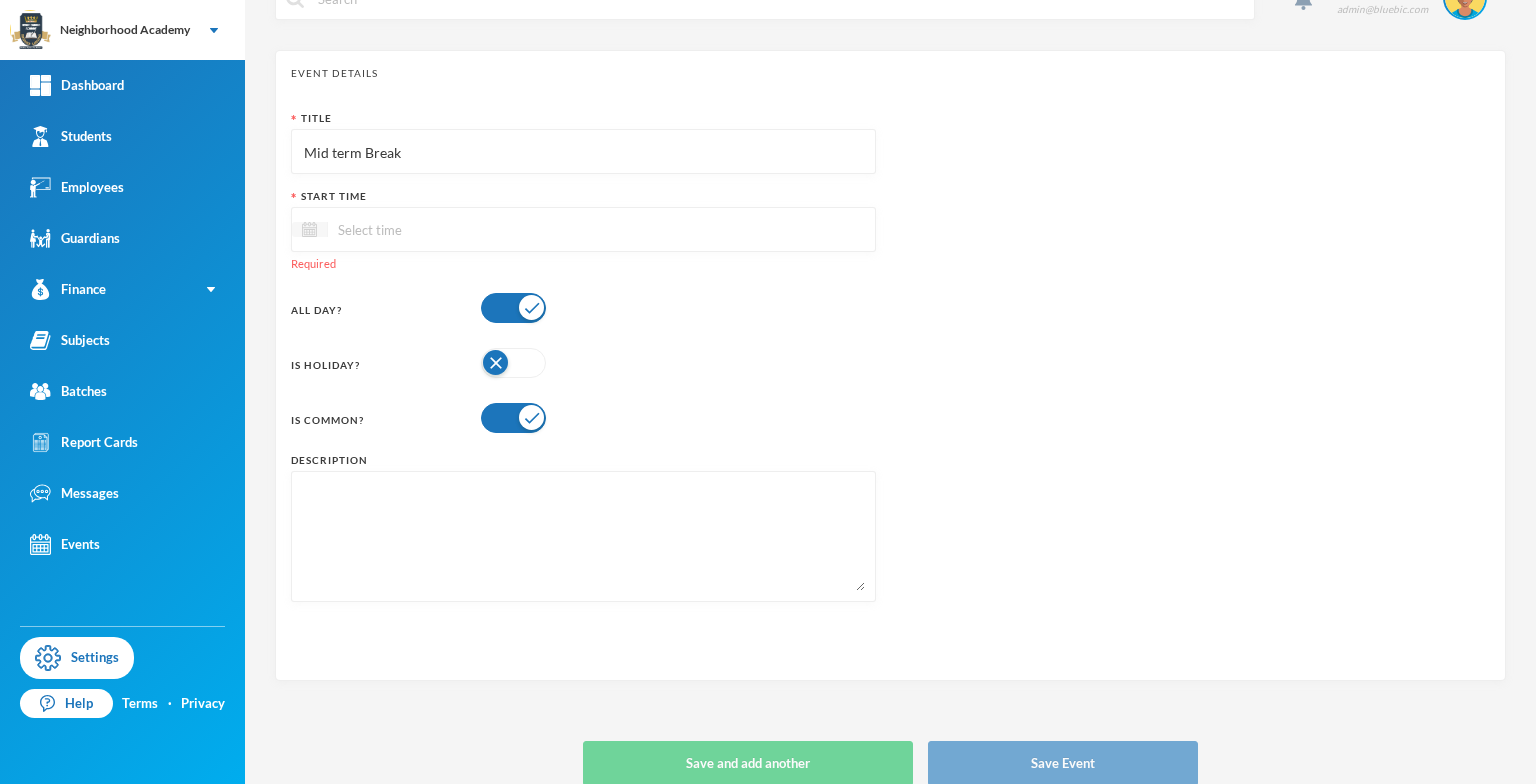 type on "Mid term Break" 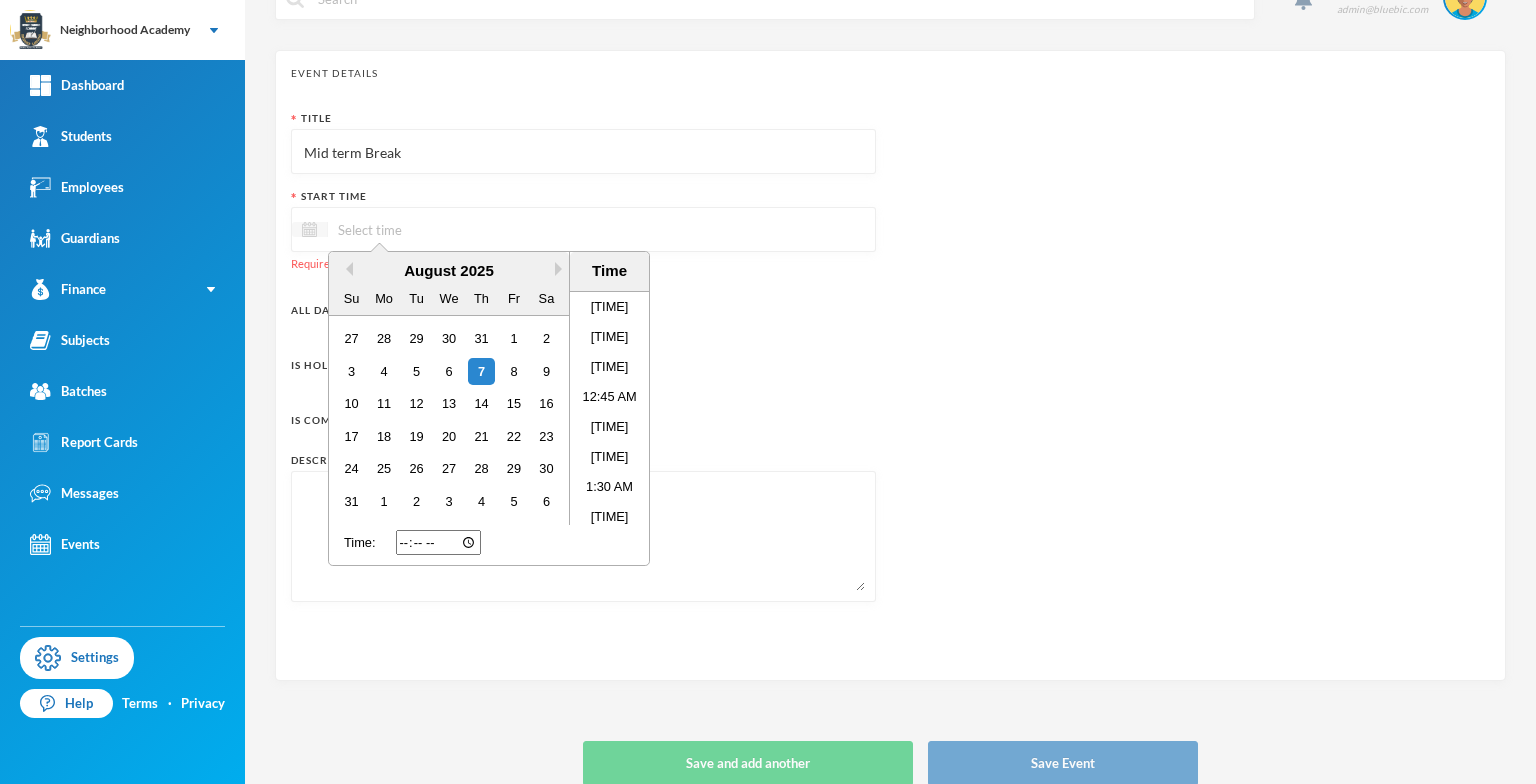 scroll, scrollTop: 1338, scrollLeft: 0, axis: vertical 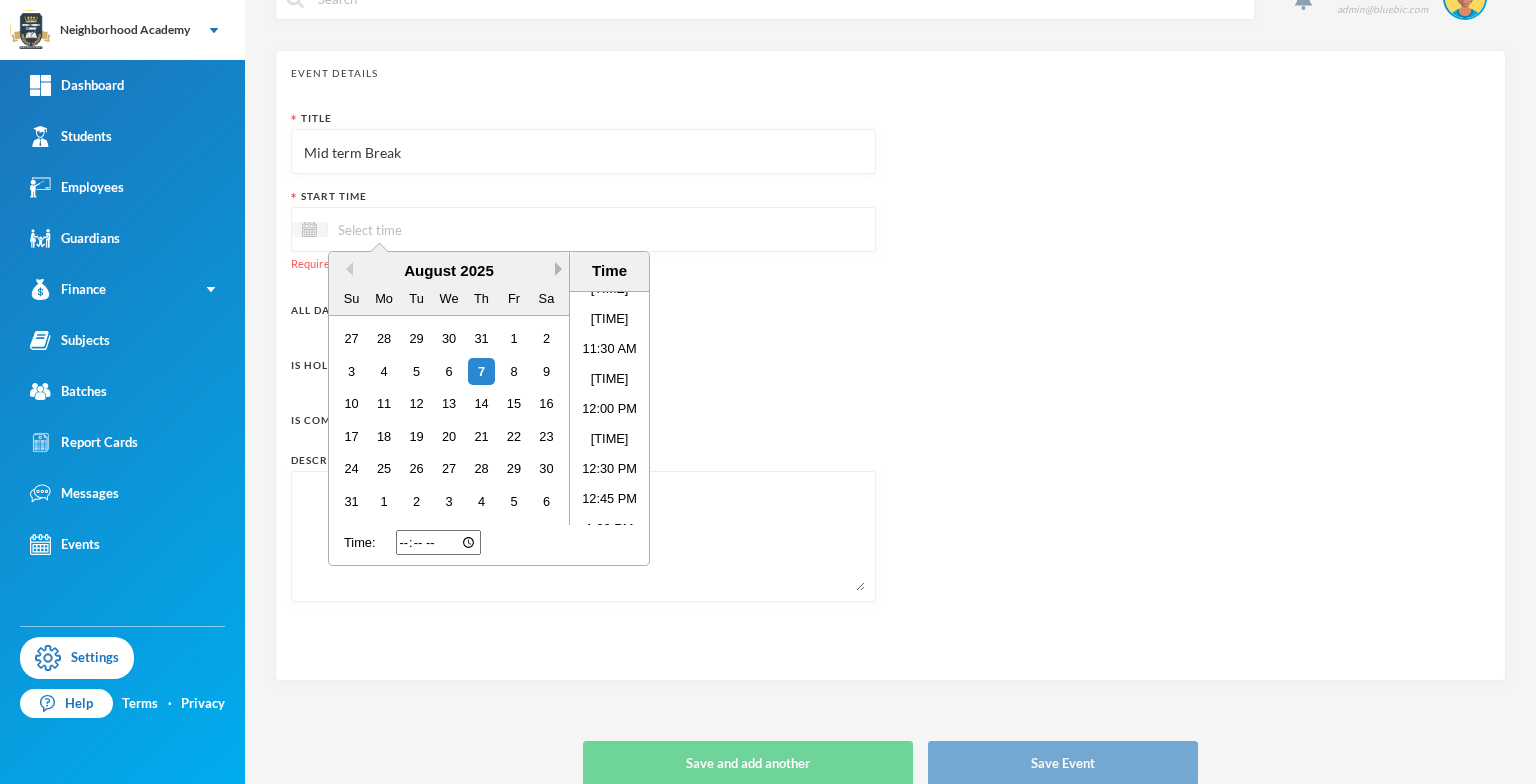 click on "Next Month" at bounding box center (562, 269) 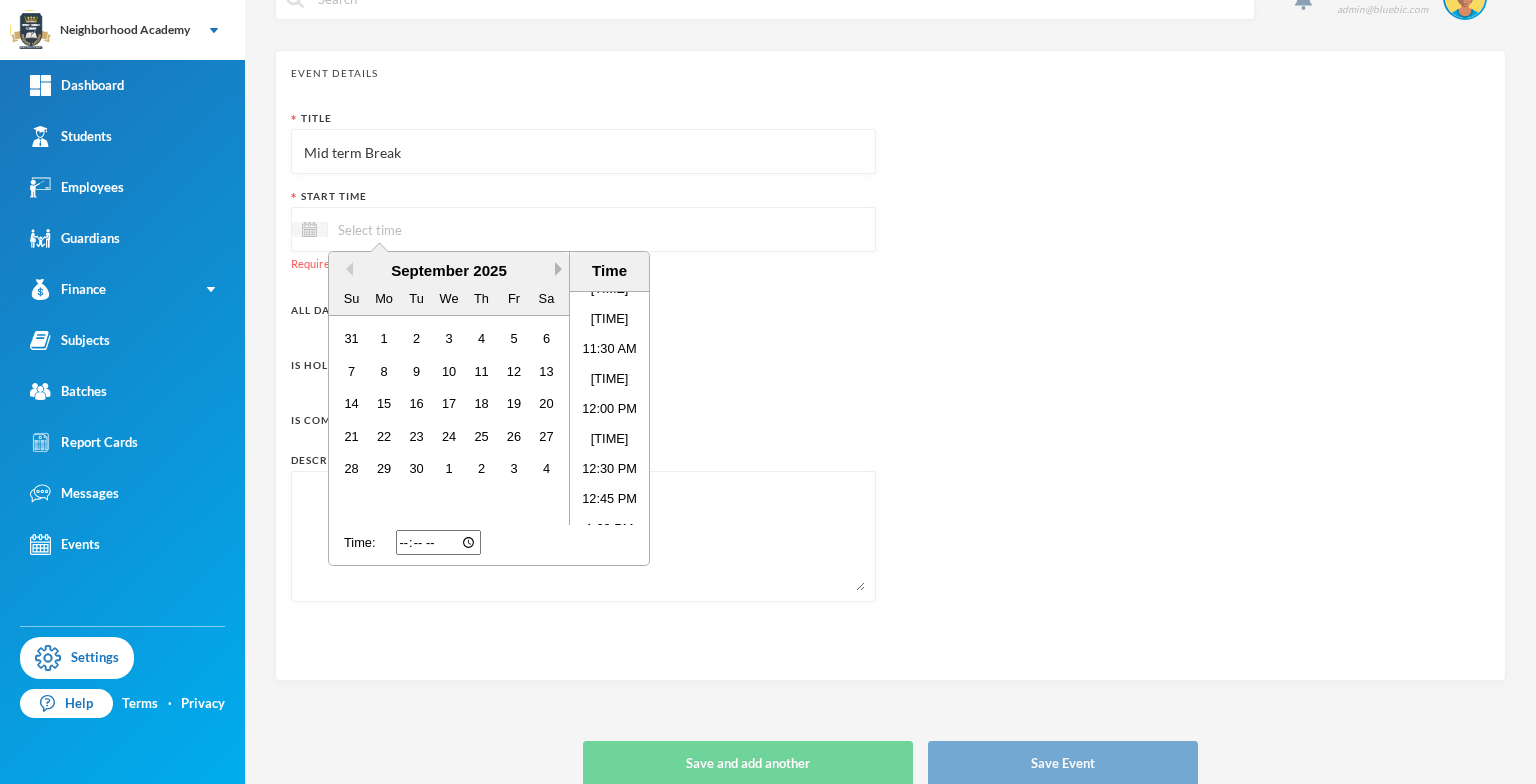click on "Next Month" at bounding box center (562, 269) 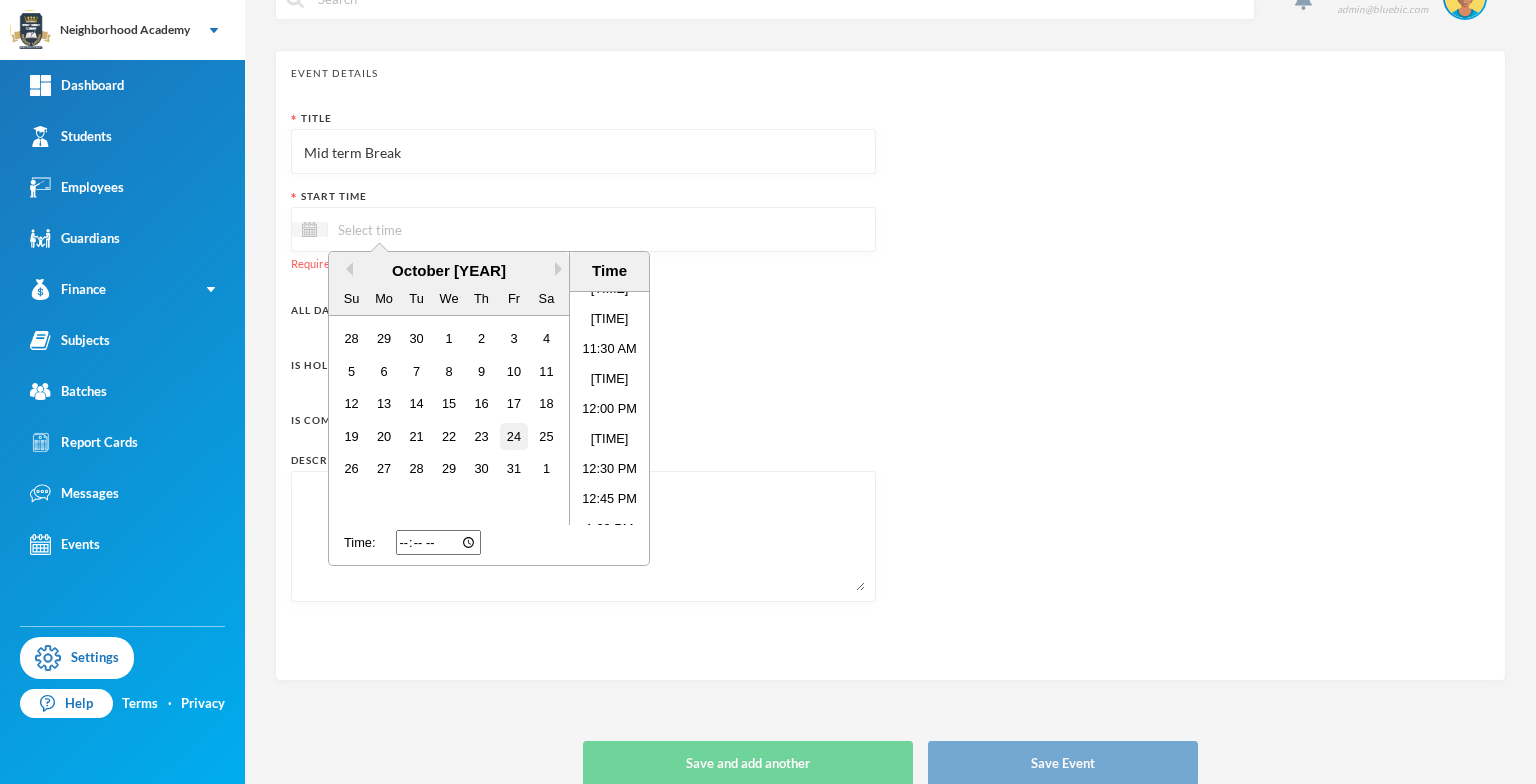 click on "24" at bounding box center [513, 436] 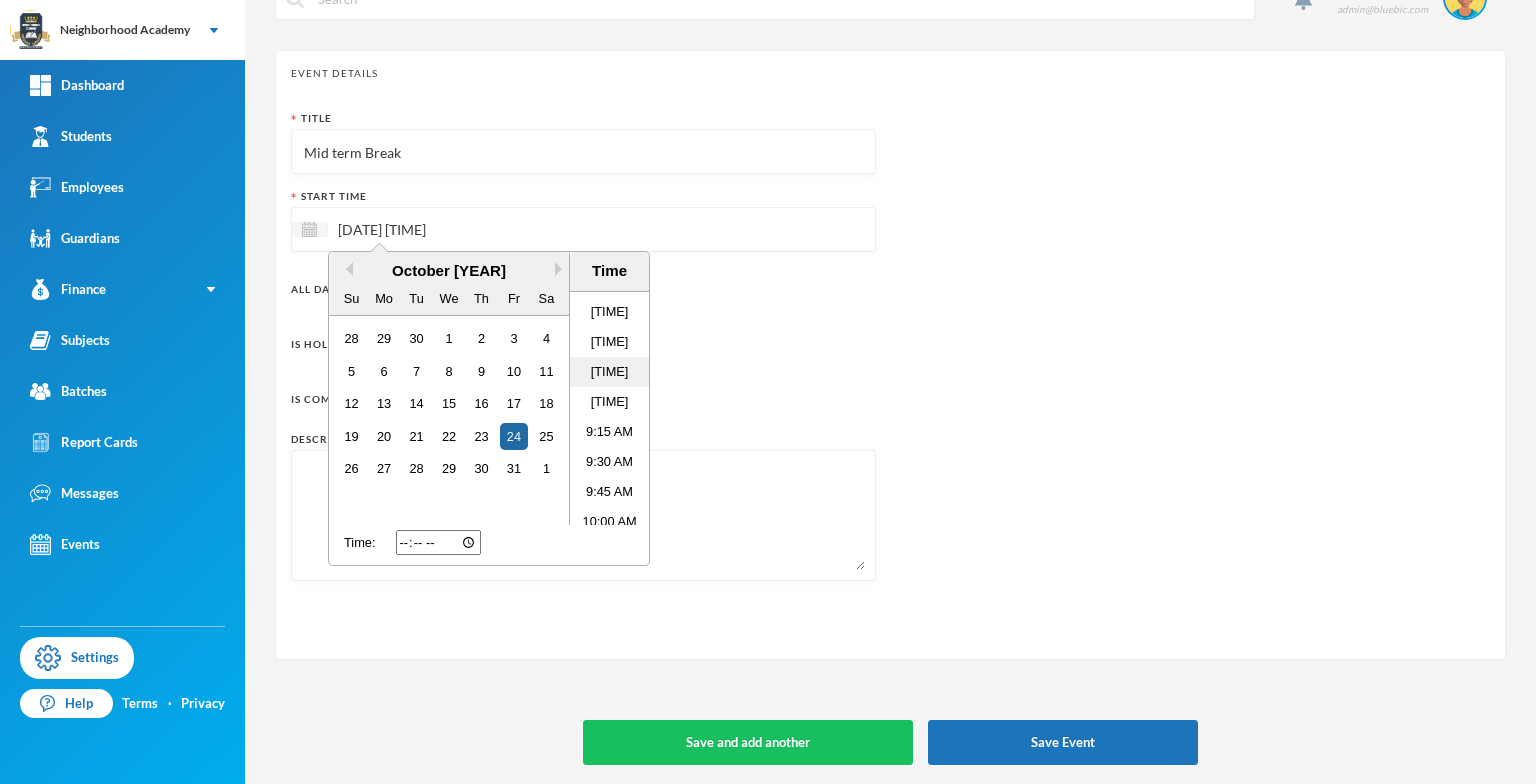 scroll, scrollTop: 938, scrollLeft: 0, axis: vertical 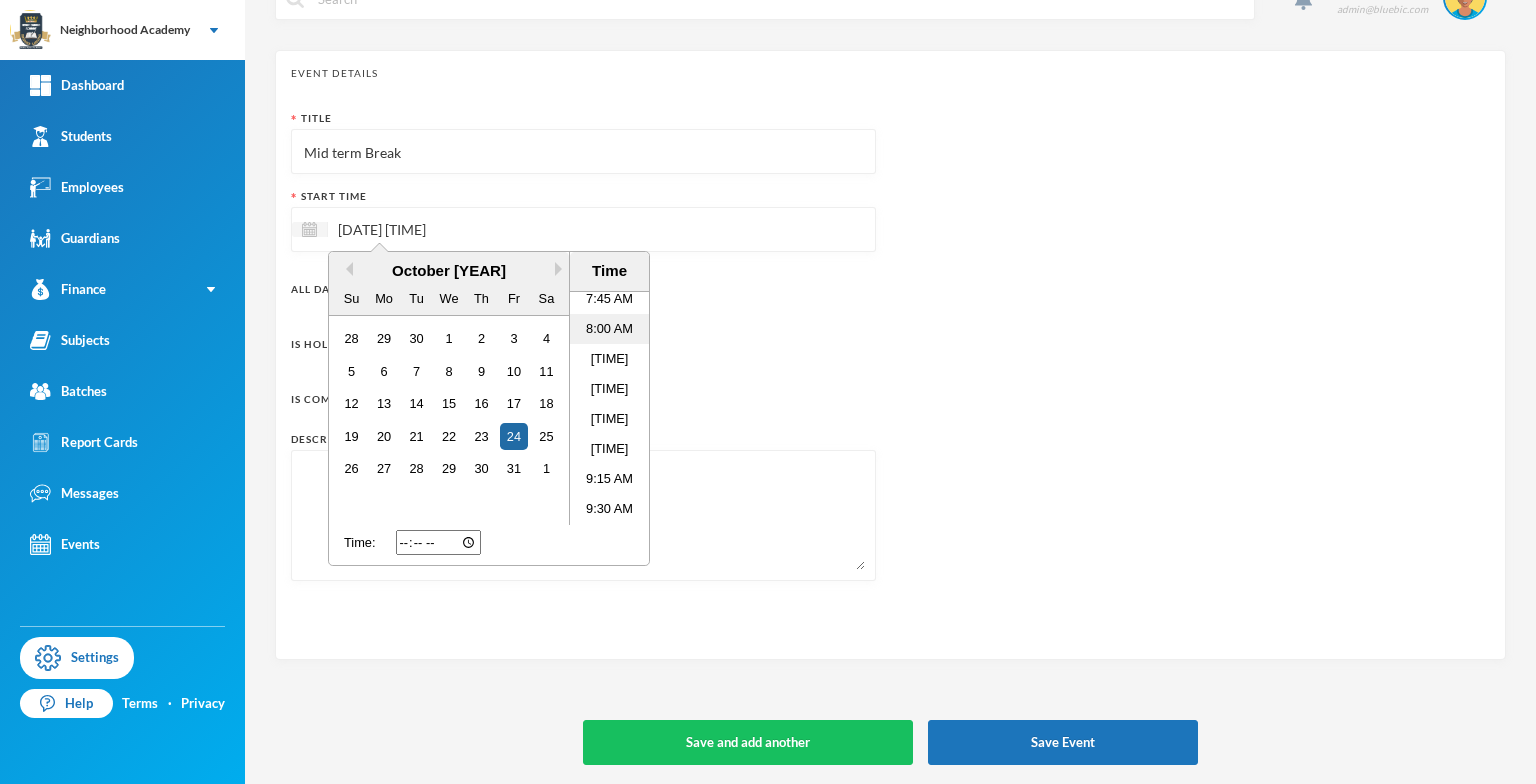 click on "8:00 AM" at bounding box center (609, 329) 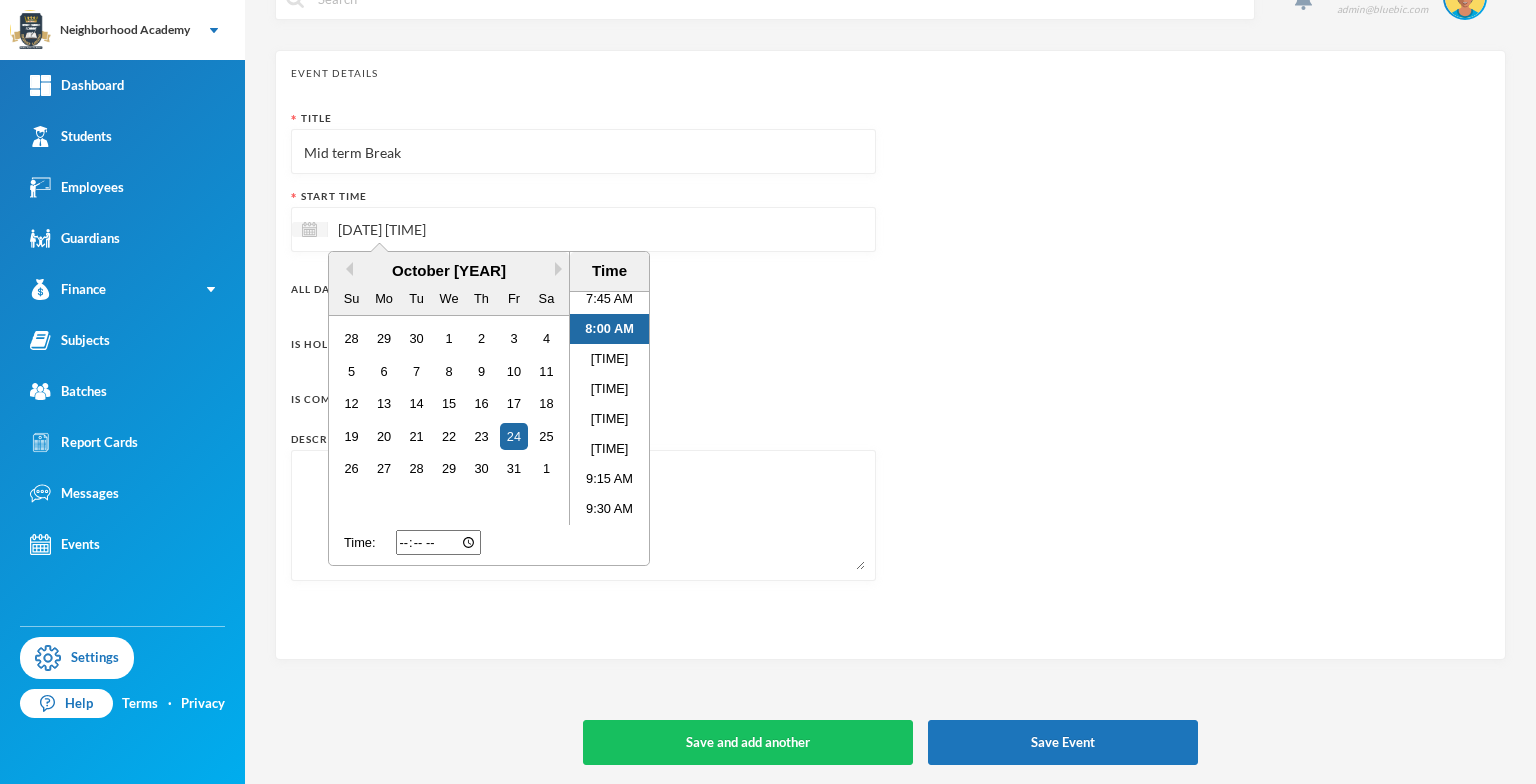type 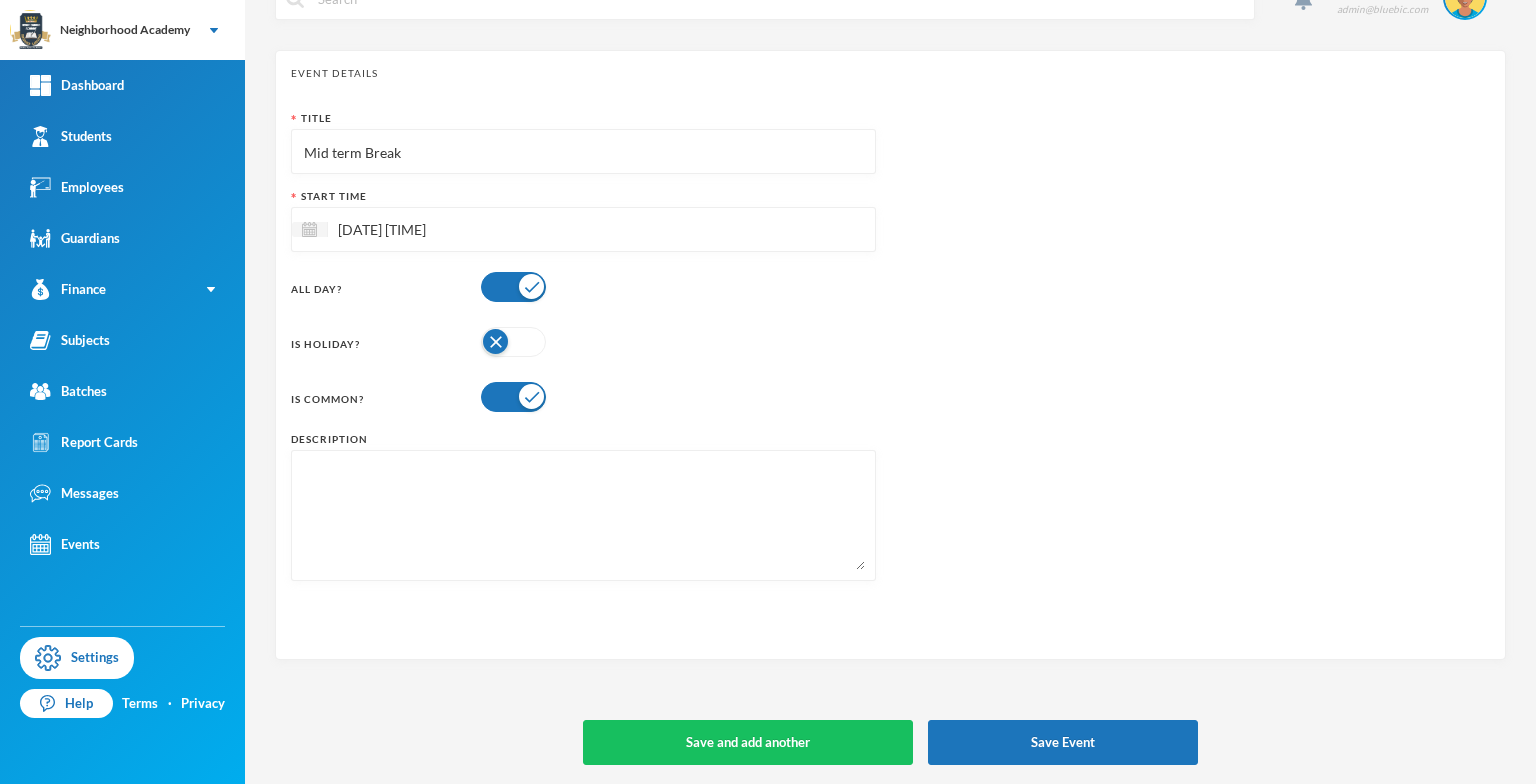 click at bounding box center (513, 342) 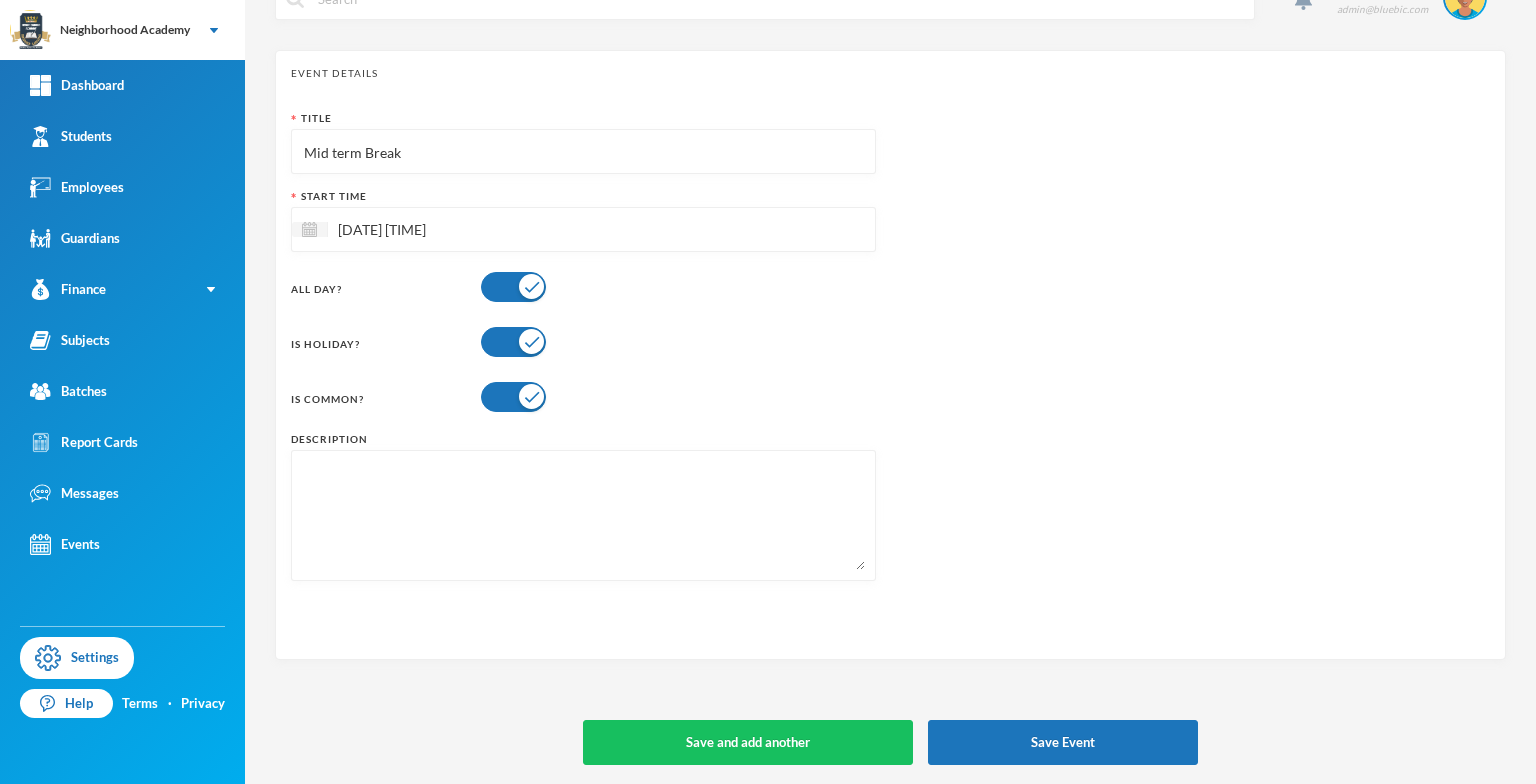 click at bounding box center [583, 515] 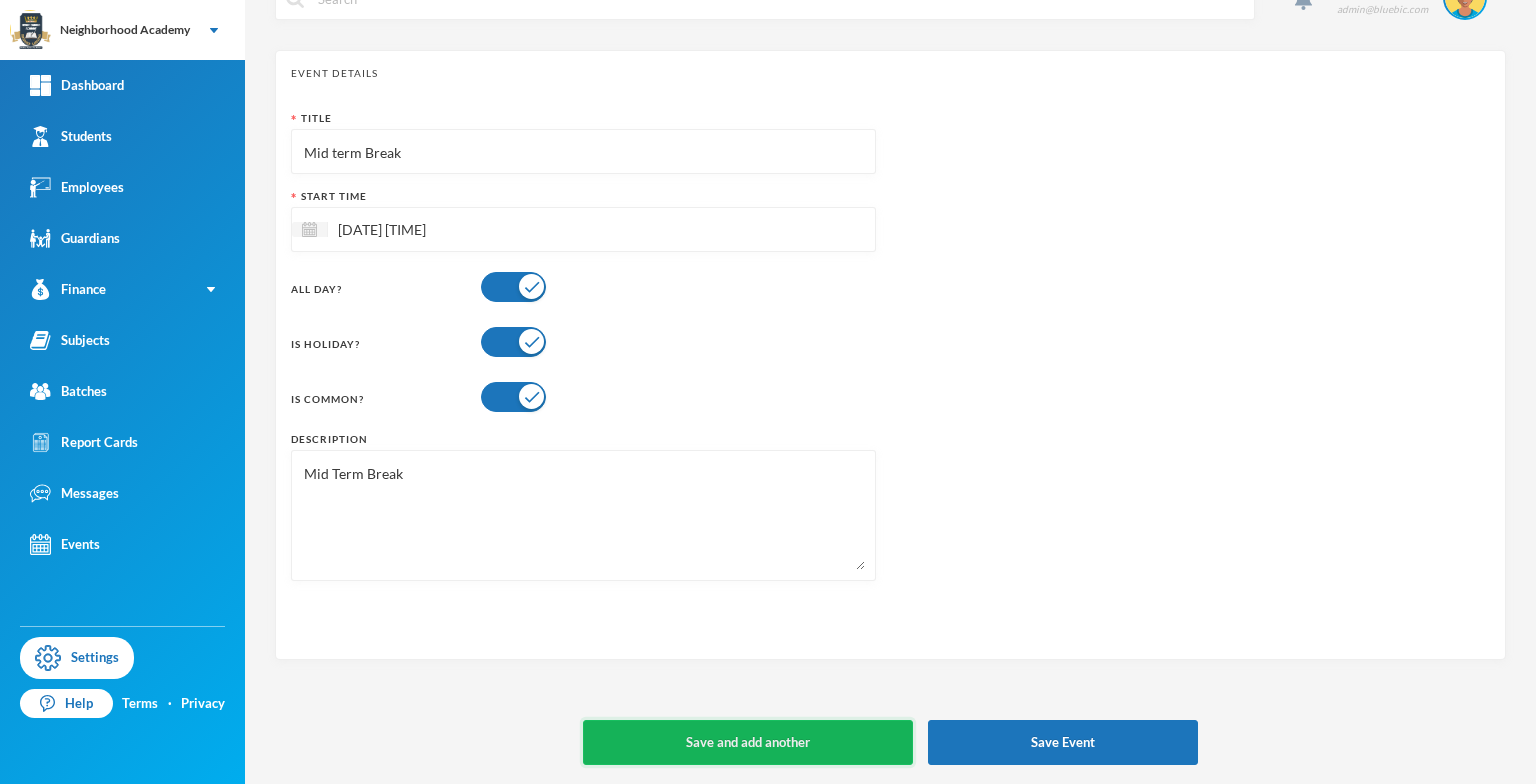type on "Mid Term Break" 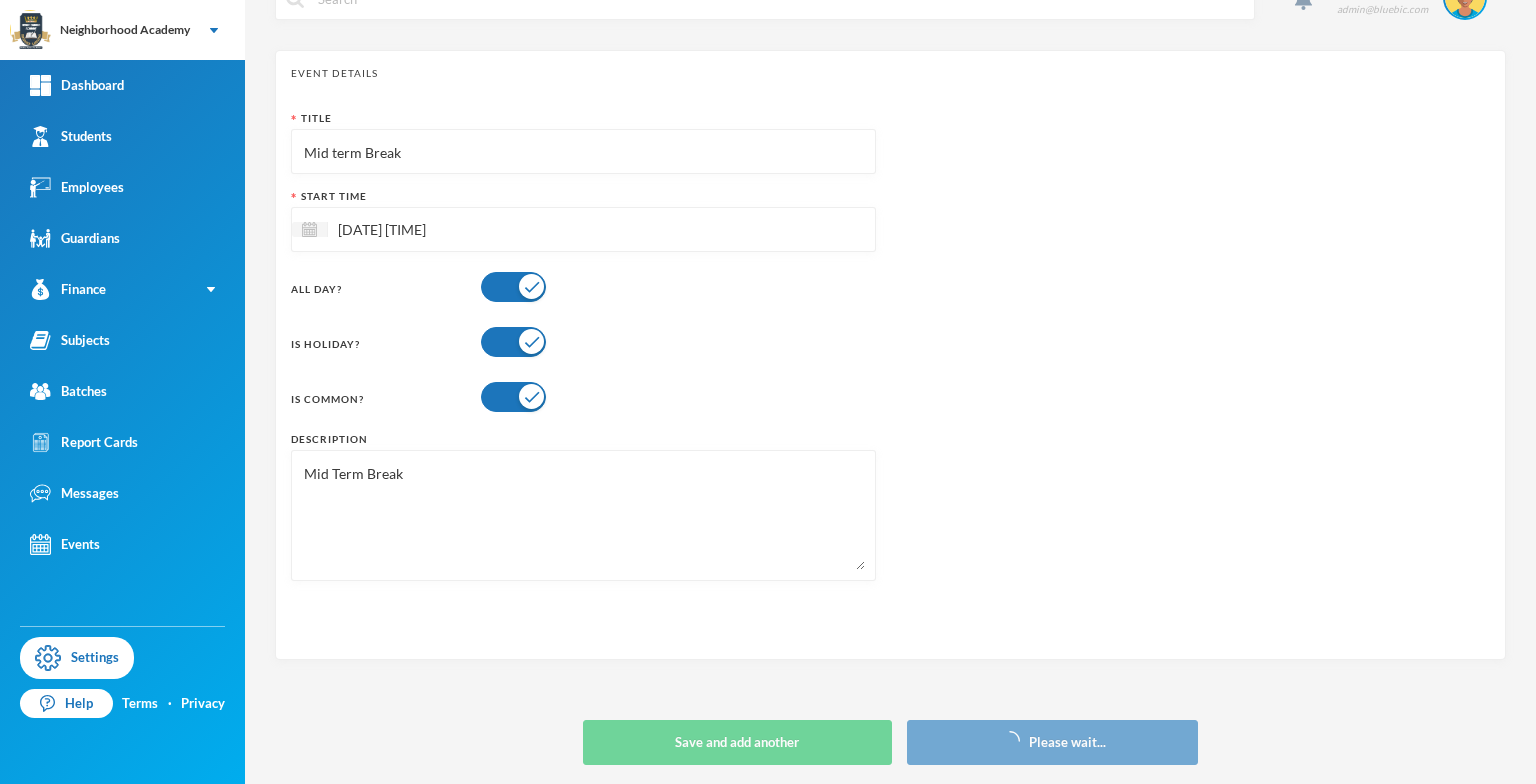 type 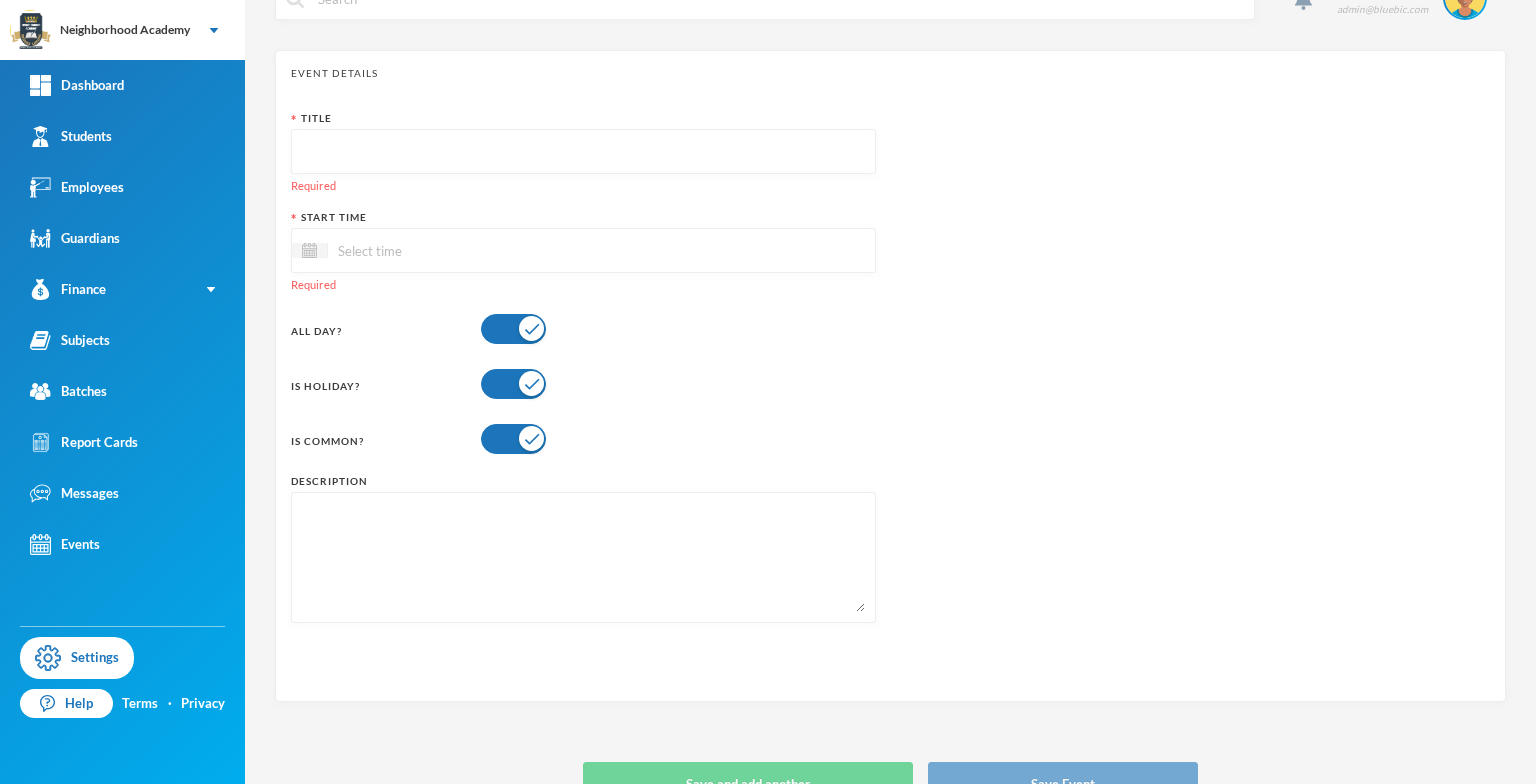 click at bounding box center (583, 152) 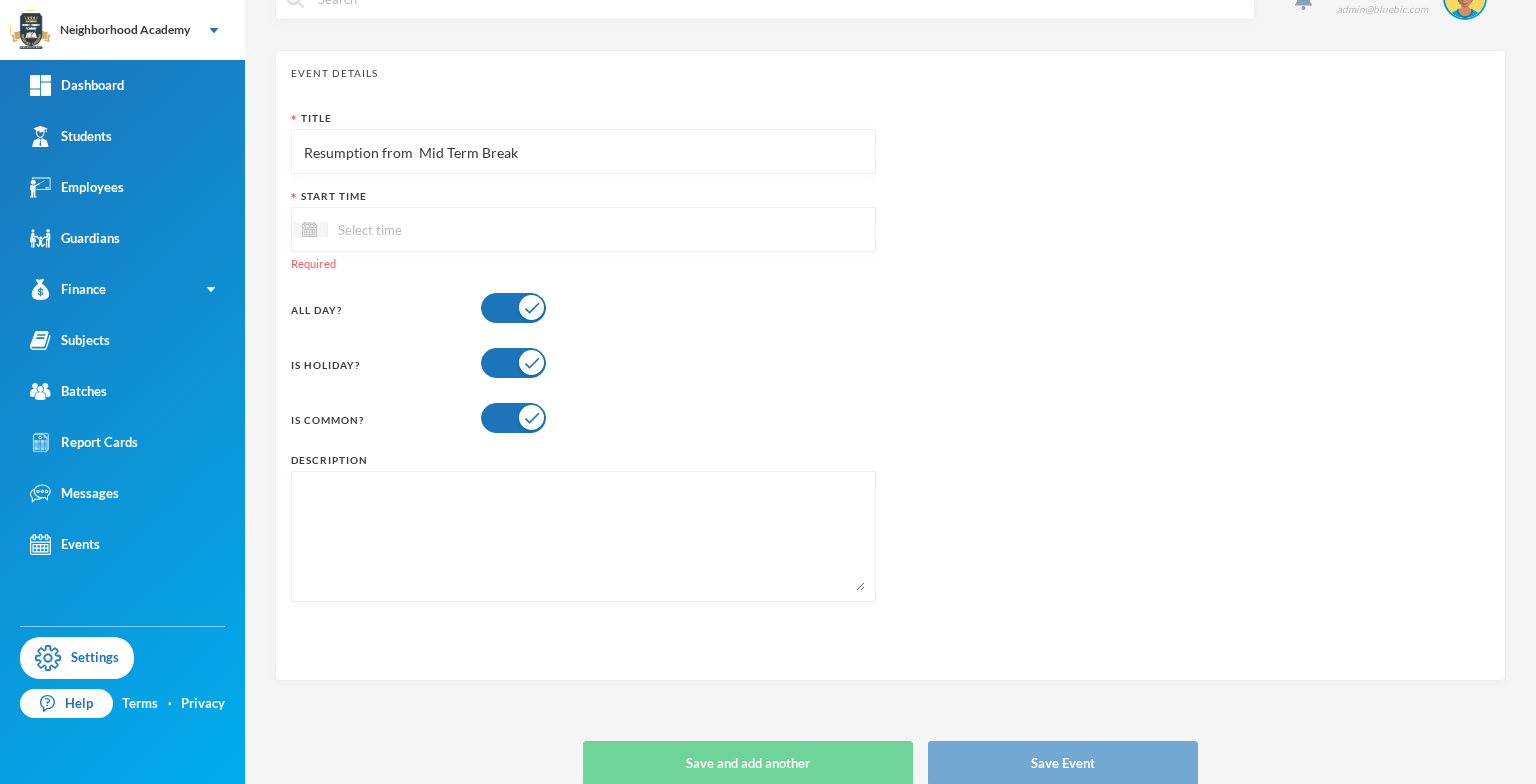 type on "Resumption from  Mid Term Break" 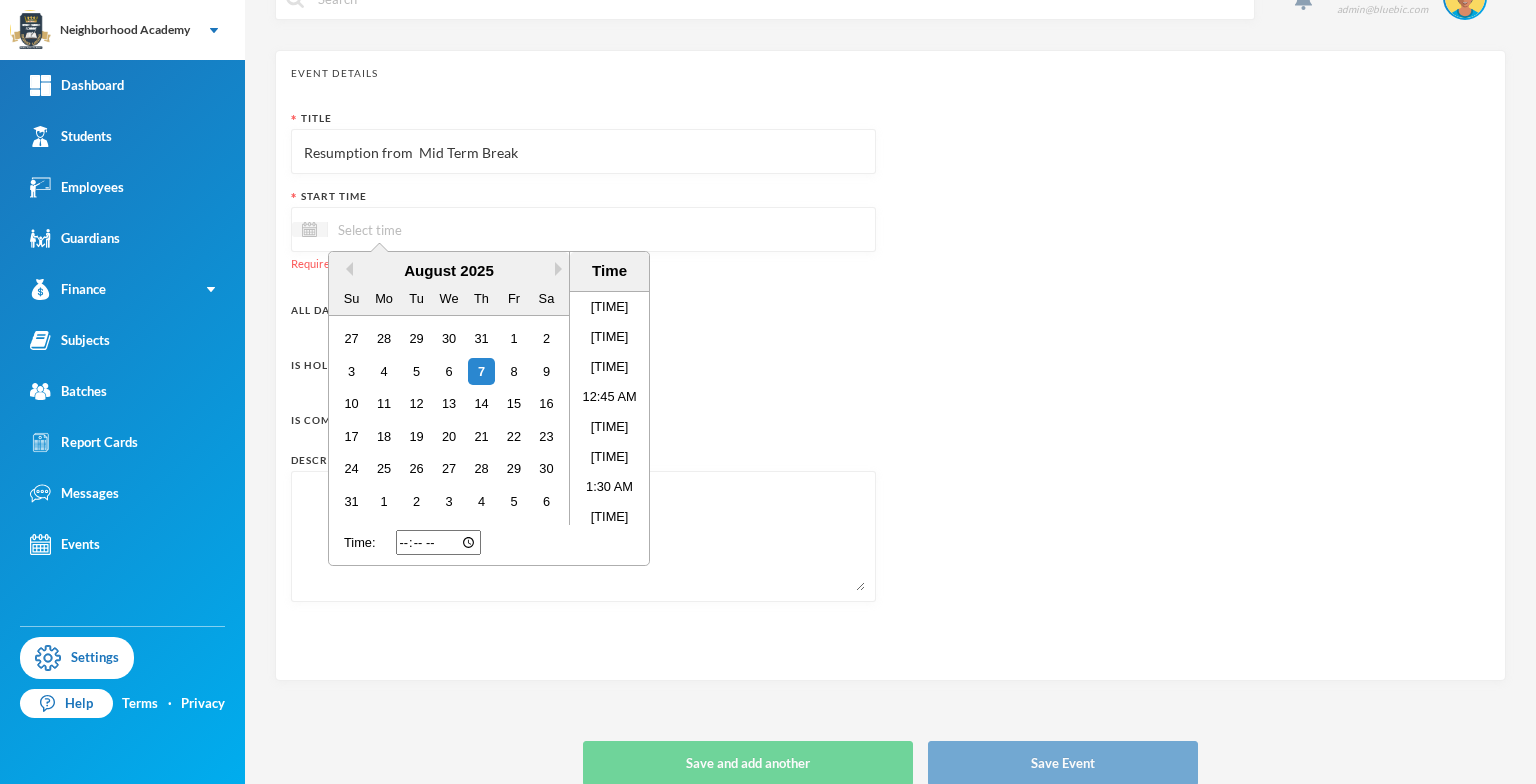 click at bounding box center (412, 229) 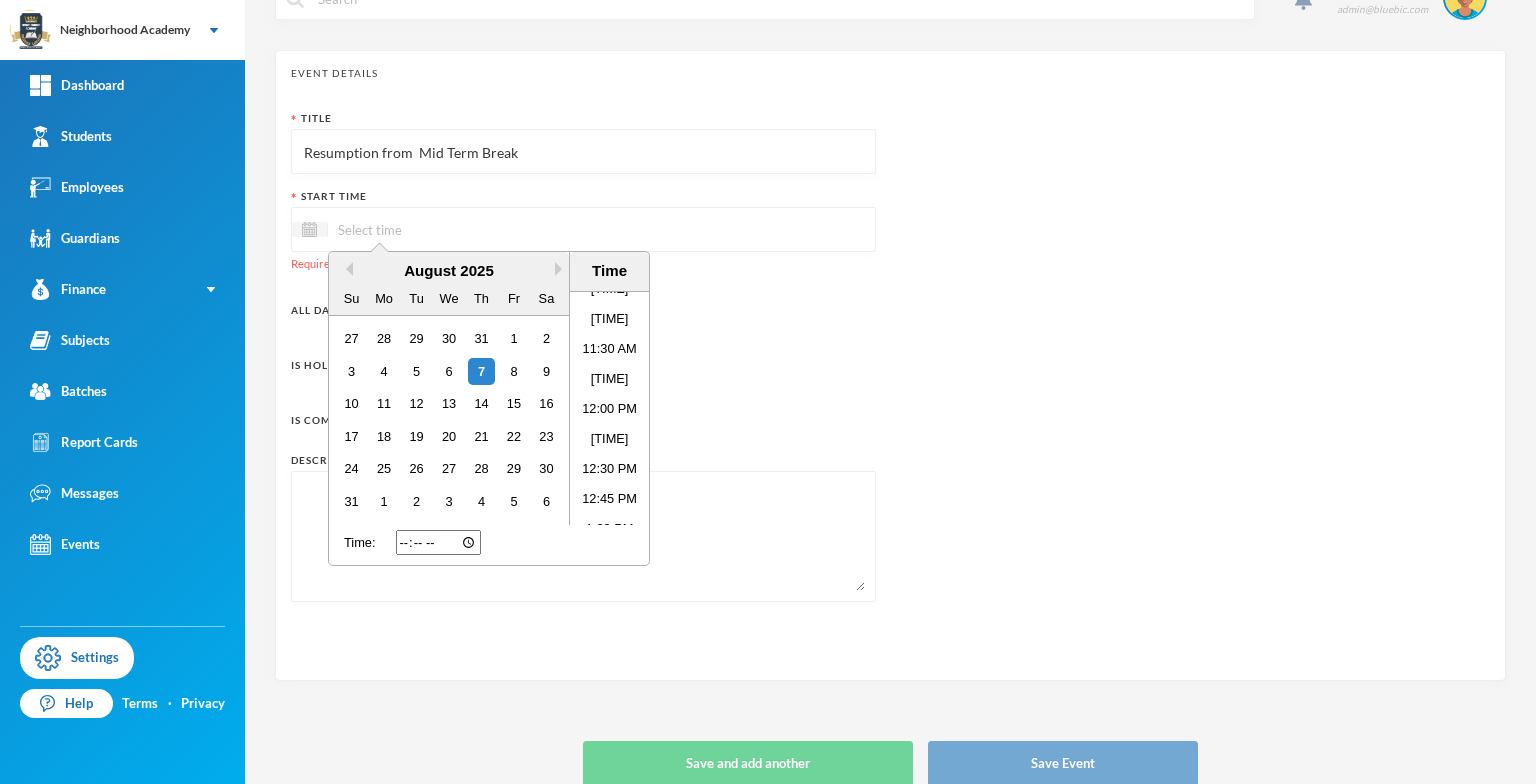 click on "August 2025" at bounding box center (449, 271) 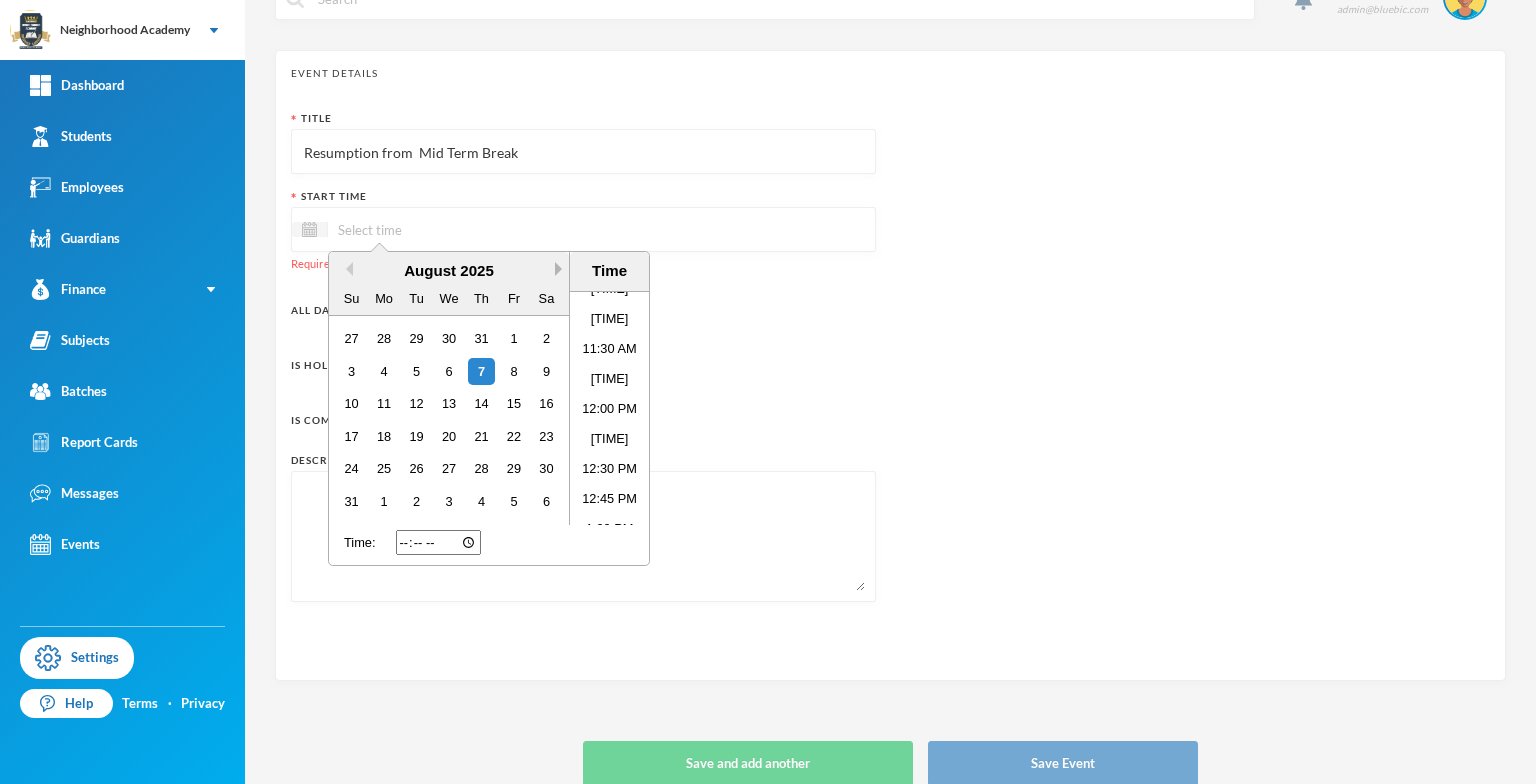 click on "Next Month" at bounding box center (562, 269) 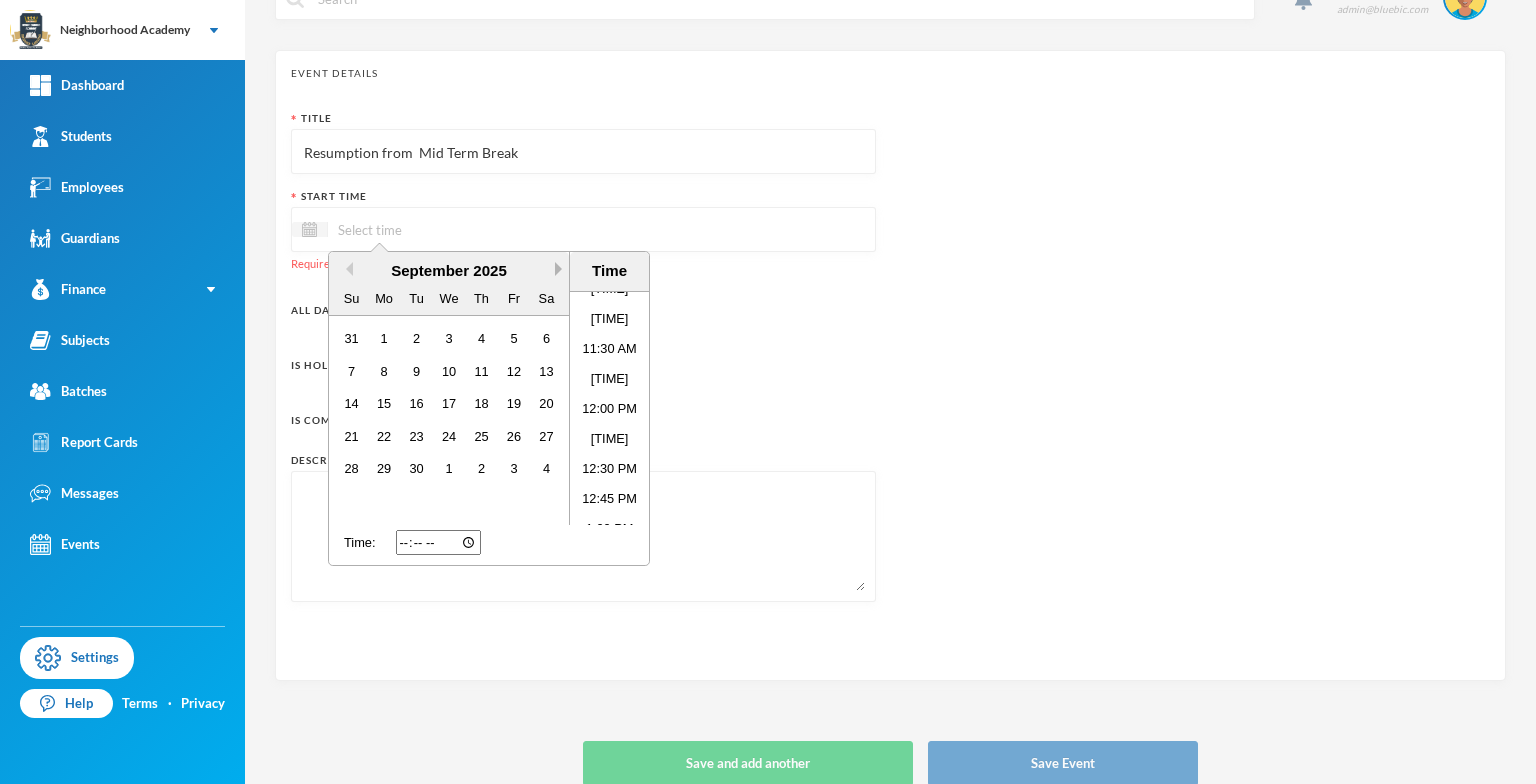 click on "Next Month" at bounding box center [562, 269] 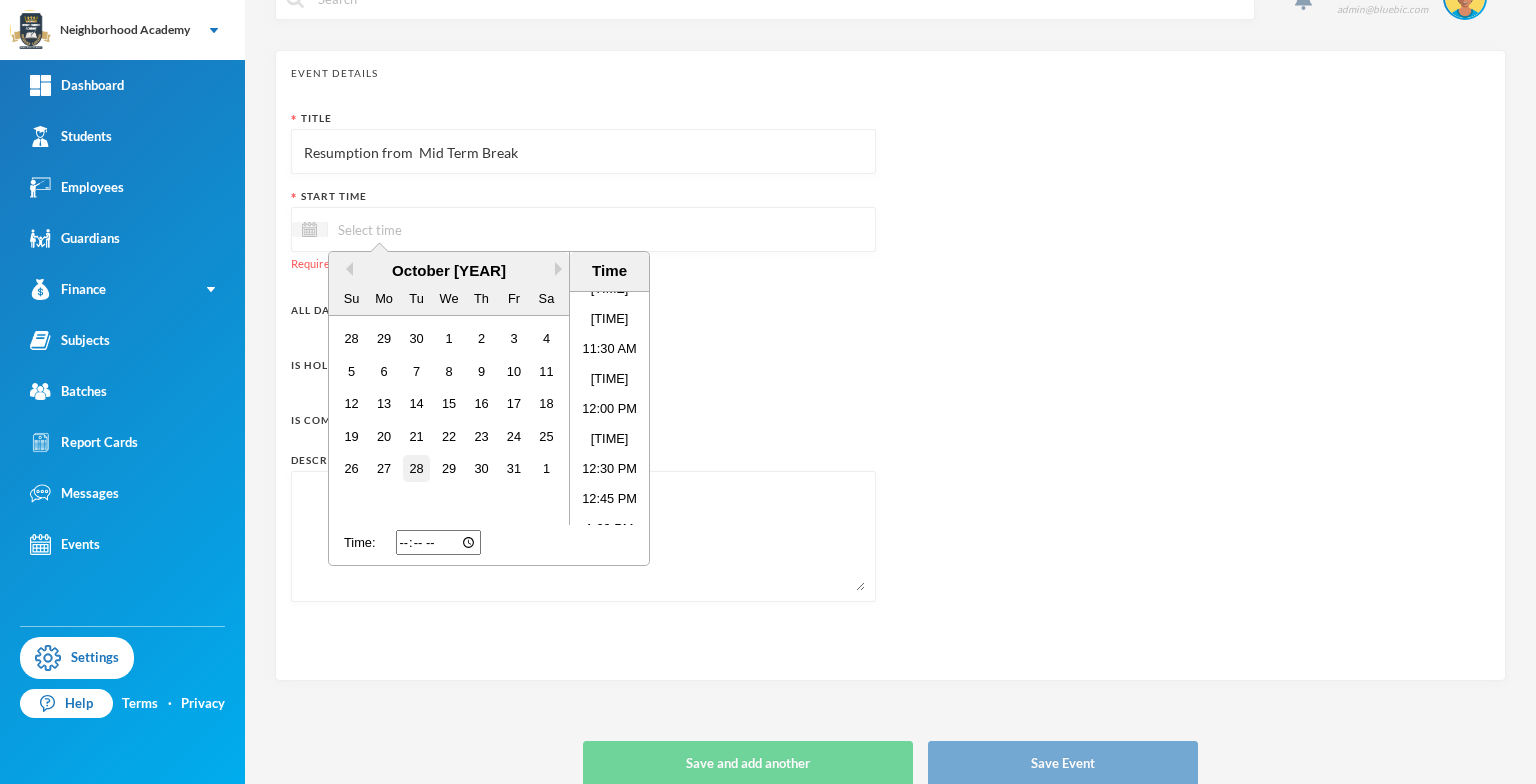click on "28" at bounding box center (416, 468) 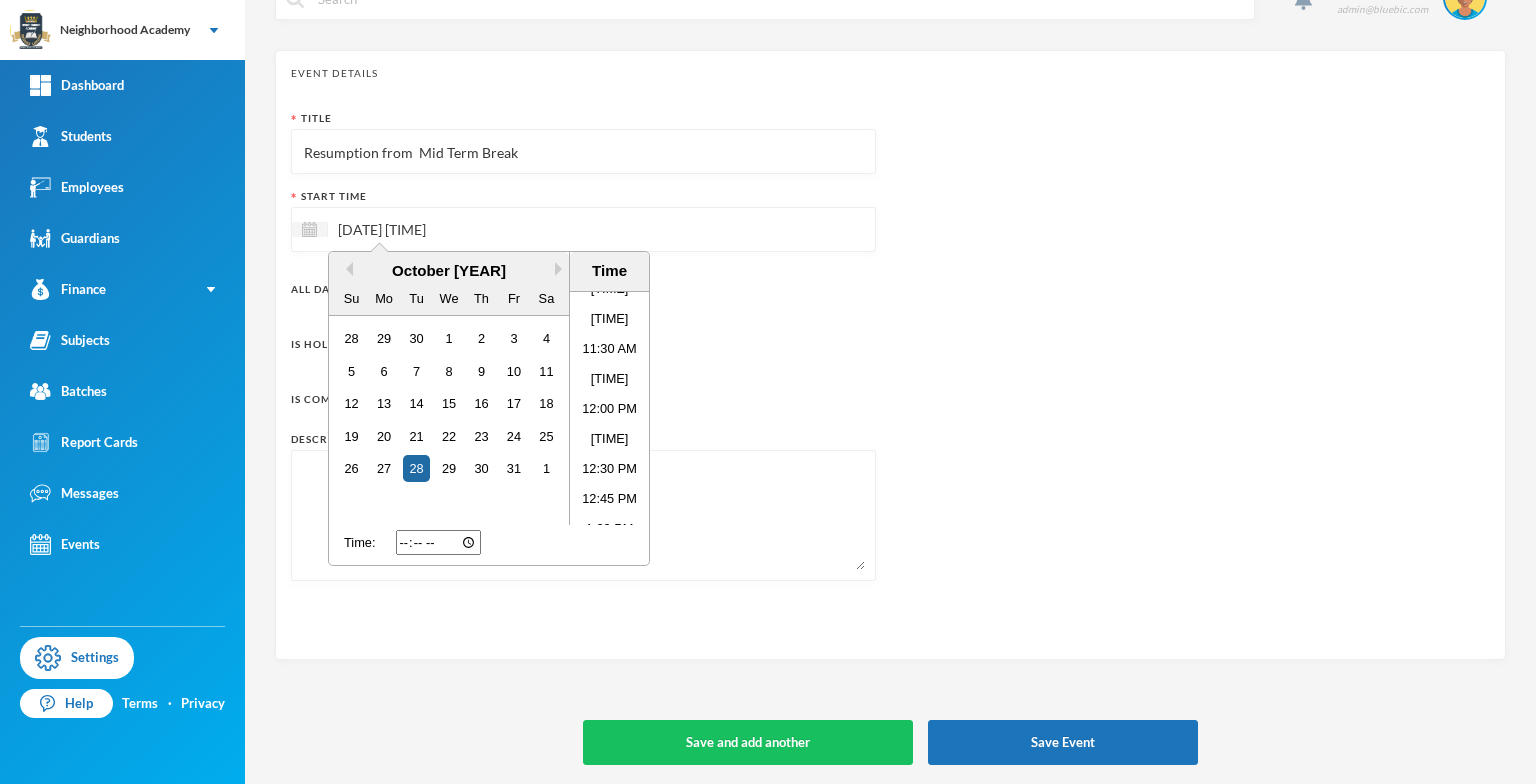 type 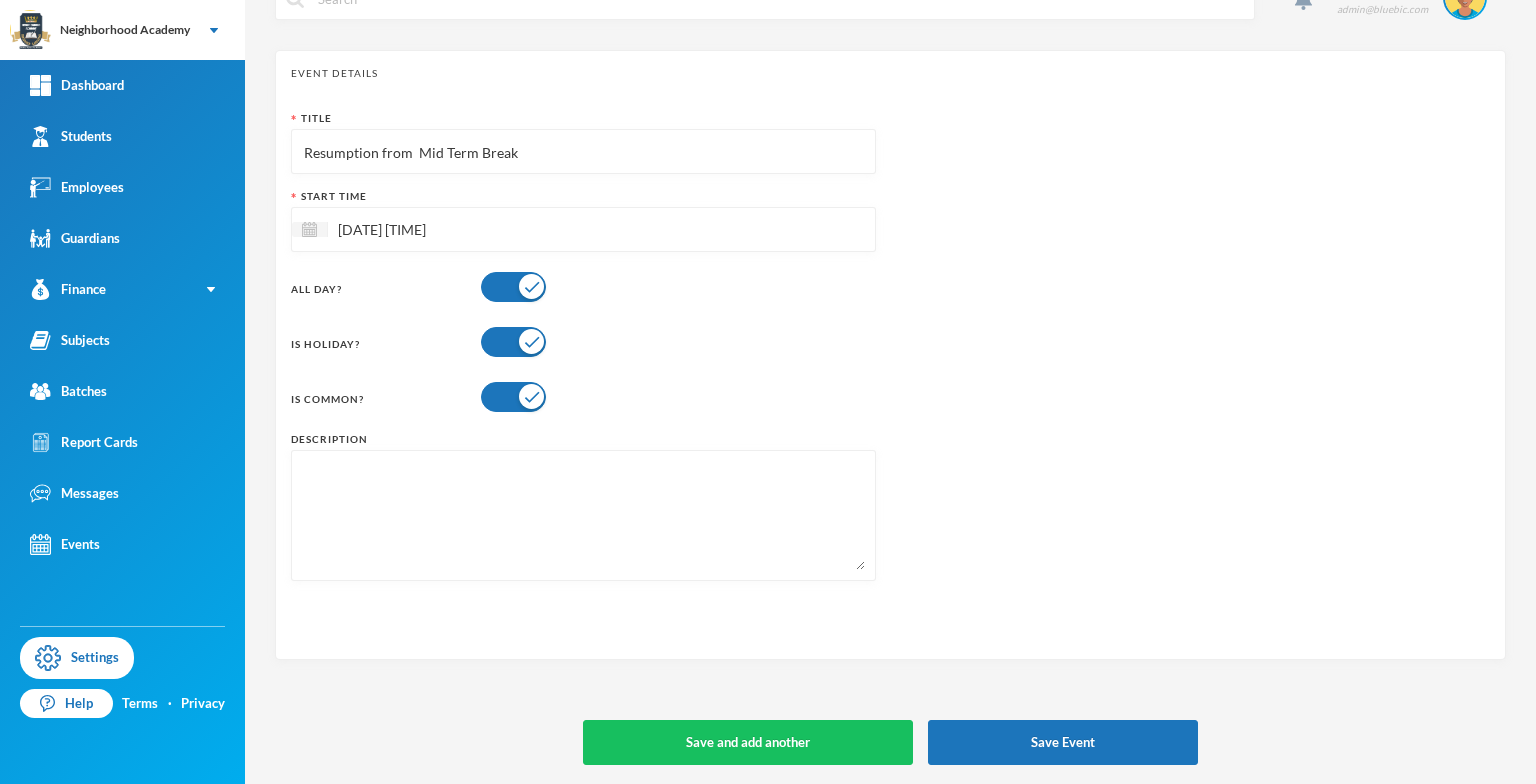 click at bounding box center [513, 342] 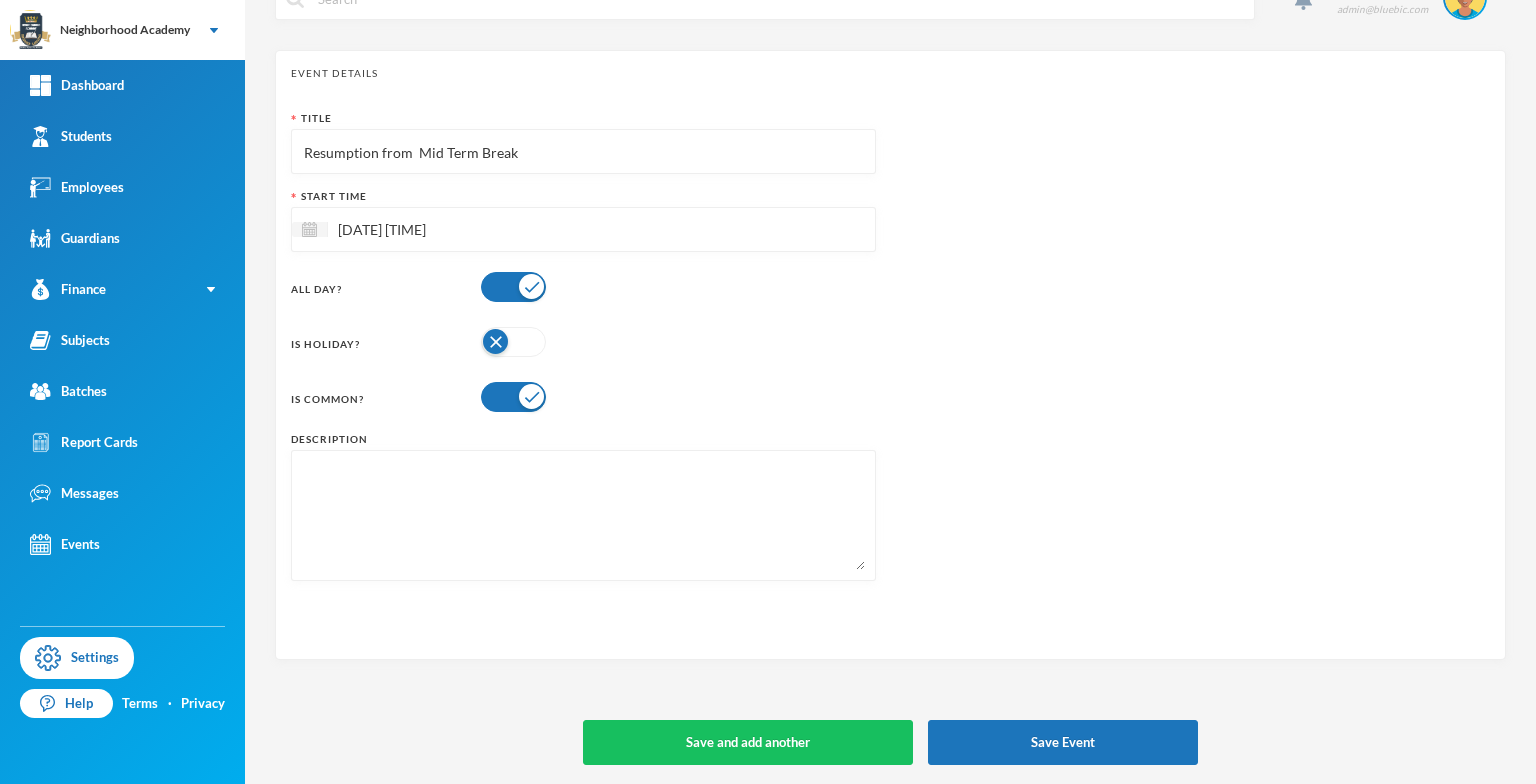 click at bounding box center [583, 515] 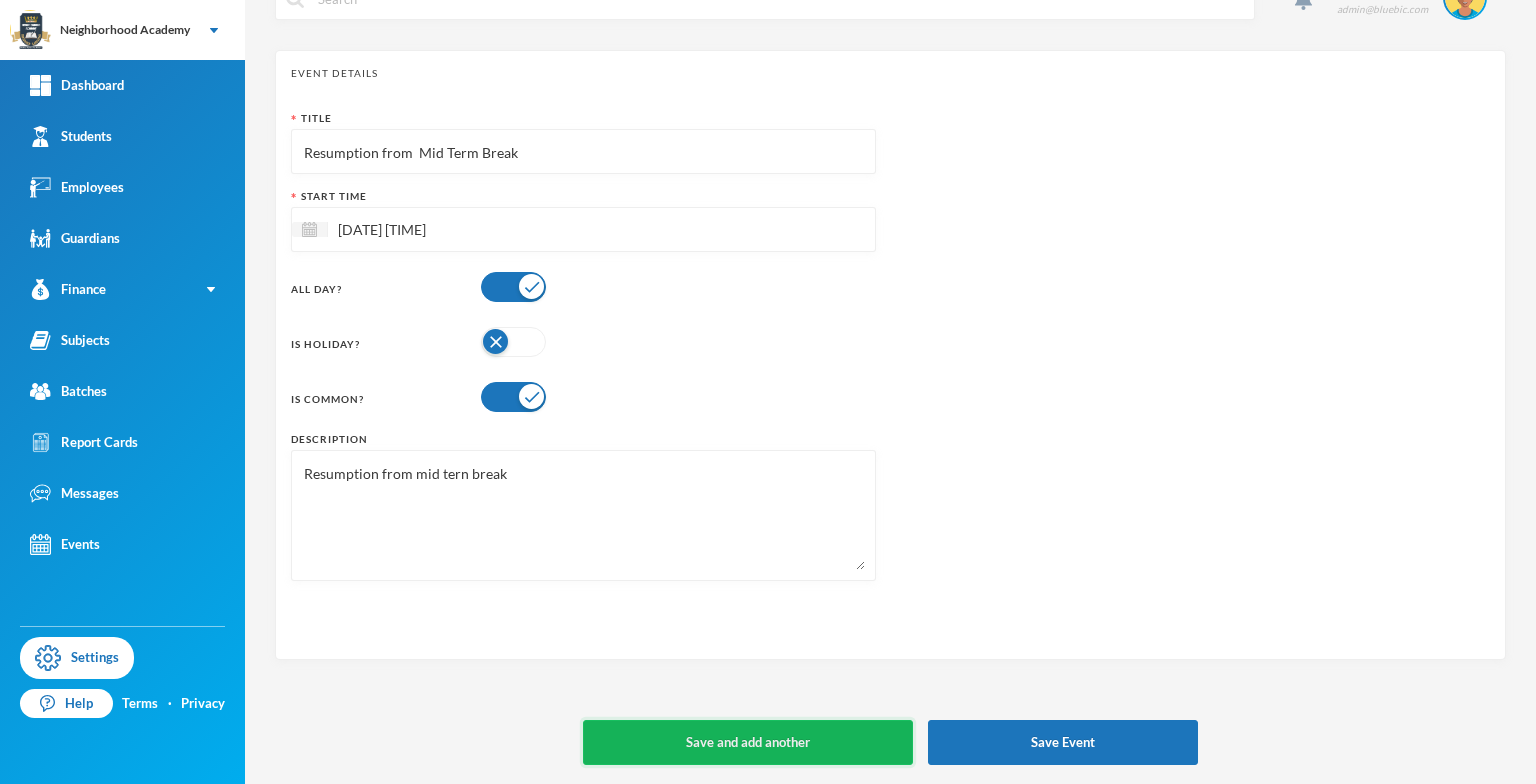 type on "Resumption from mid tern break" 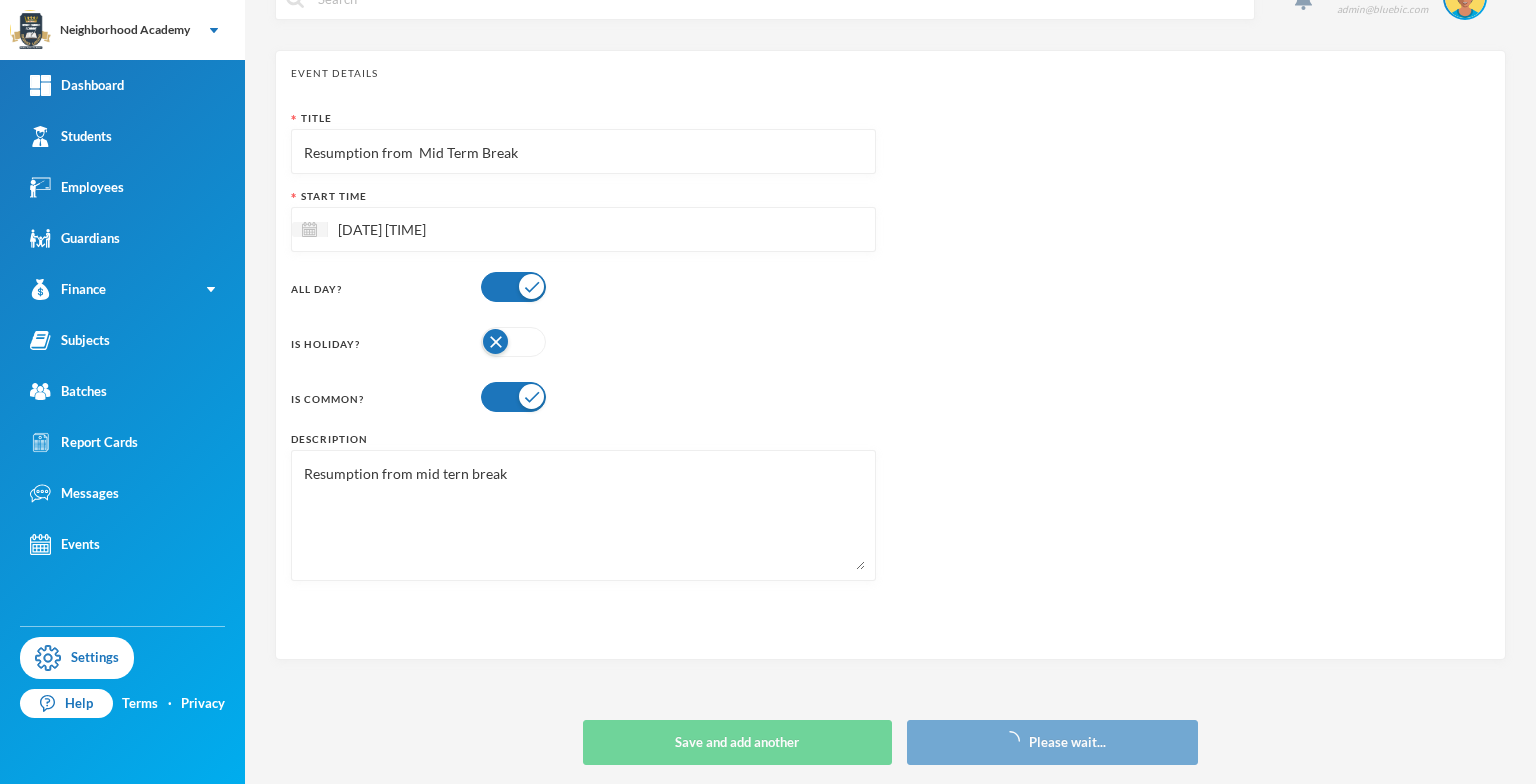 type 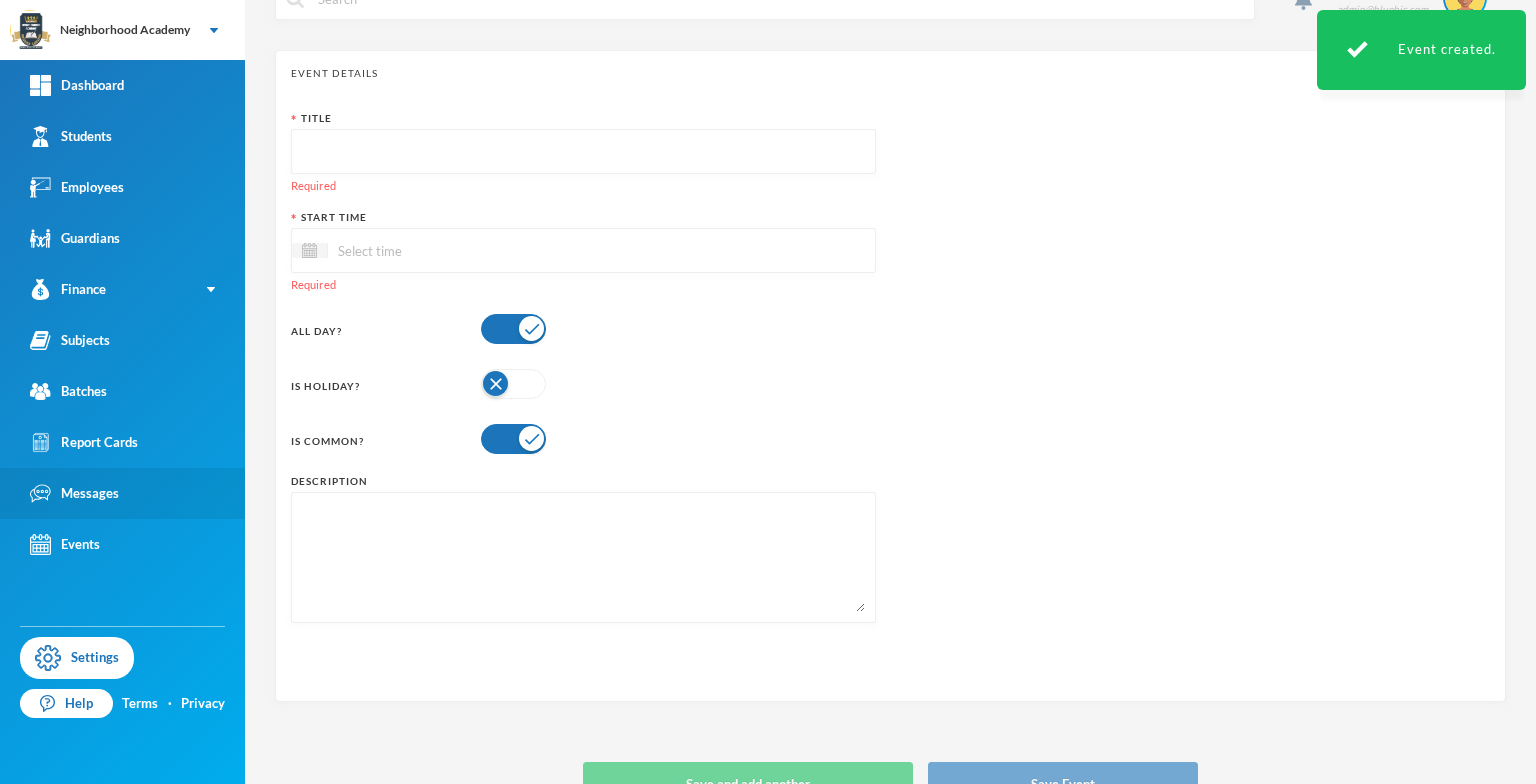 click on "Messages" at bounding box center [74, 493] 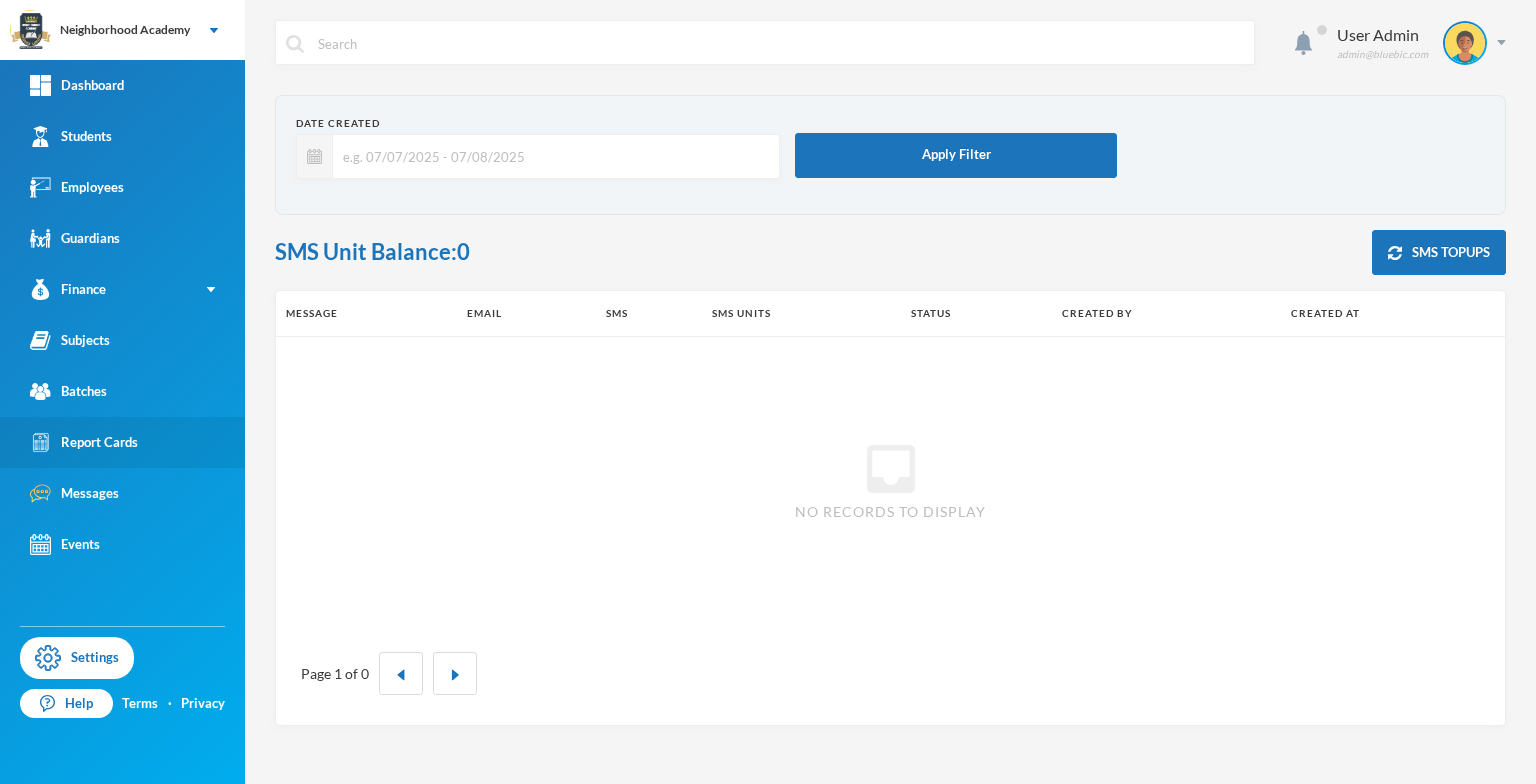 click on "Report Cards" at bounding box center (122, 442) 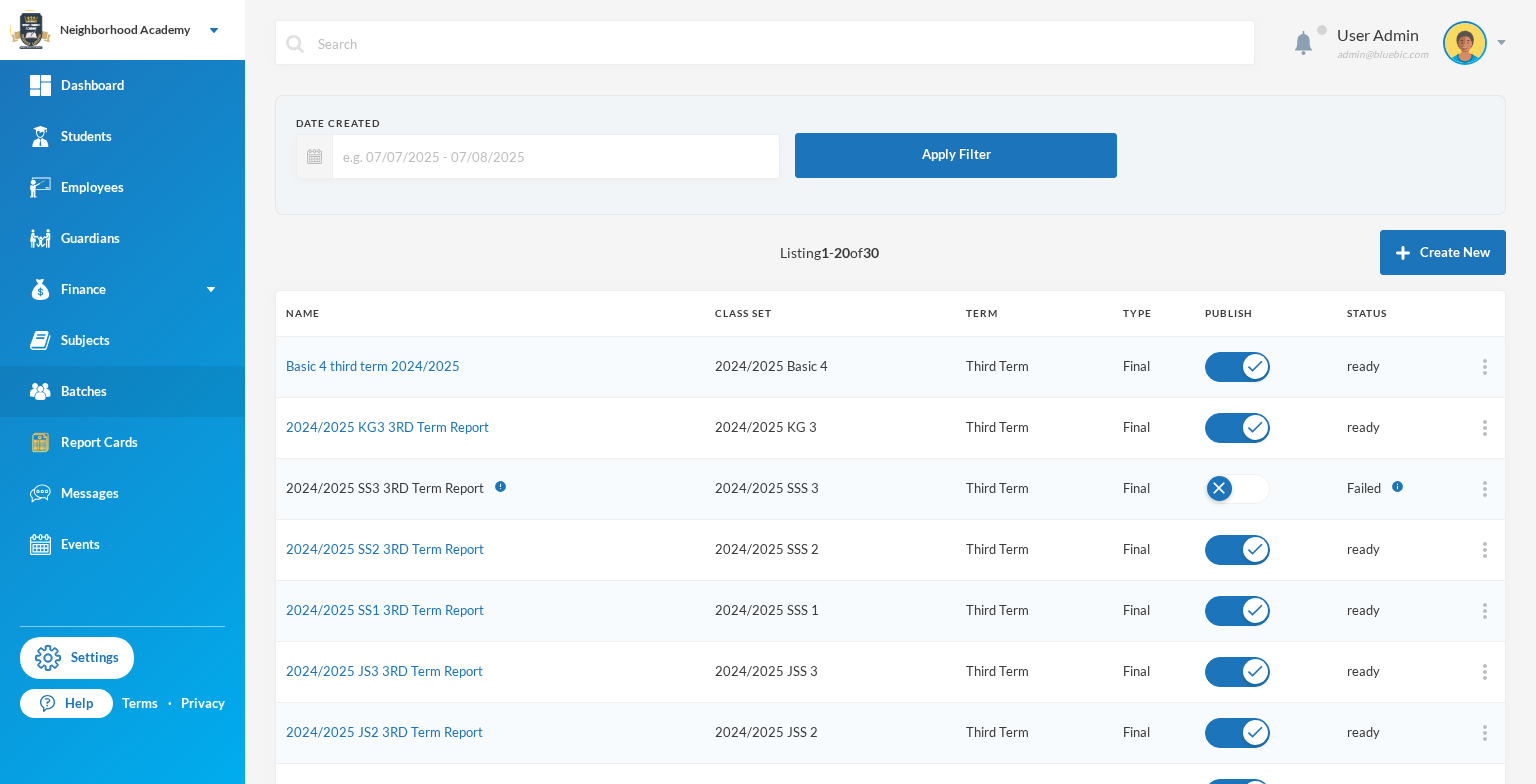 click on "Batches" at bounding box center (122, 391) 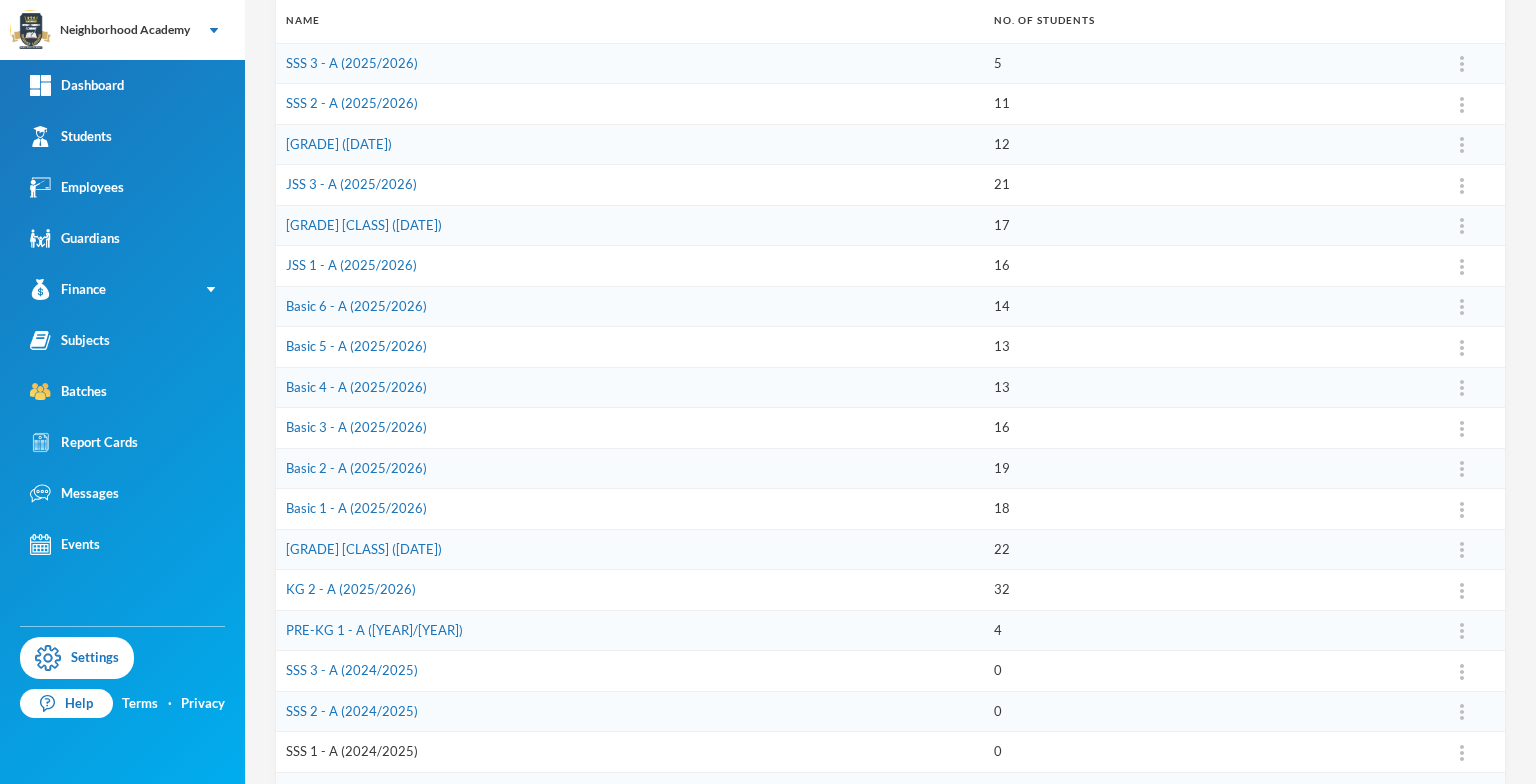 scroll, scrollTop: 280, scrollLeft: 0, axis: vertical 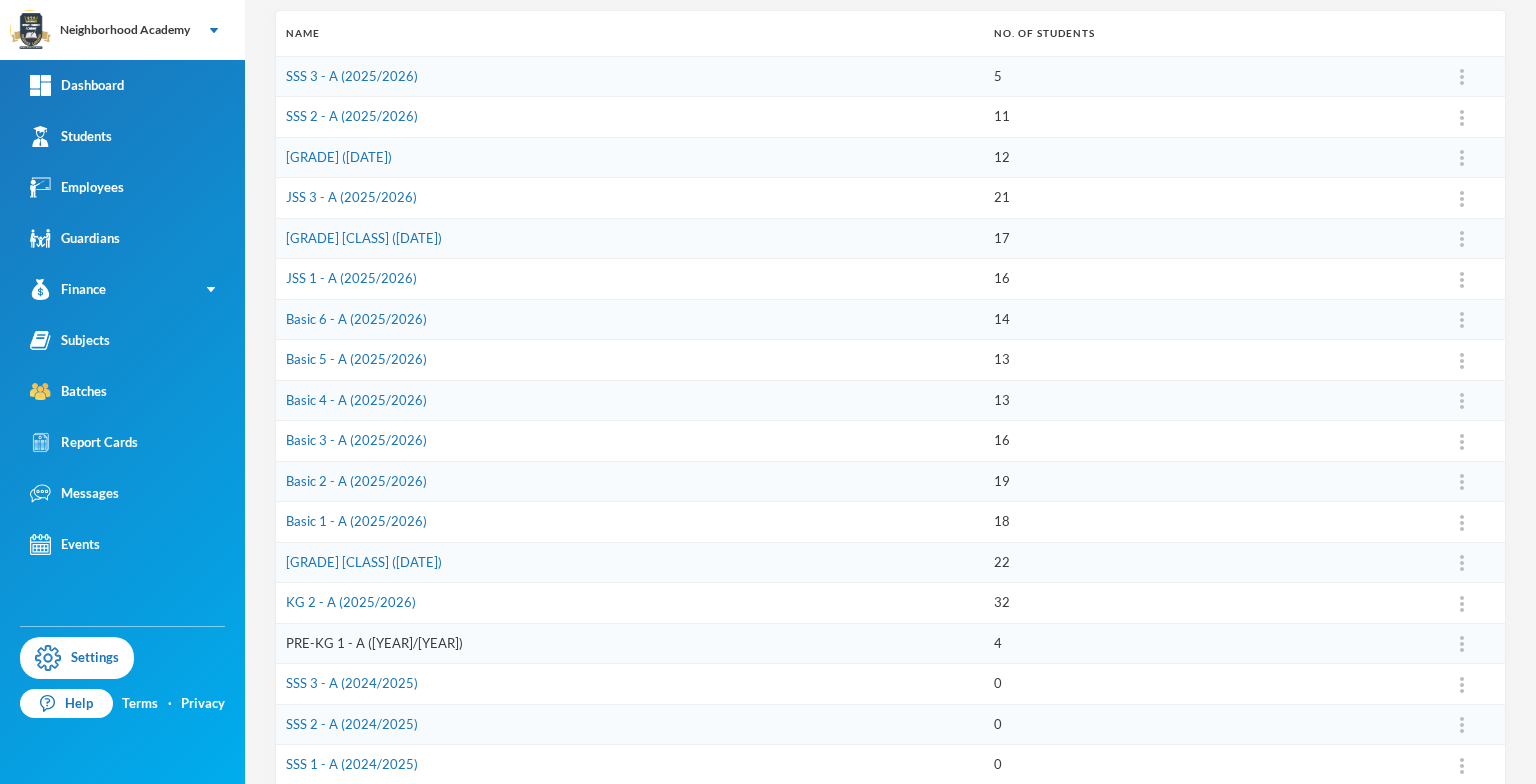 click on "PRE-KG 1 - A ([YEAR]/[YEAR])" at bounding box center (374, 643) 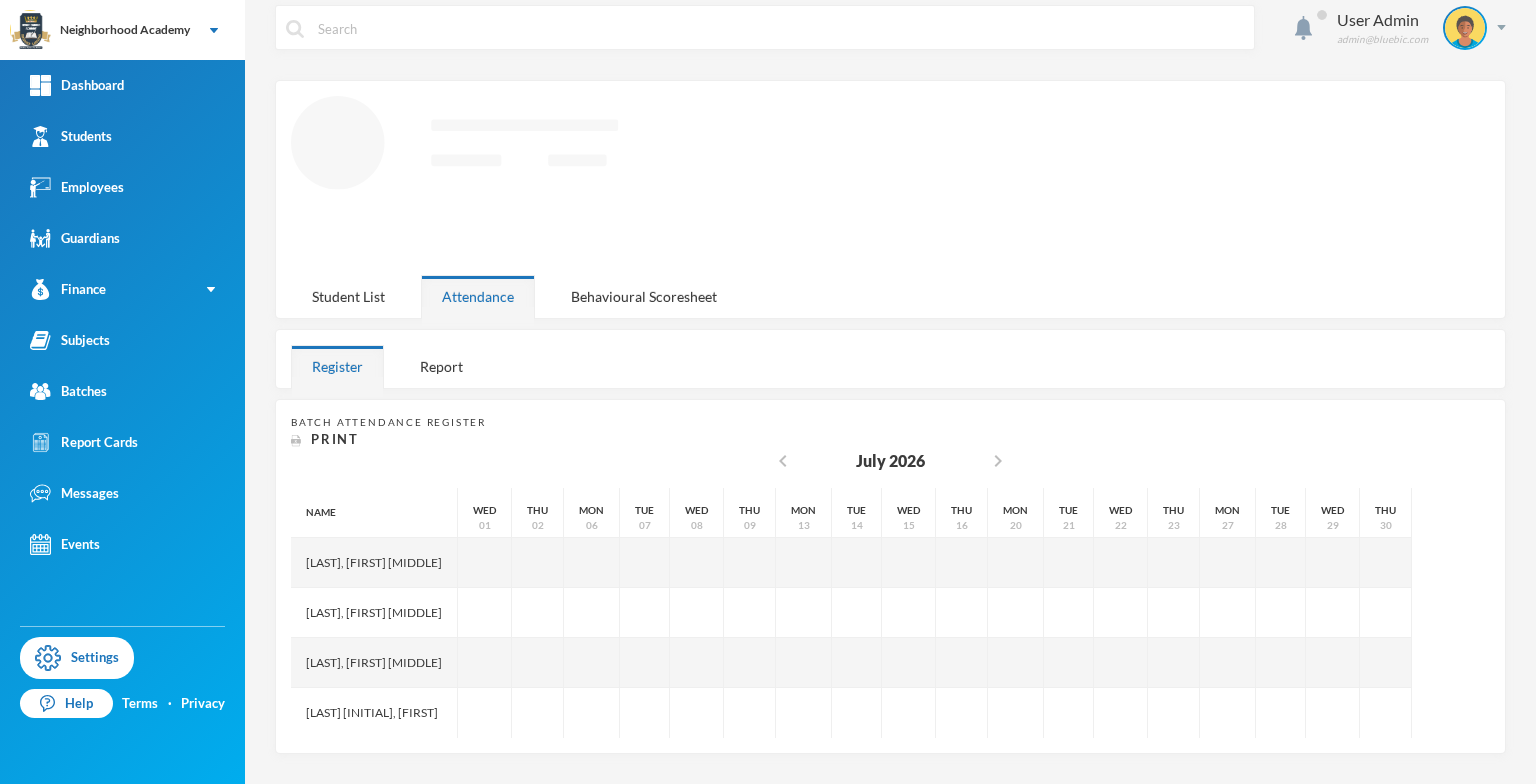scroll, scrollTop: 12, scrollLeft: 0, axis: vertical 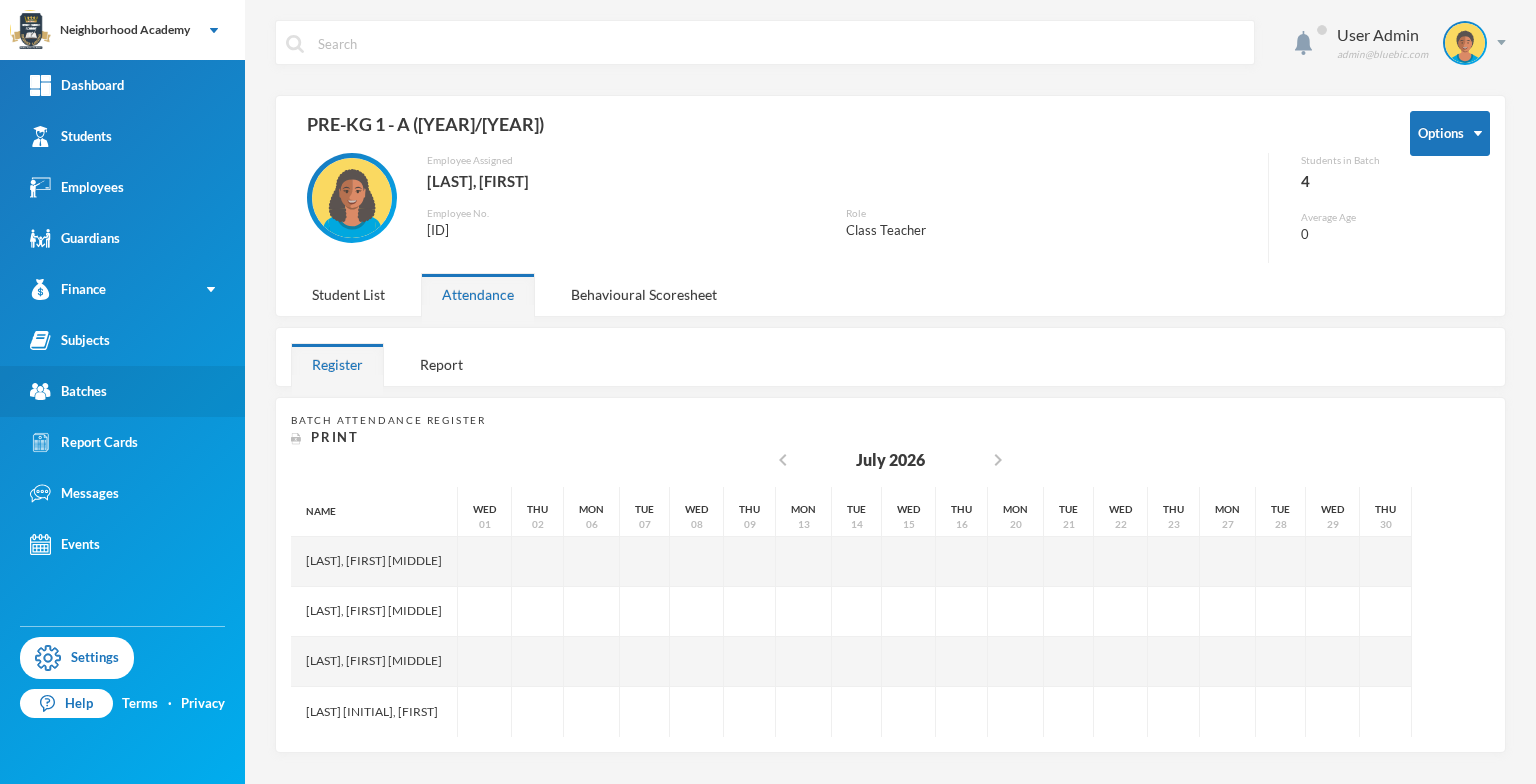 click on "Batches" at bounding box center [68, 391] 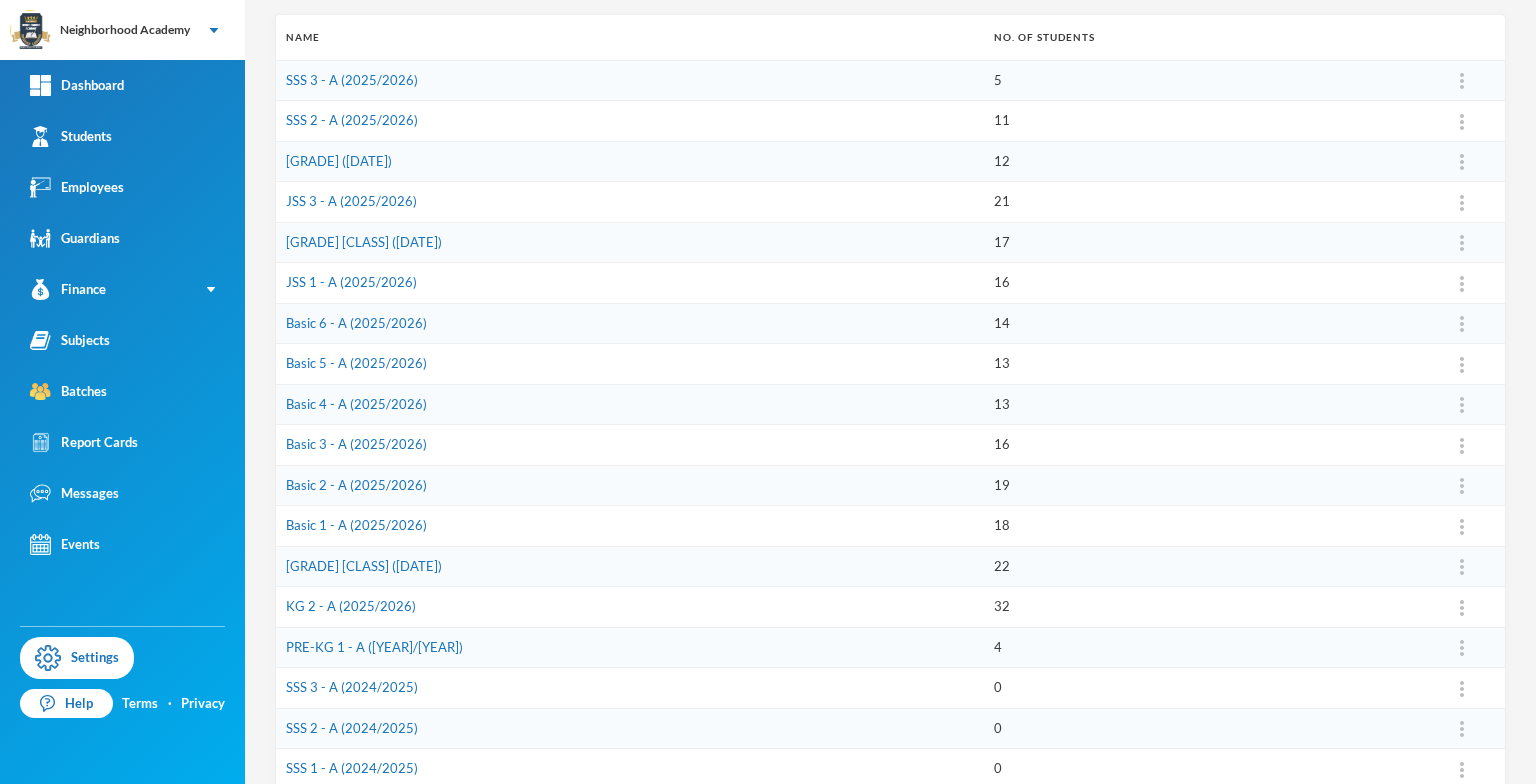 scroll, scrollTop: 312, scrollLeft: 0, axis: vertical 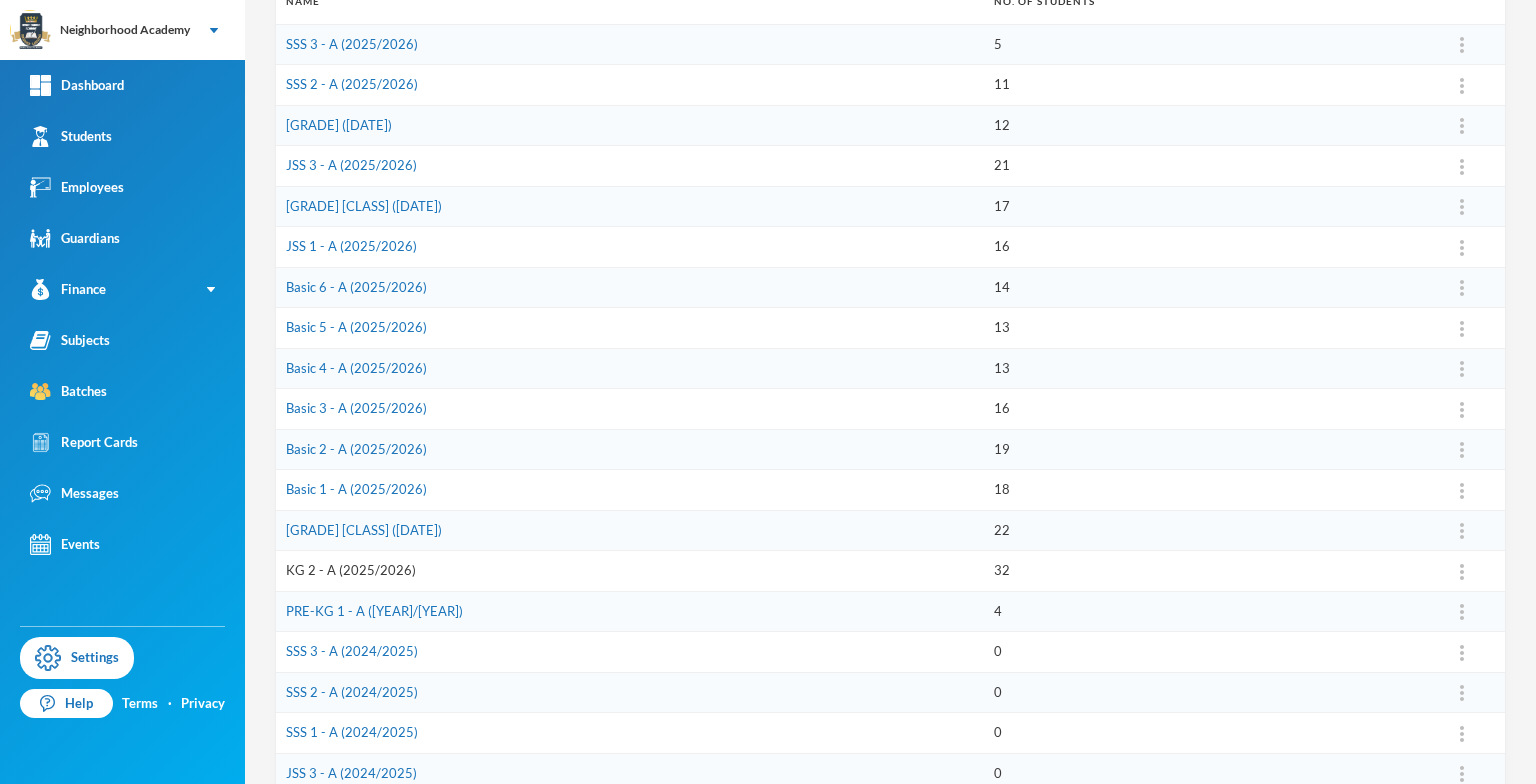 click on "KG 2 - A (2025/2026)" at bounding box center [351, 570] 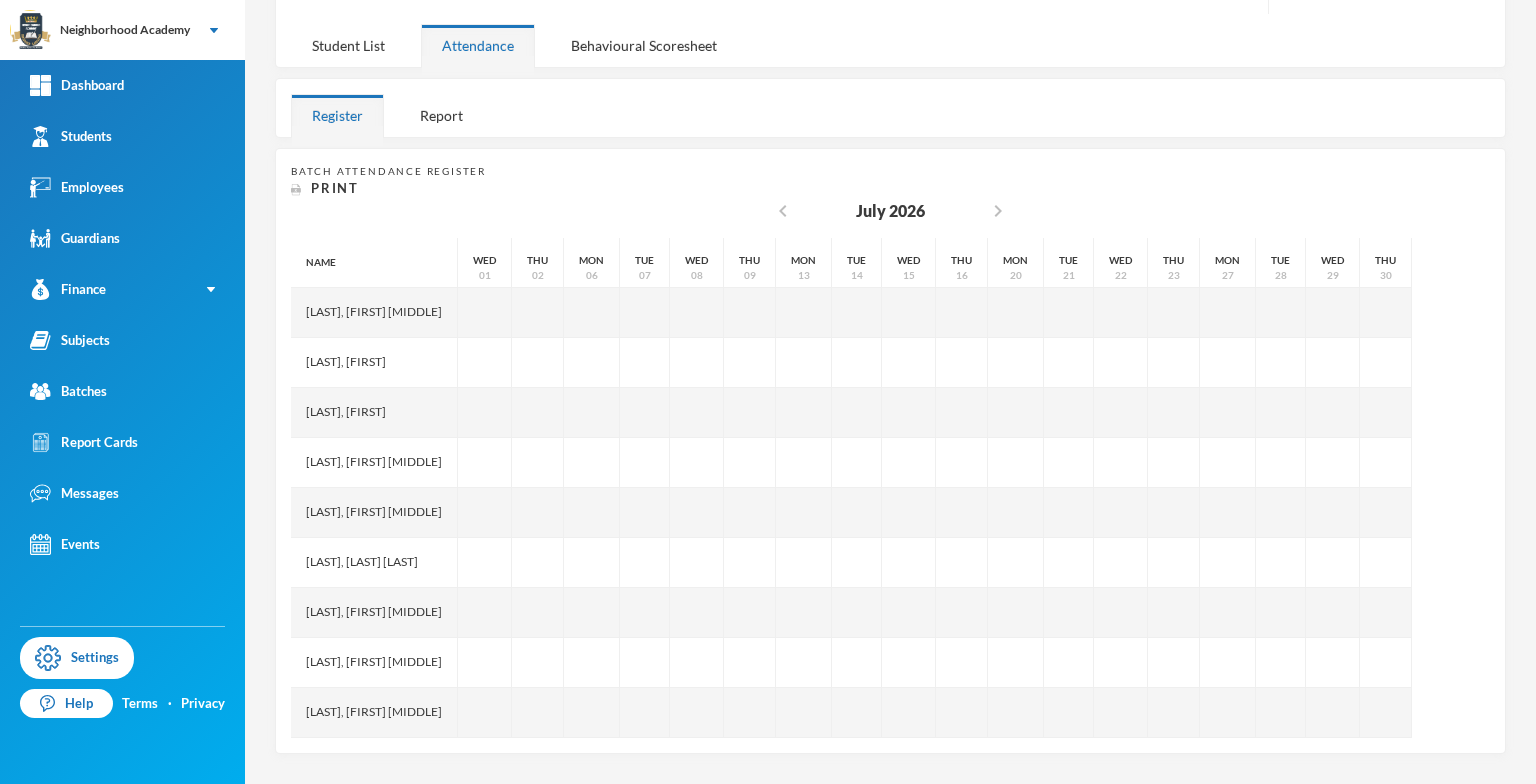 scroll, scrollTop: 246, scrollLeft: 0, axis: vertical 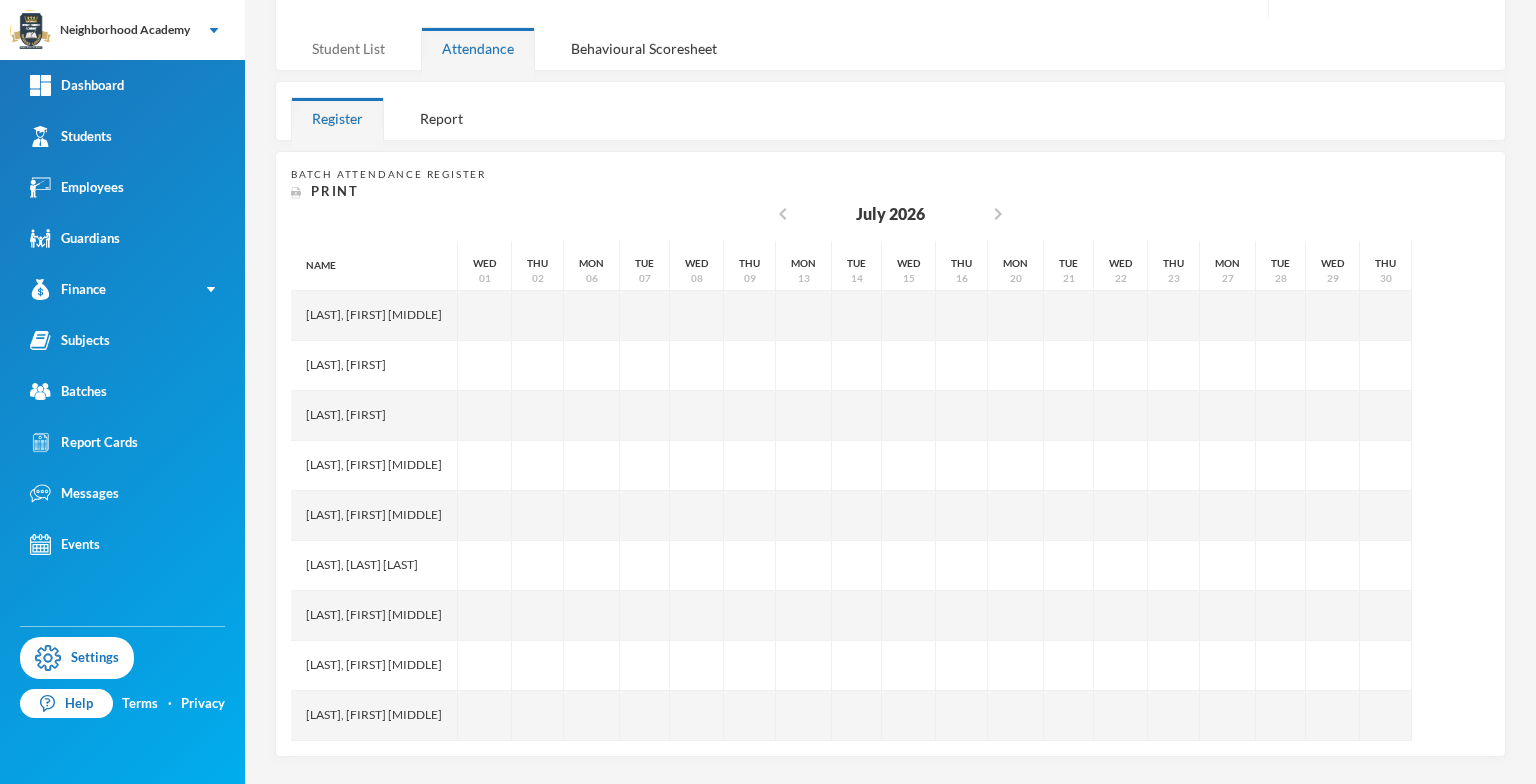 click on "Student List" at bounding box center (348, 48) 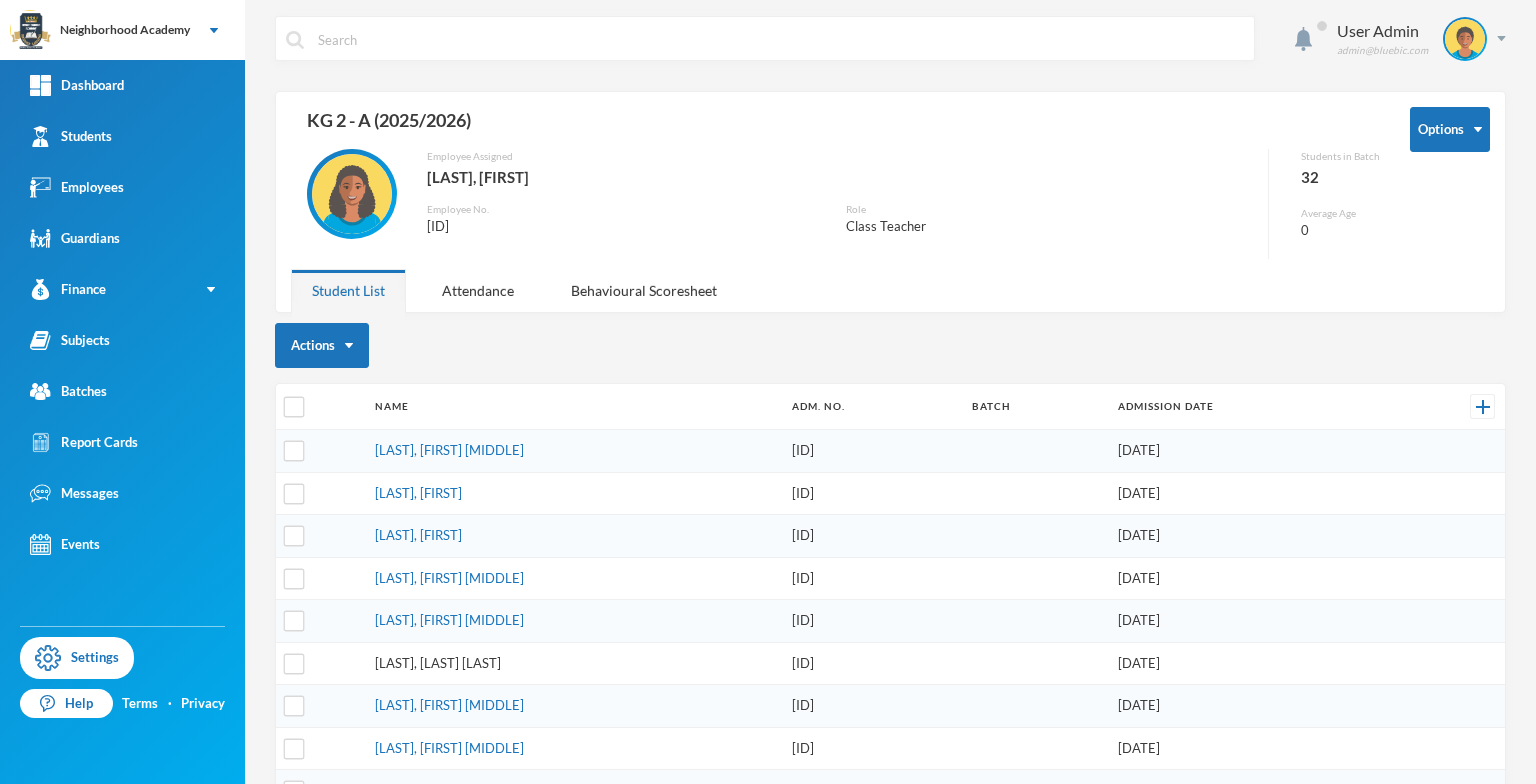 scroll, scrollTop: 0, scrollLeft: 0, axis: both 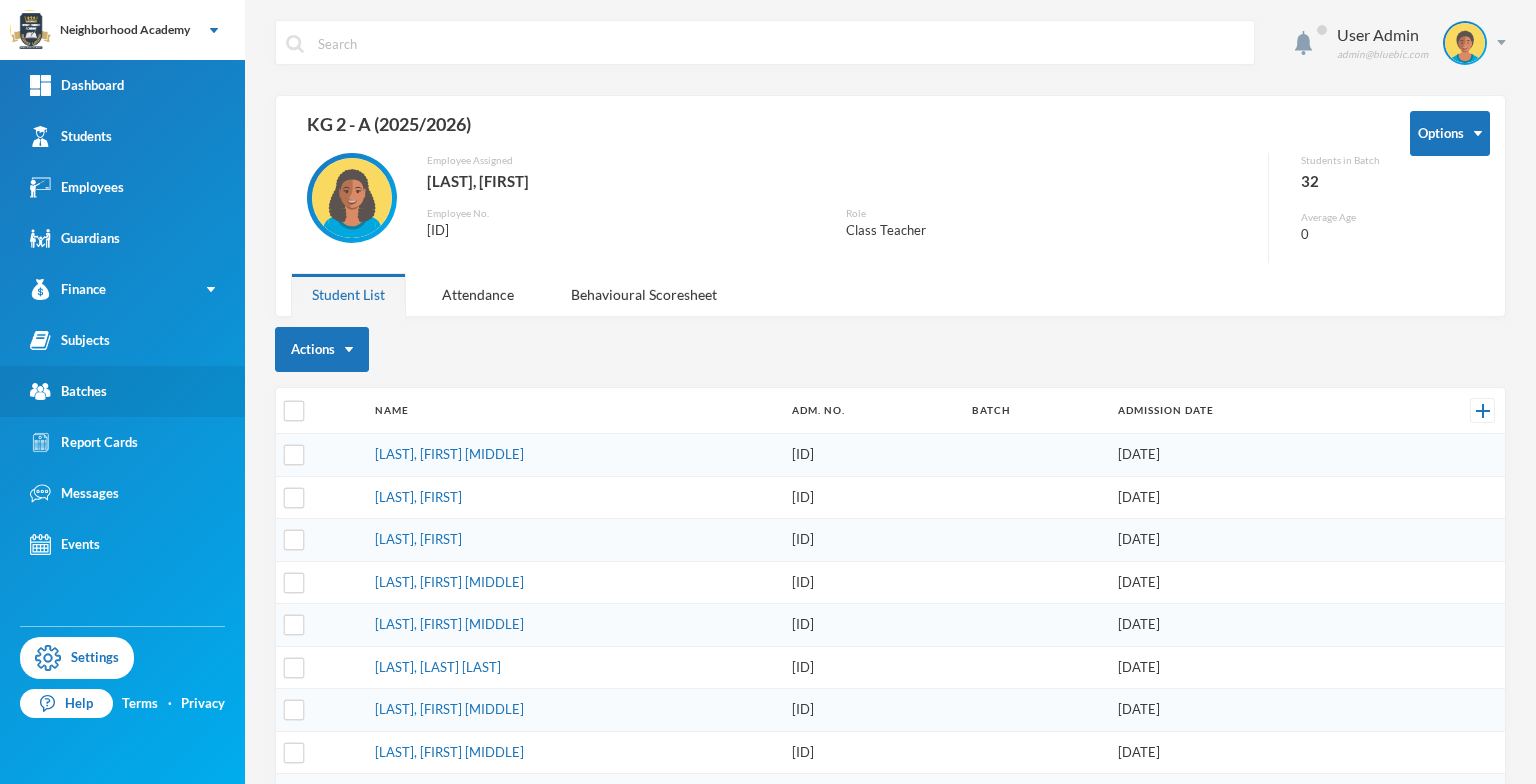 click on "Batches" at bounding box center (68, 391) 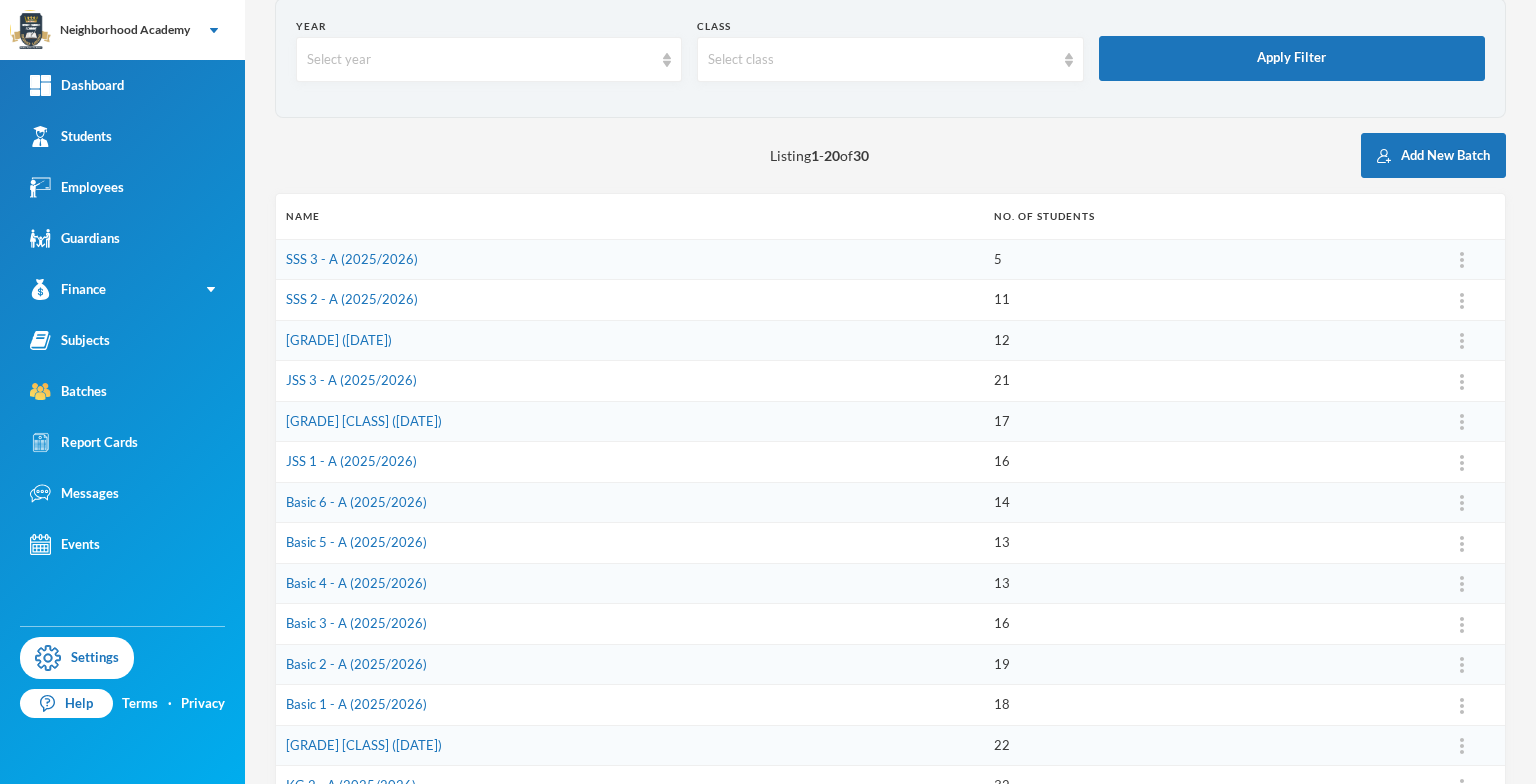 scroll, scrollTop: 400, scrollLeft: 0, axis: vertical 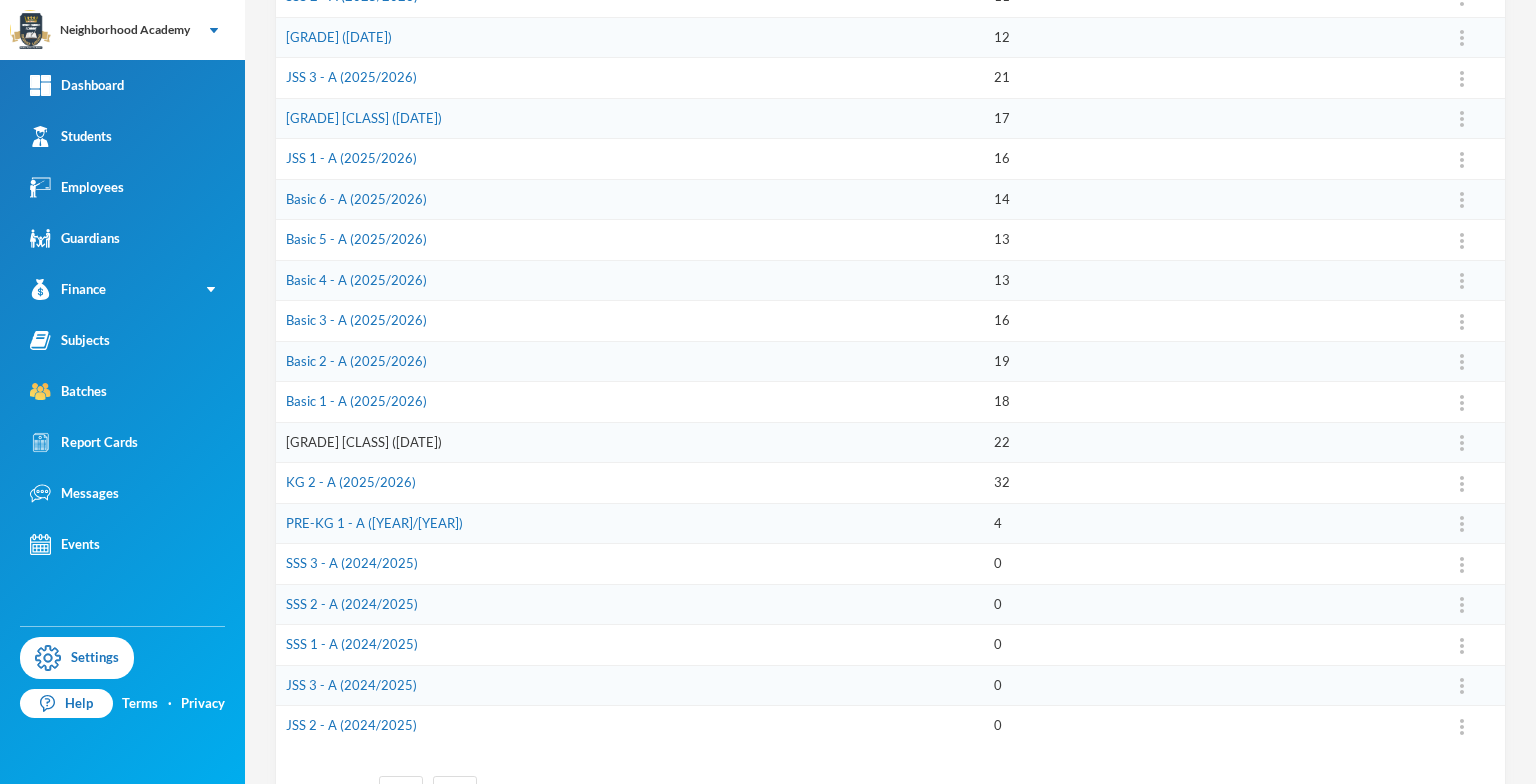 click on "[GRADE] [CLASS] ([DATE])" at bounding box center (364, 442) 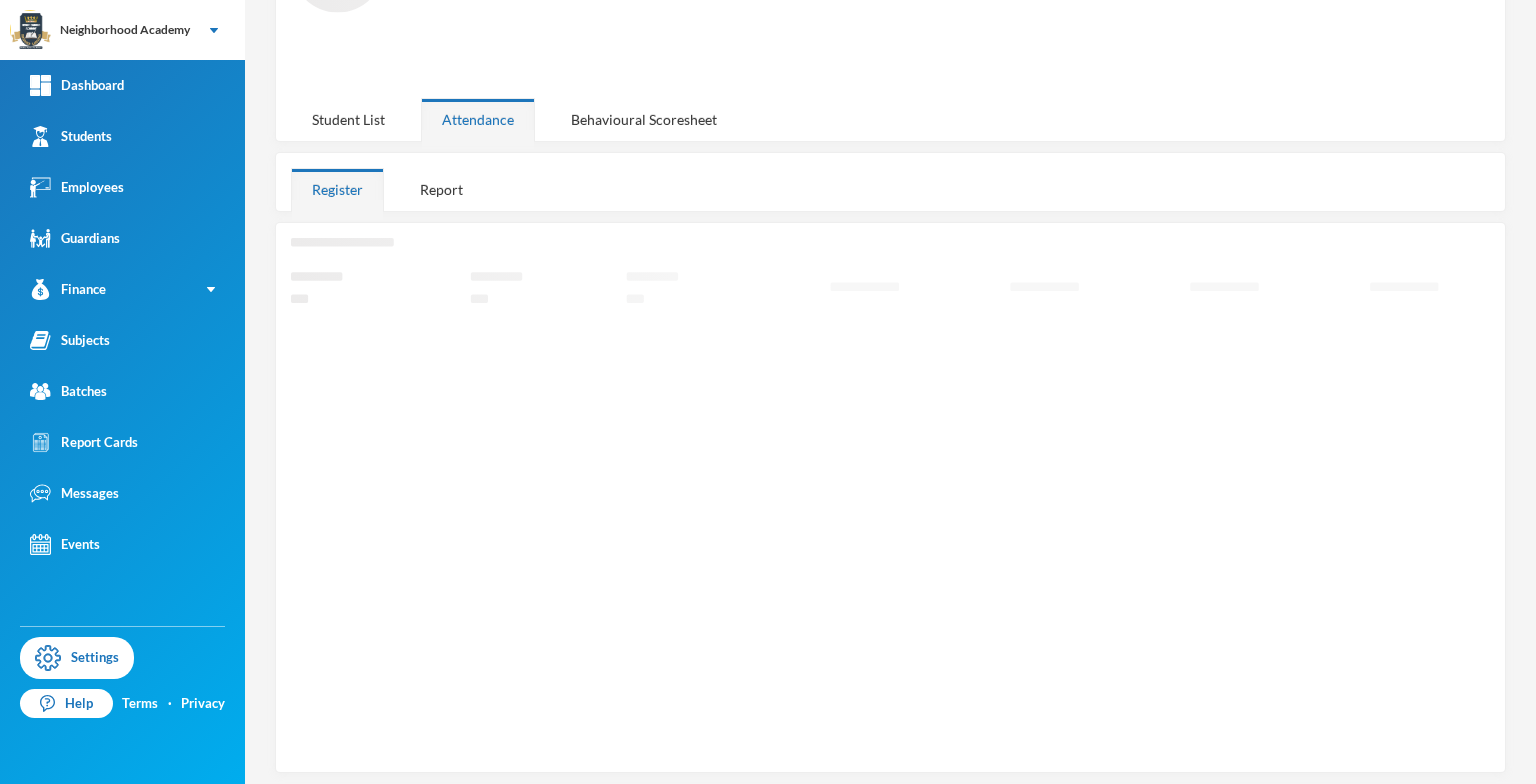 click on "Loading interface..." 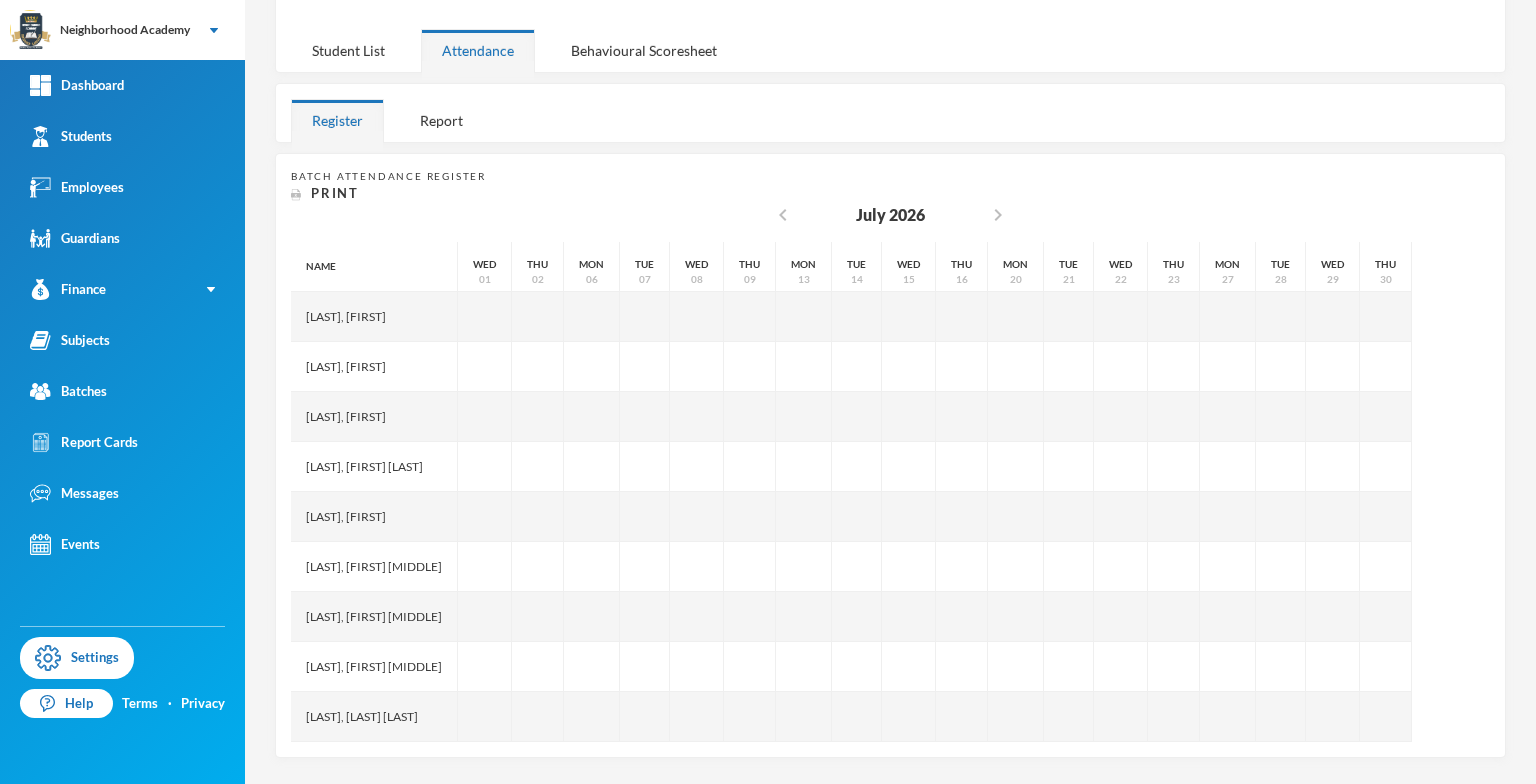 scroll, scrollTop: 246, scrollLeft: 0, axis: vertical 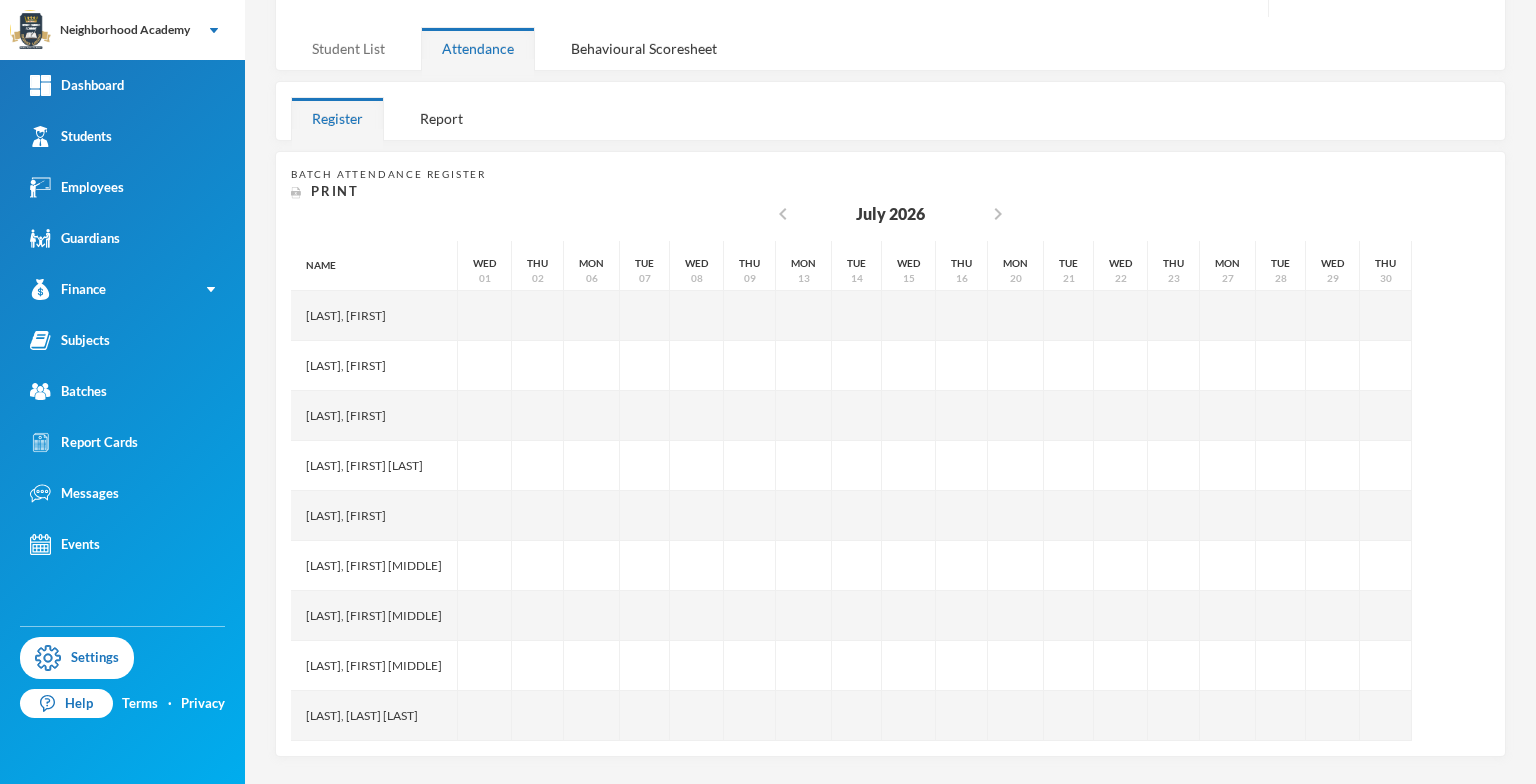 click on "Student List" at bounding box center [348, 48] 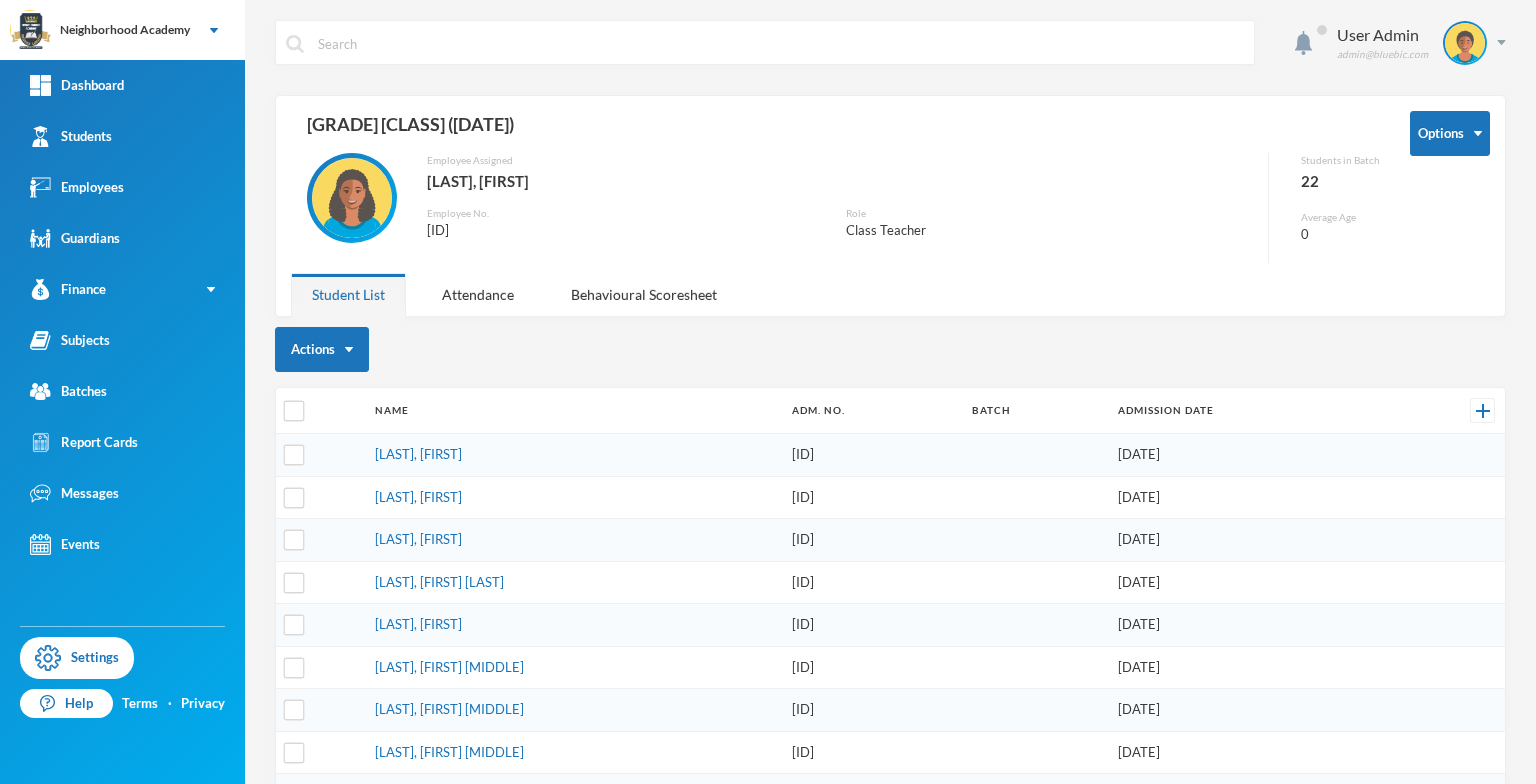scroll, scrollTop: 0, scrollLeft: 0, axis: both 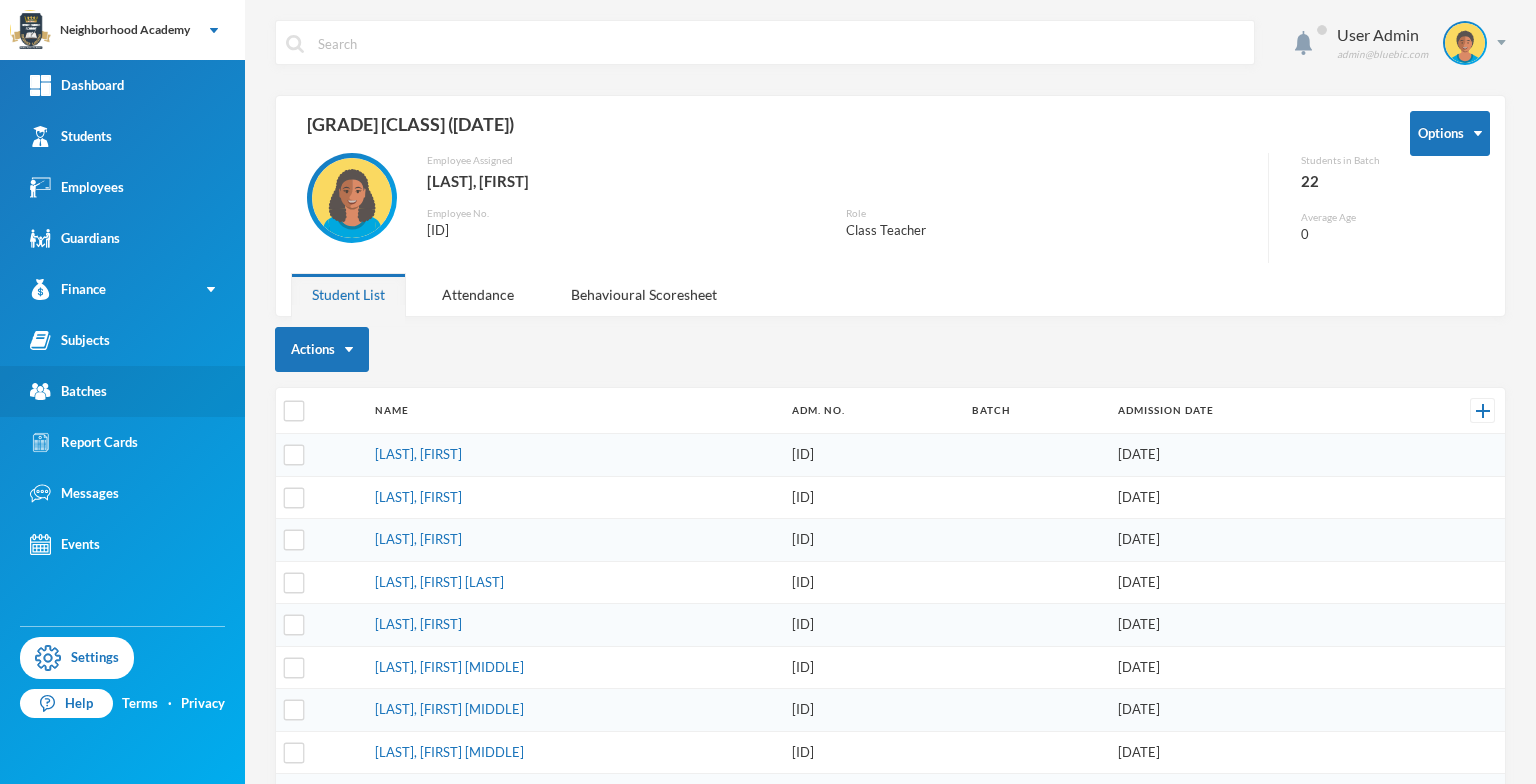 drag, startPoint x: 95, startPoint y: 382, endPoint x: 108, endPoint y: 396, distance: 19.104973 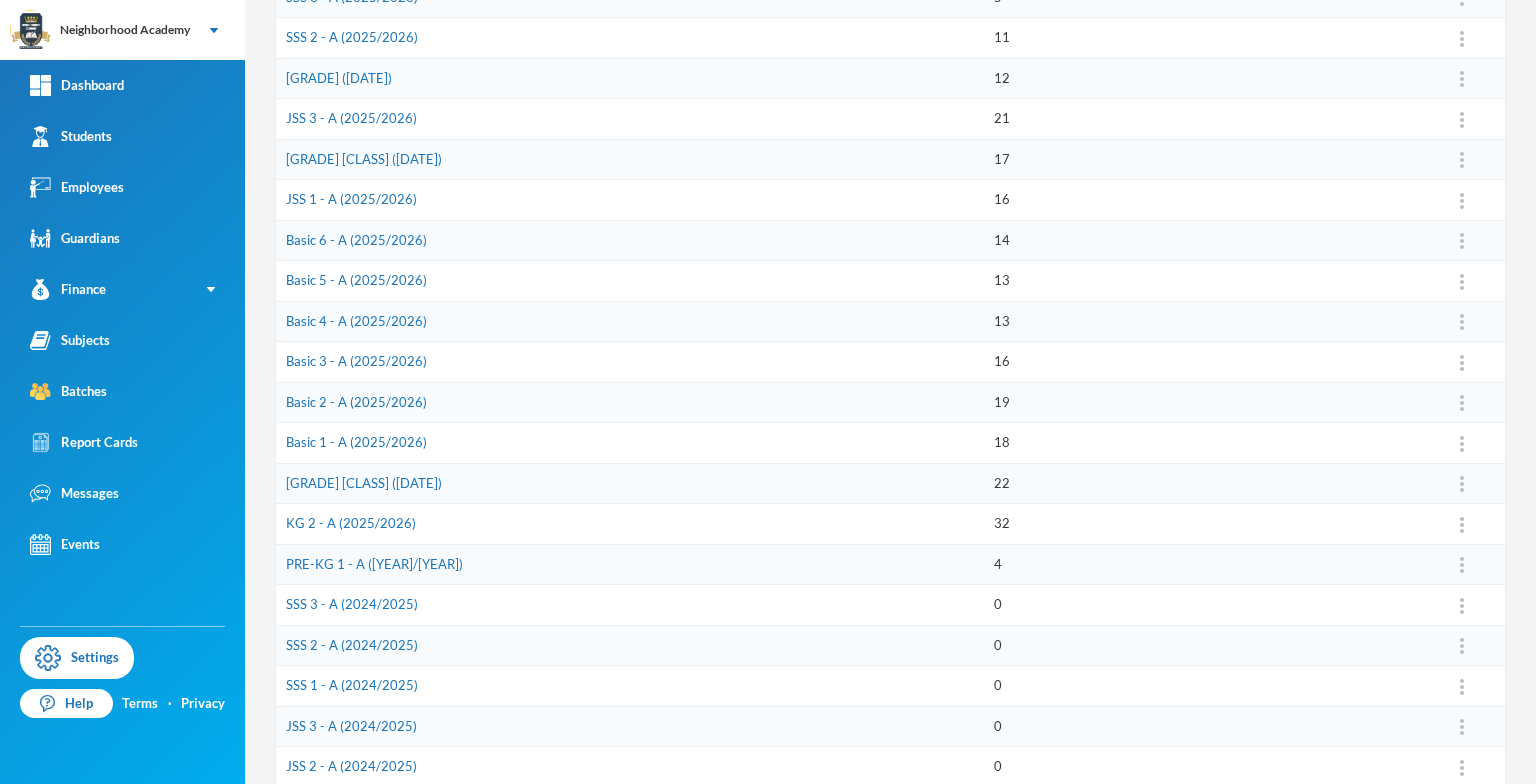 scroll, scrollTop: 400, scrollLeft: 0, axis: vertical 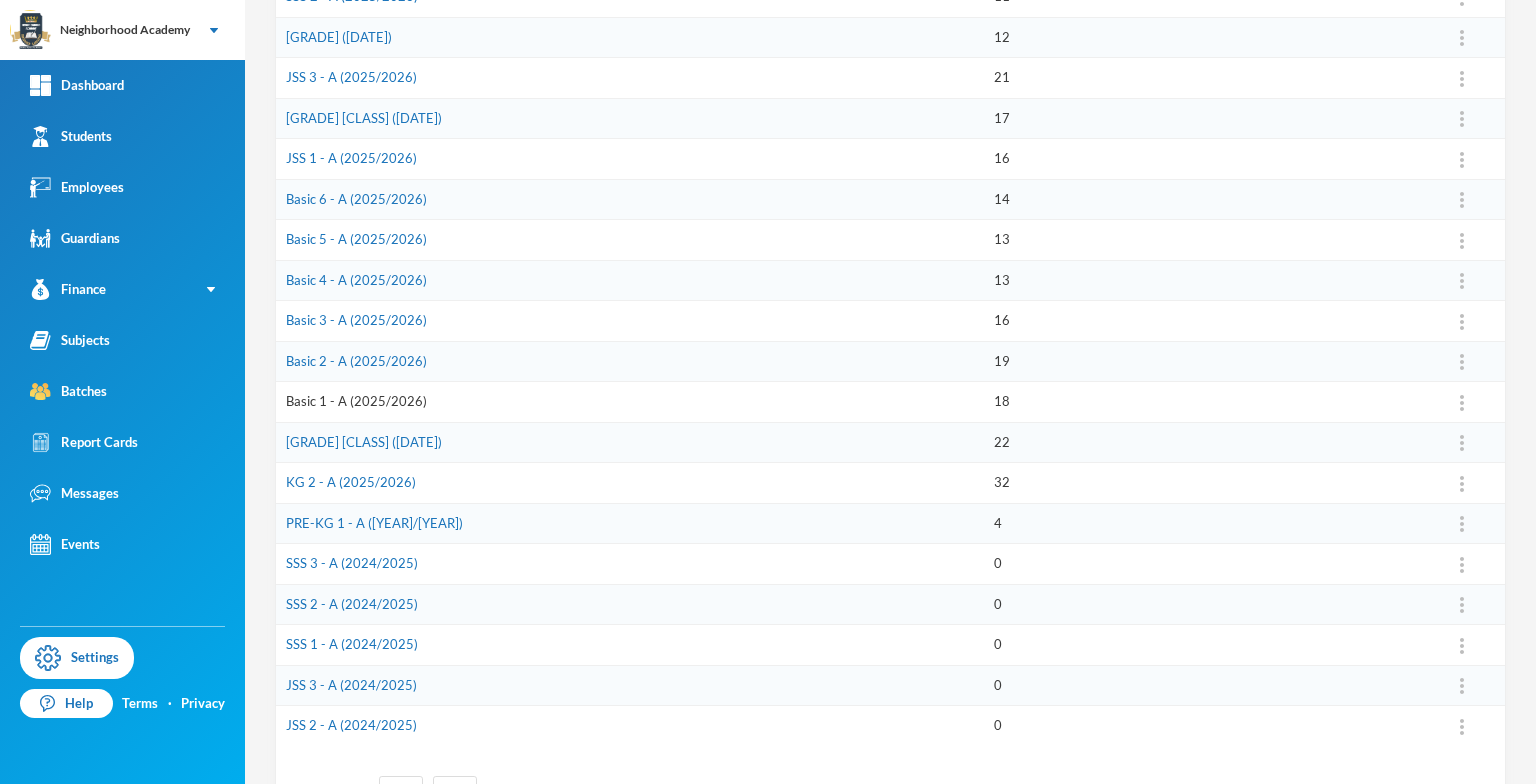click on "Basic 1 - A (2025/2026)" at bounding box center [356, 401] 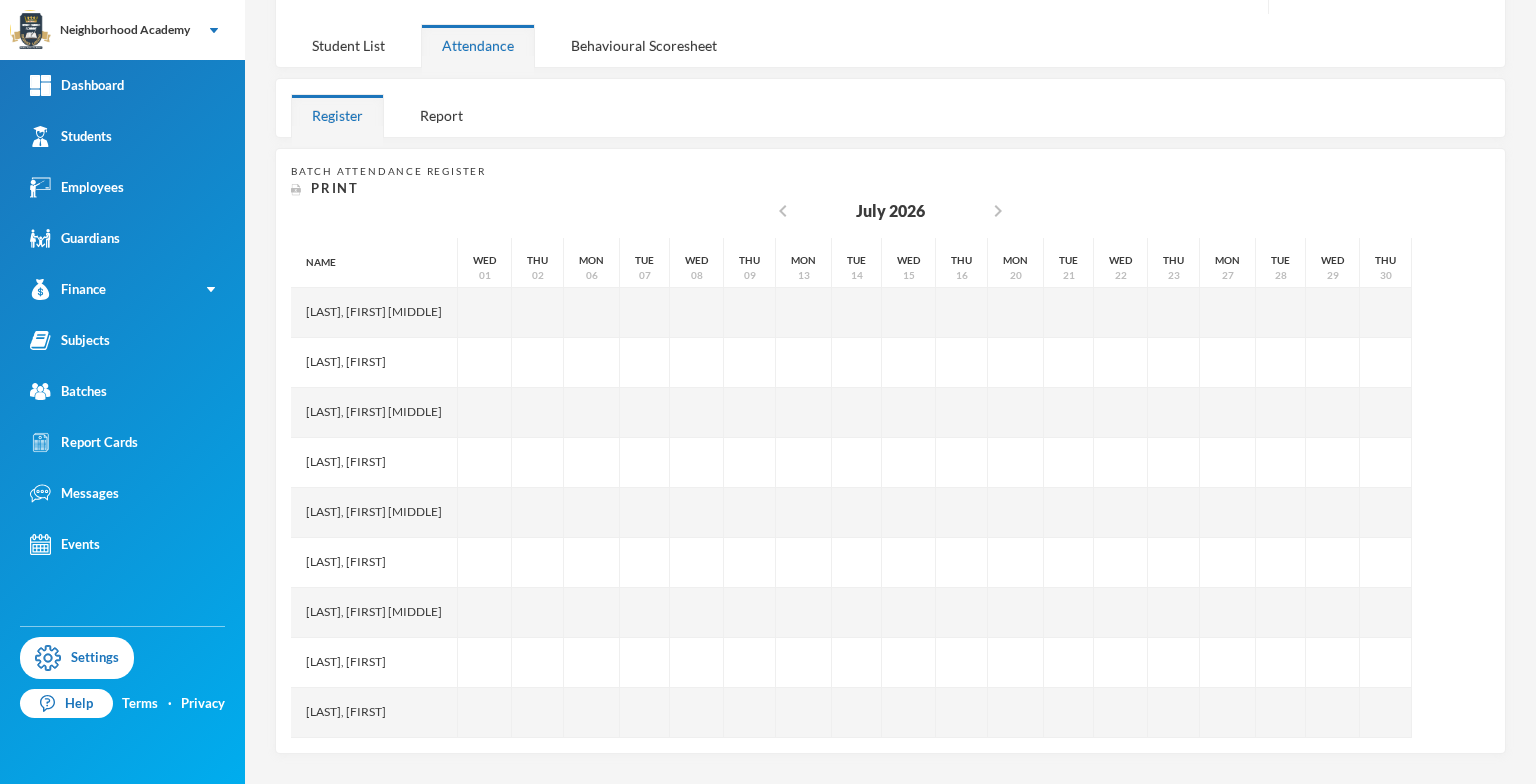 scroll, scrollTop: 246, scrollLeft: 0, axis: vertical 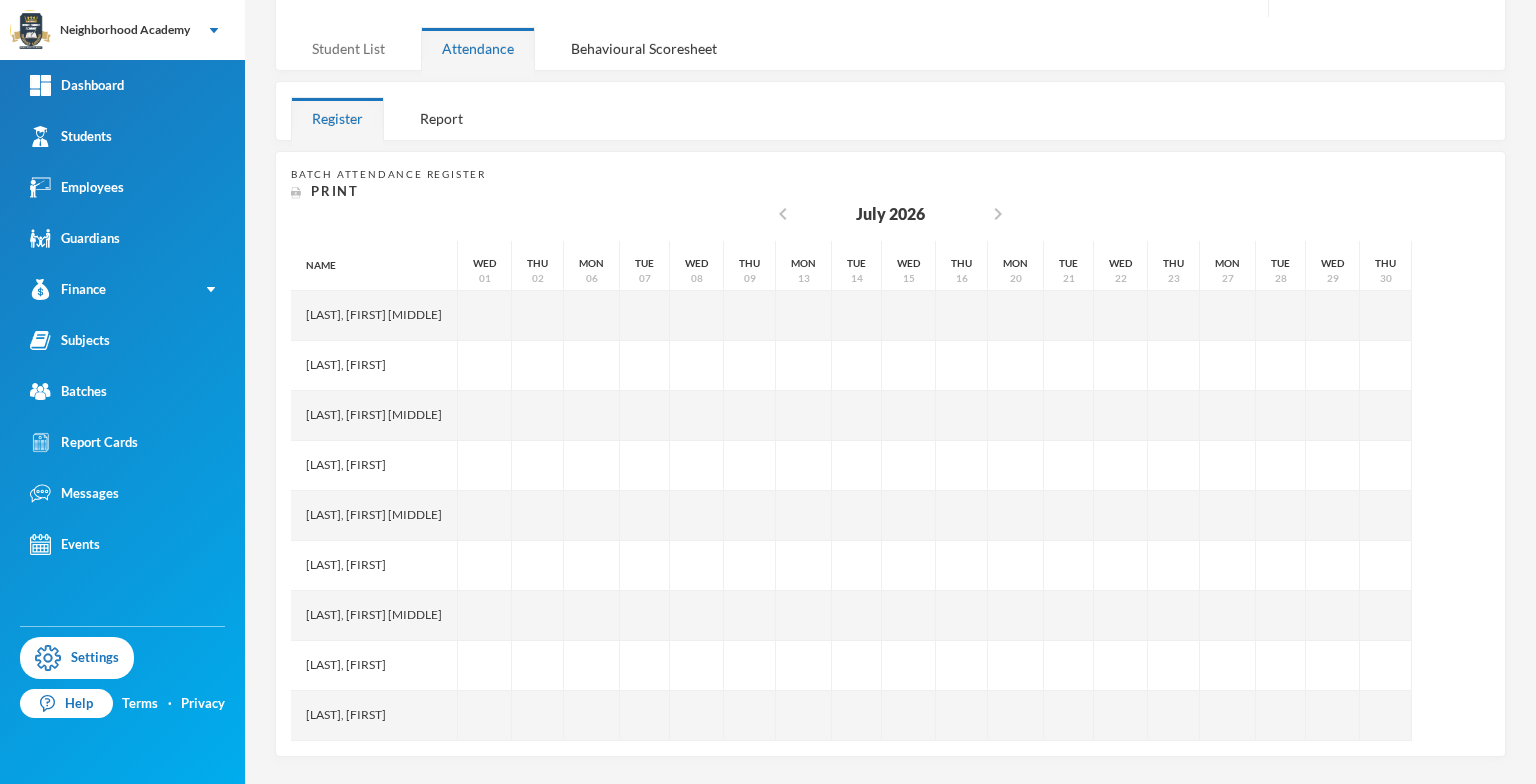 click on "Student List" at bounding box center [348, 48] 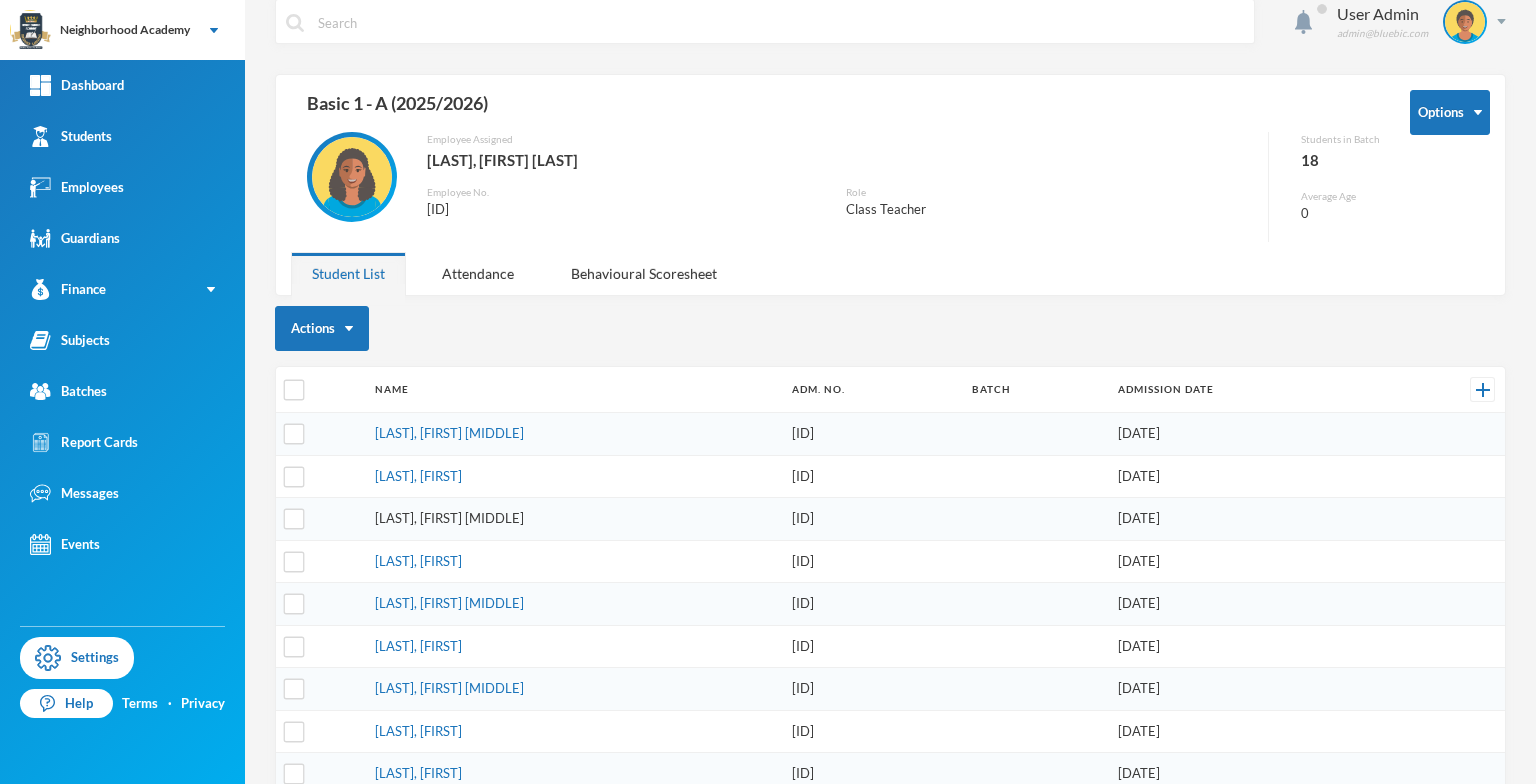scroll, scrollTop: 0, scrollLeft: 0, axis: both 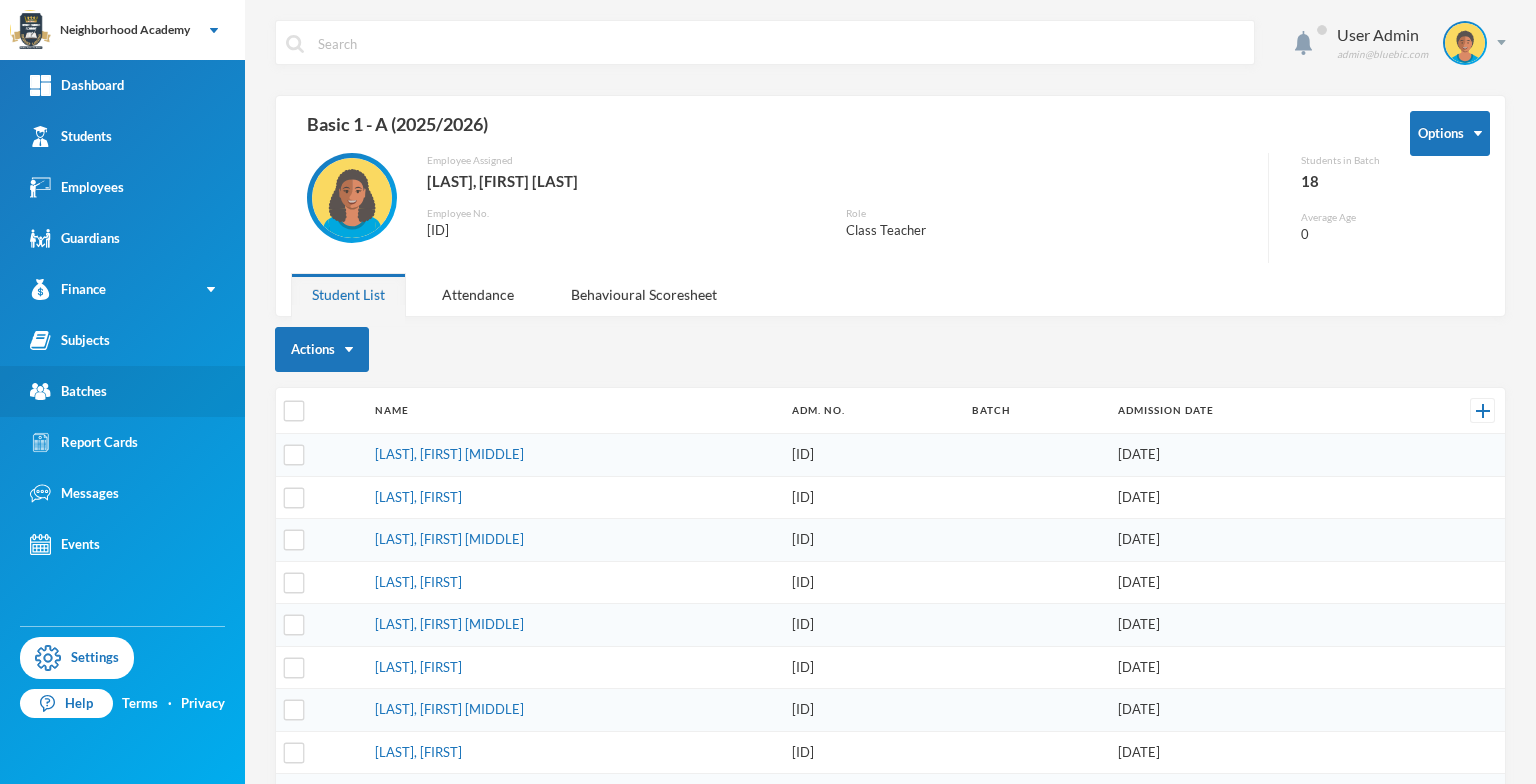 click on "Batches" at bounding box center [68, 391] 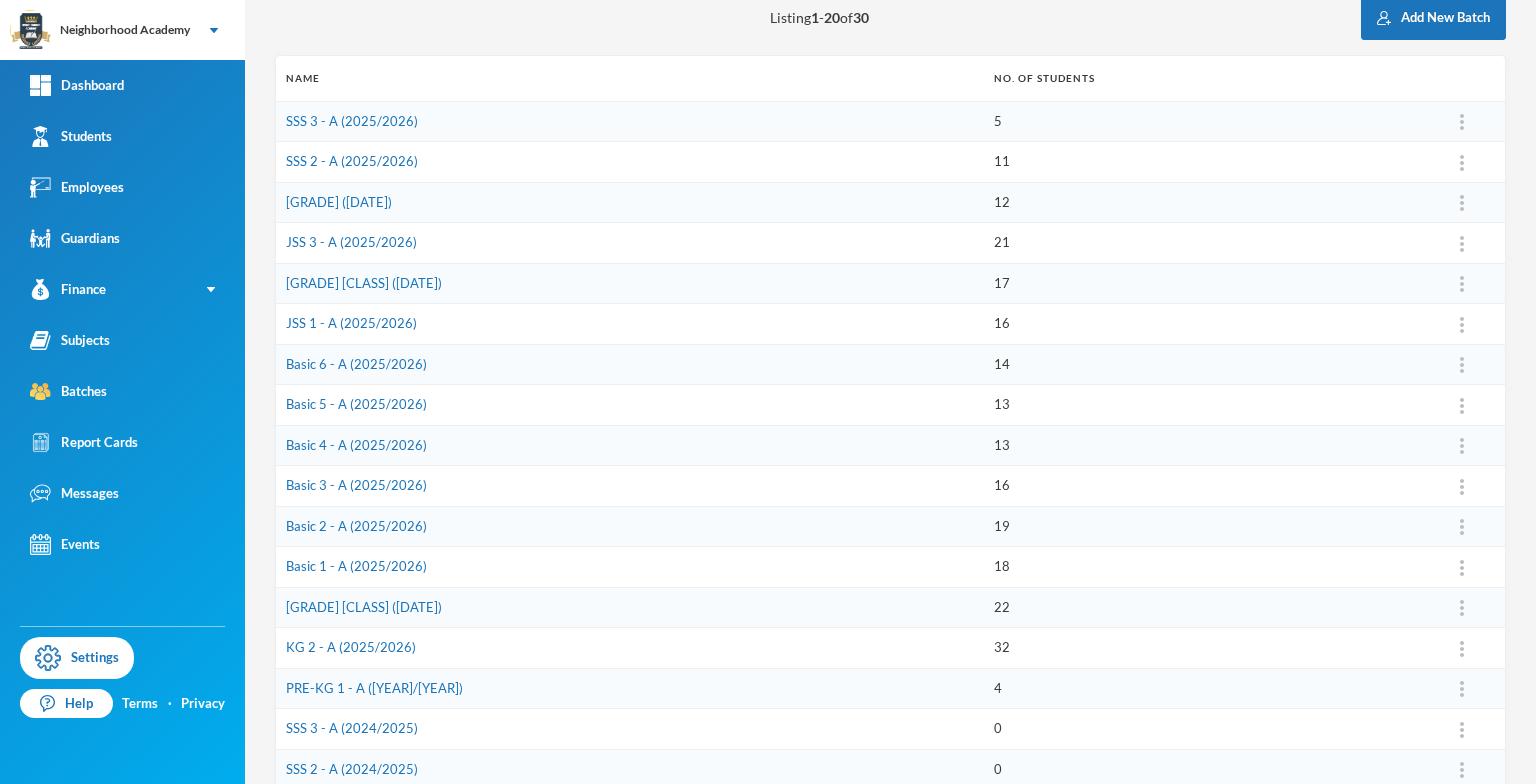 scroll, scrollTop: 180, scrollLeft: 0, axis: vertical 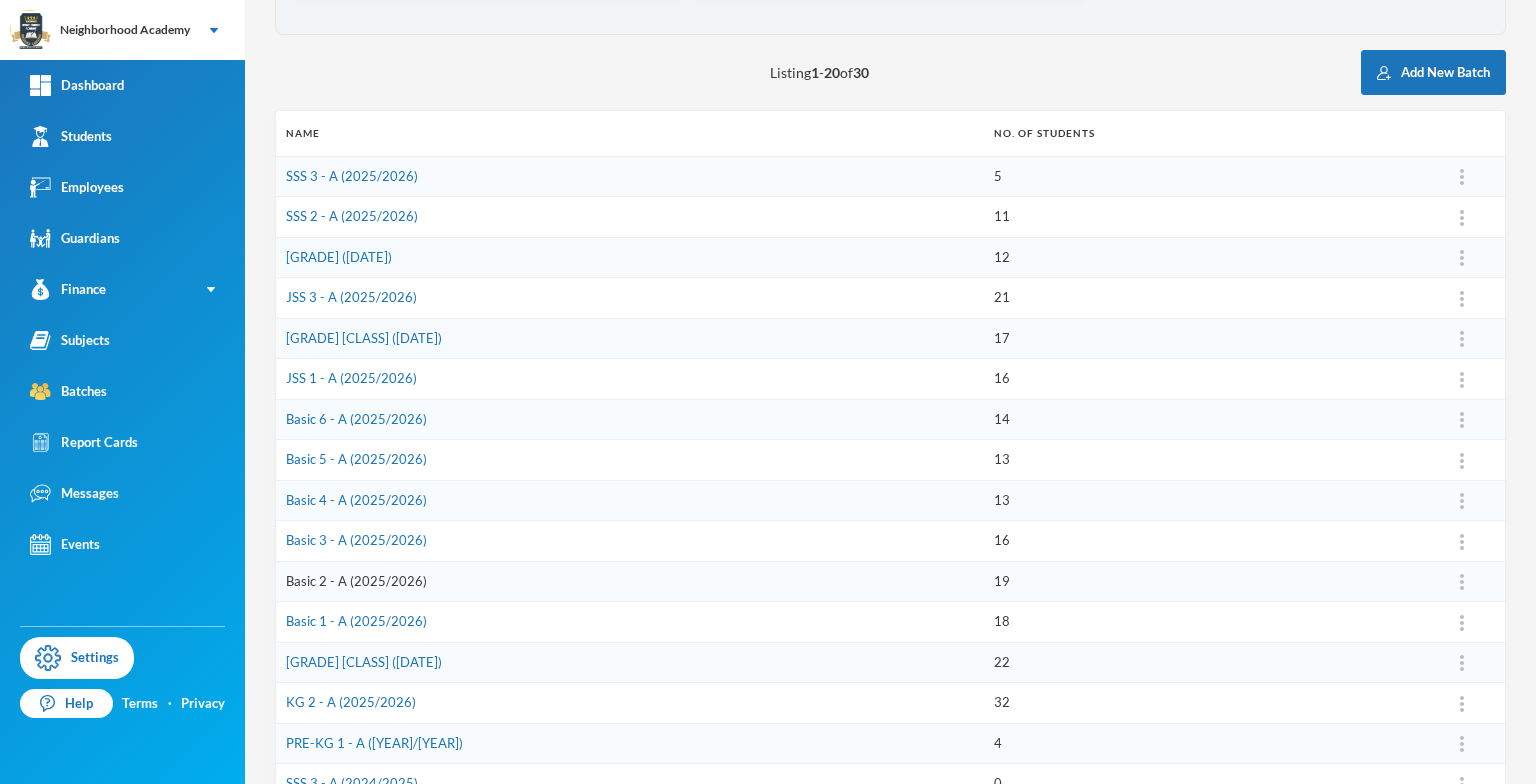 click on "Basic 2 - A (2025/2026)" at bounding box center (356, 581) 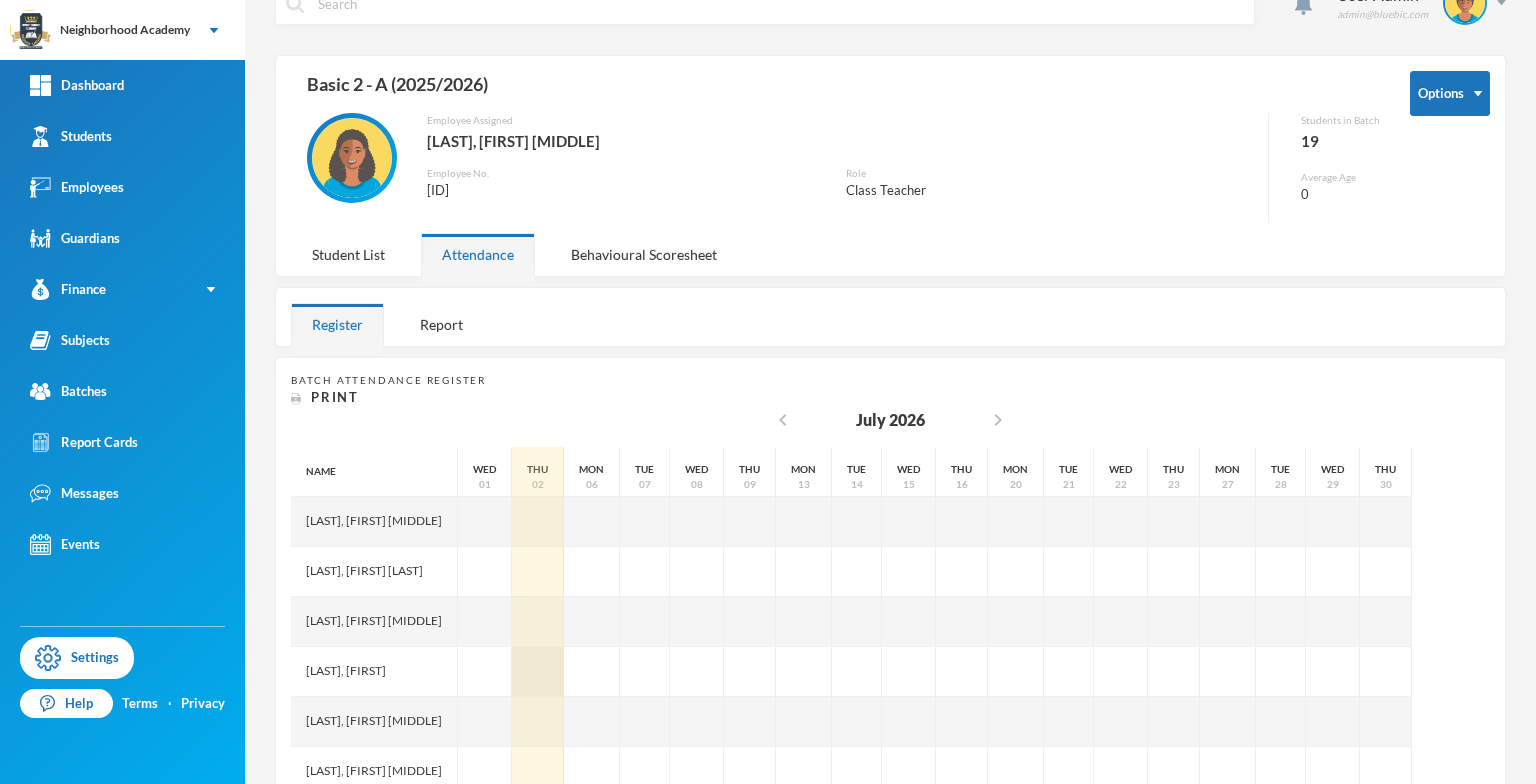 scroll, scrollTop: 0, scrollLeft: 0, axis: both 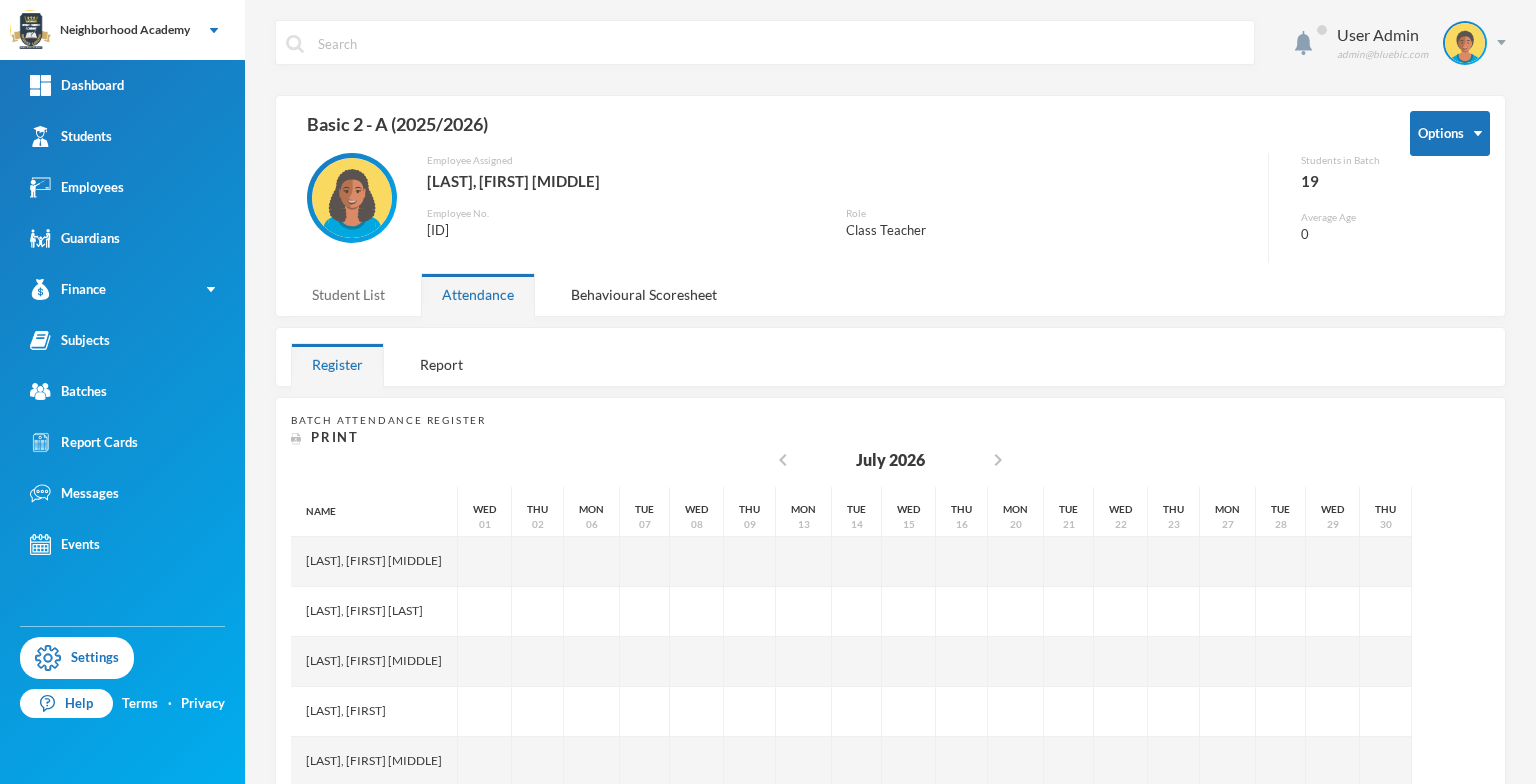 click on "Student List" at bounding box center (348, 294) 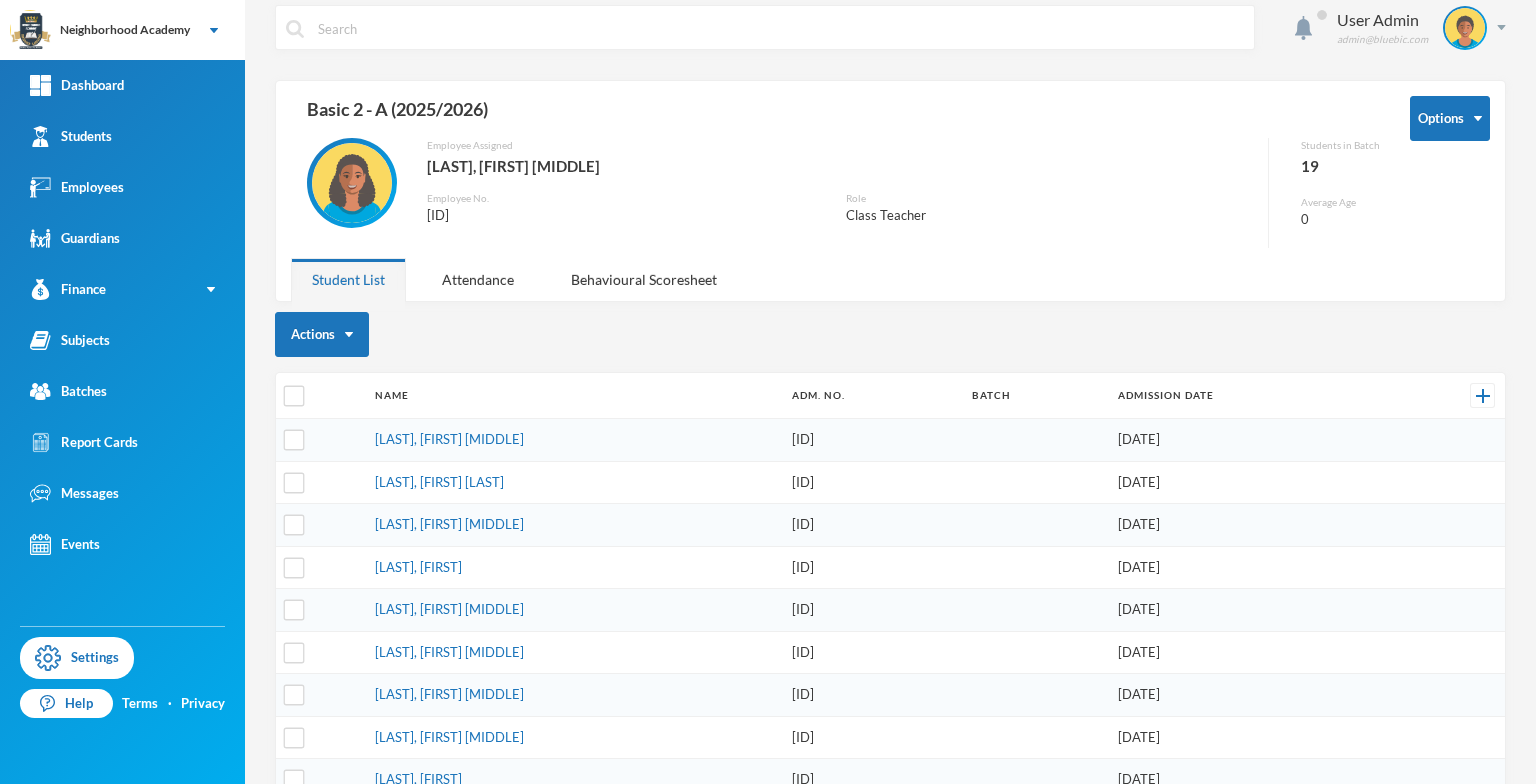 scroll, scrollTop: 0, scrollLeft: 0, axis: both 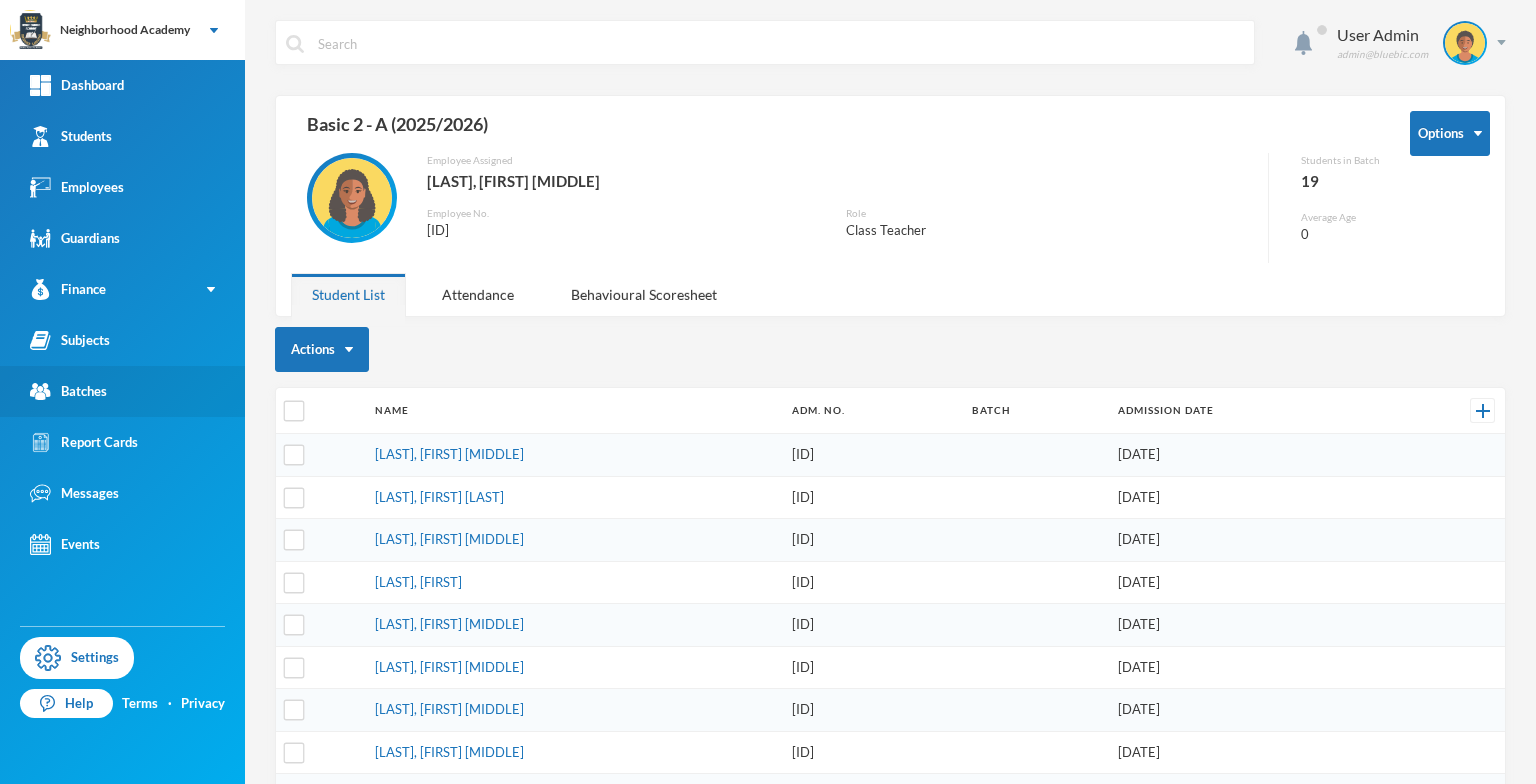click on "Batches" at bounding box center [68, 391] 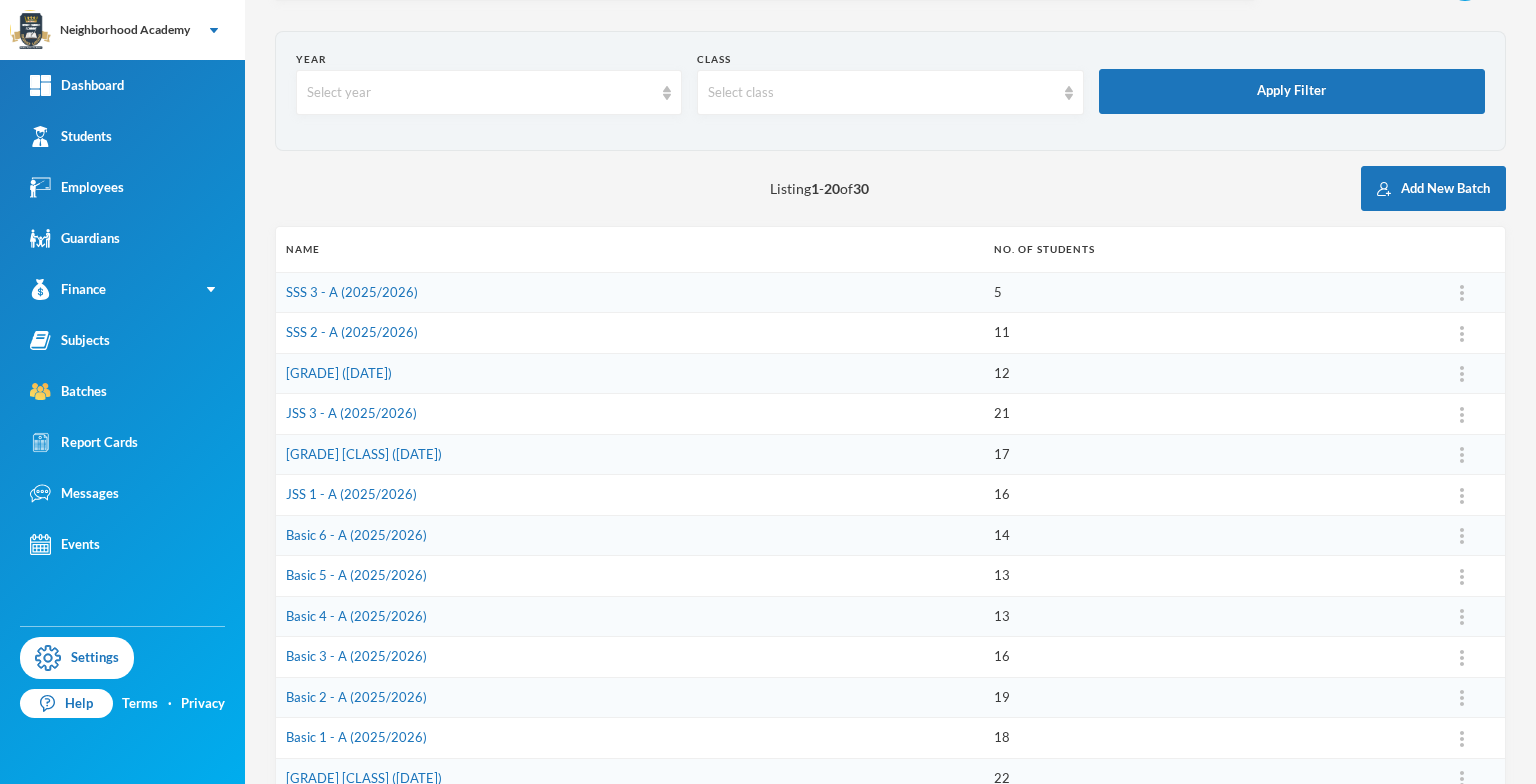 scroll, scrollTop: 100, scrollLeft: 0, axis: vertical 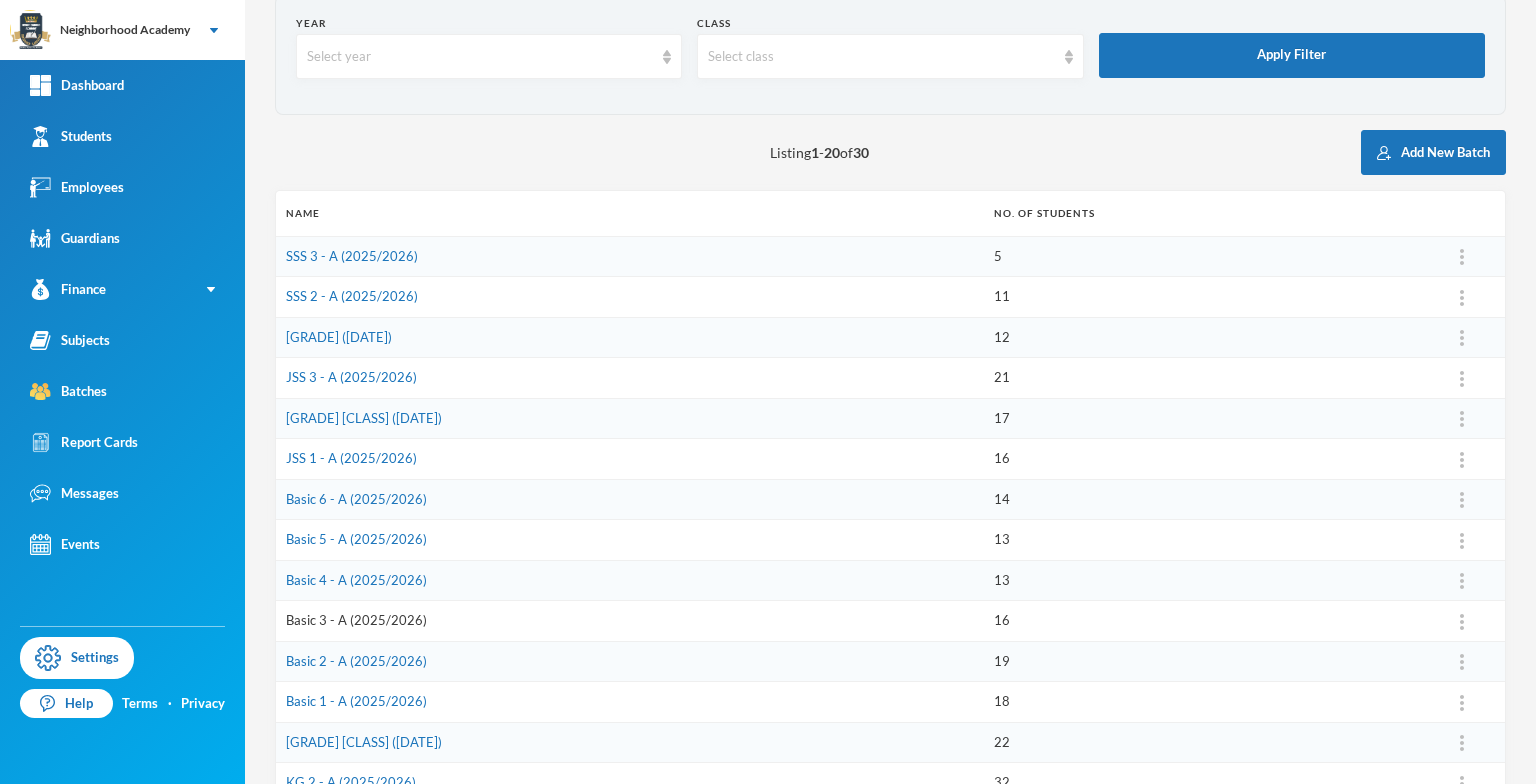 click on "Basic 3 - A (2025/2026)" at bounding box center [356, 620] 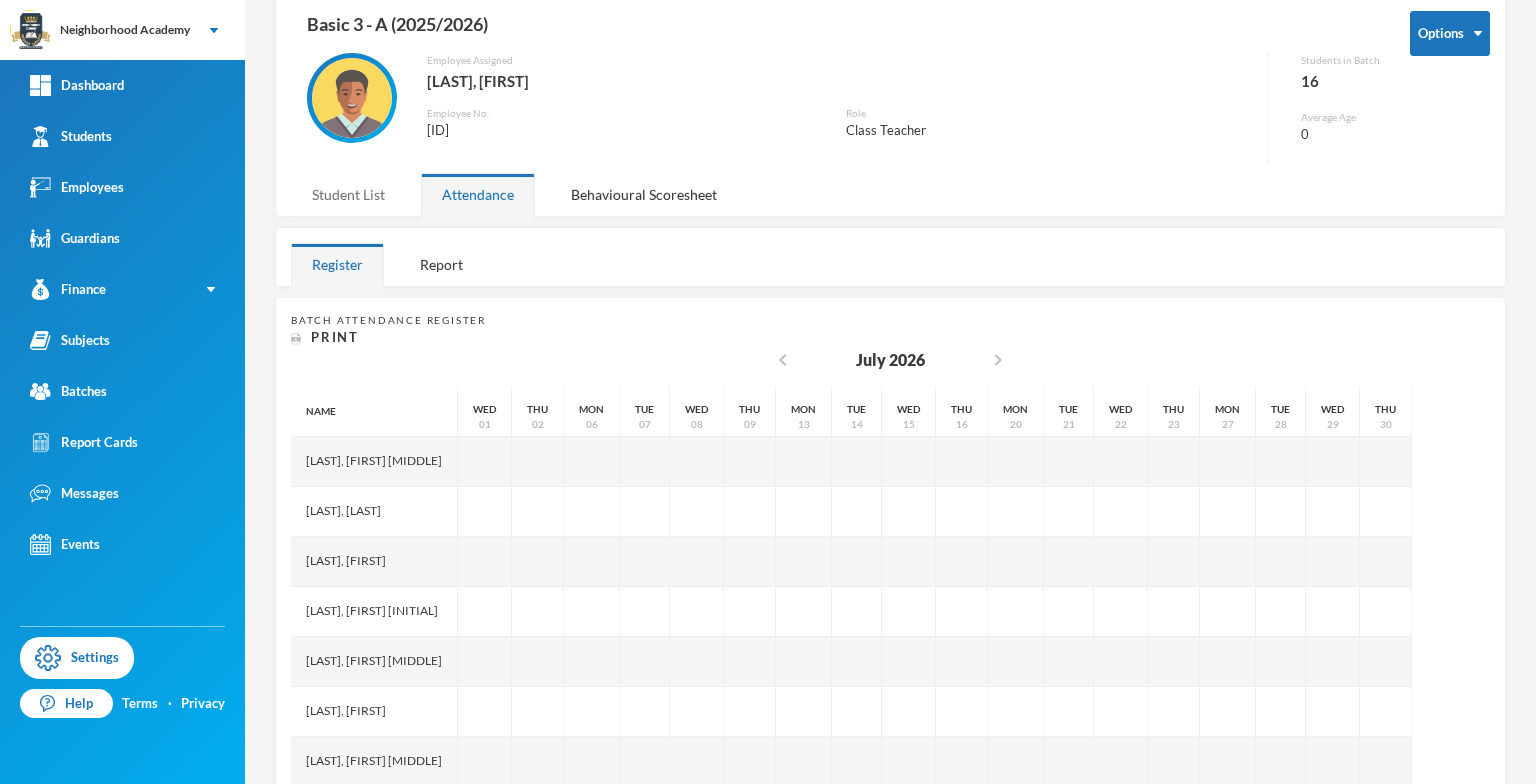 click on "Student List" at bounding box center (348, 194) 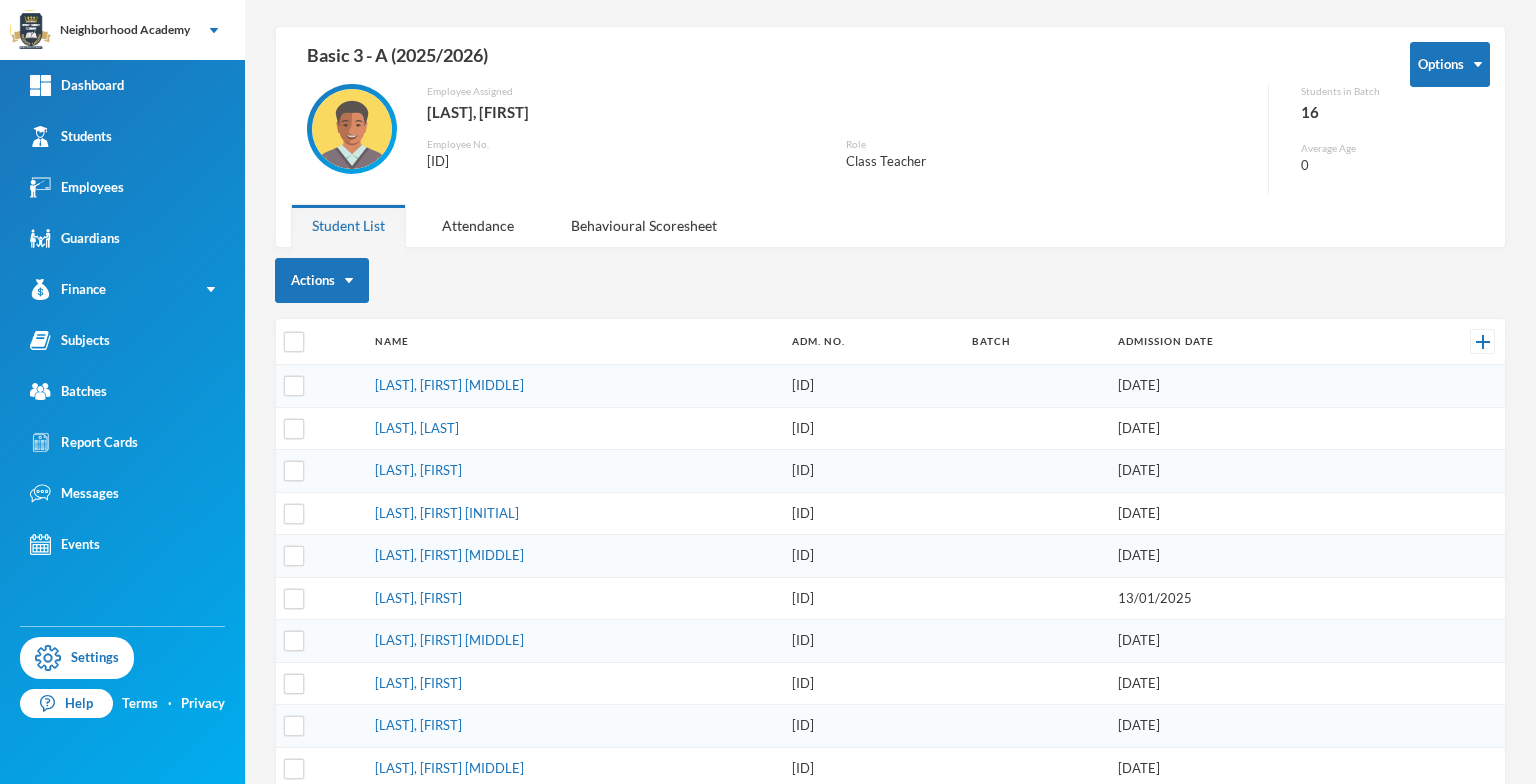 scroll, scrollTop: 37, scrollLeft: 0, axis: vertical 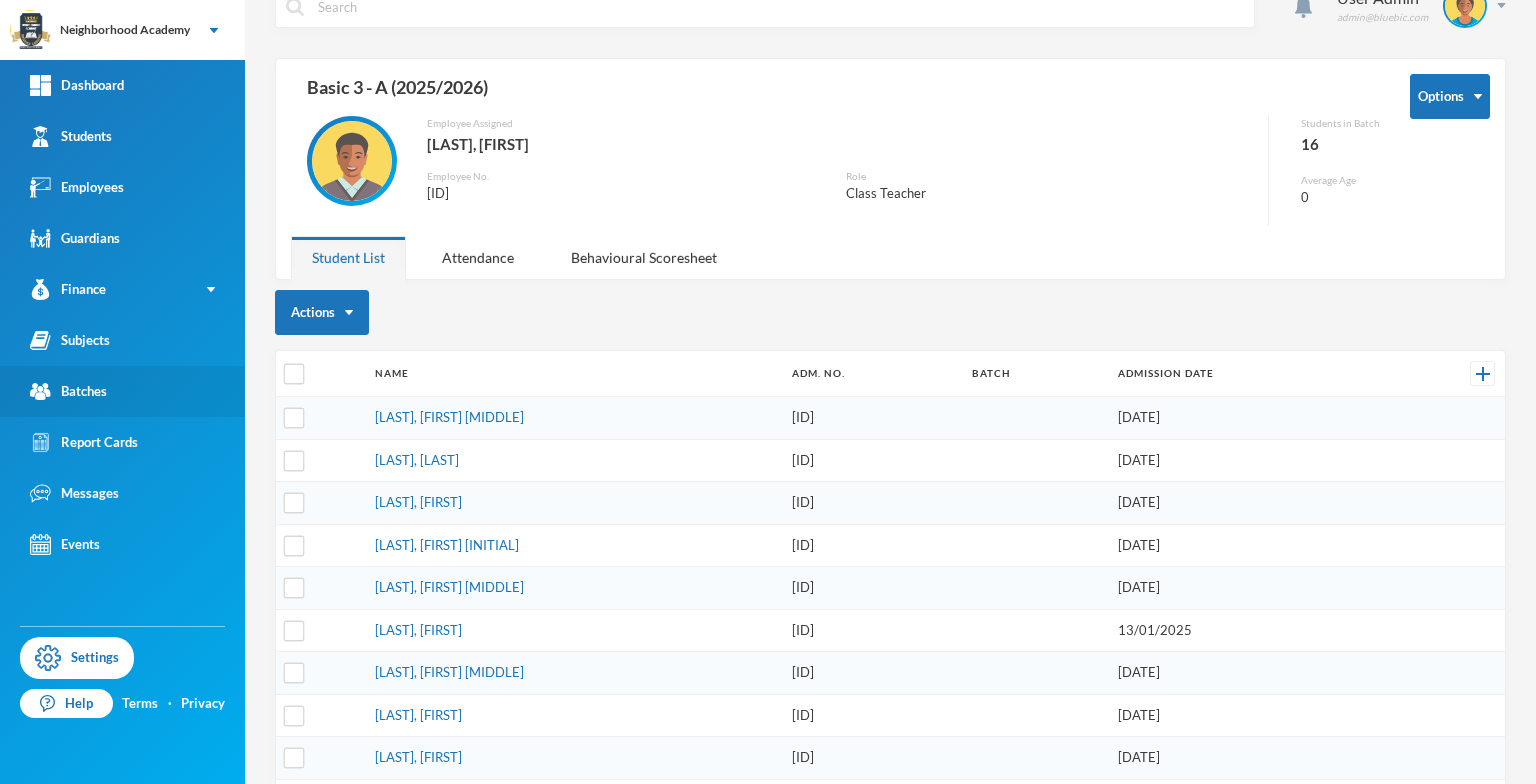 click on "Batches" at bounding box center (68, 391) 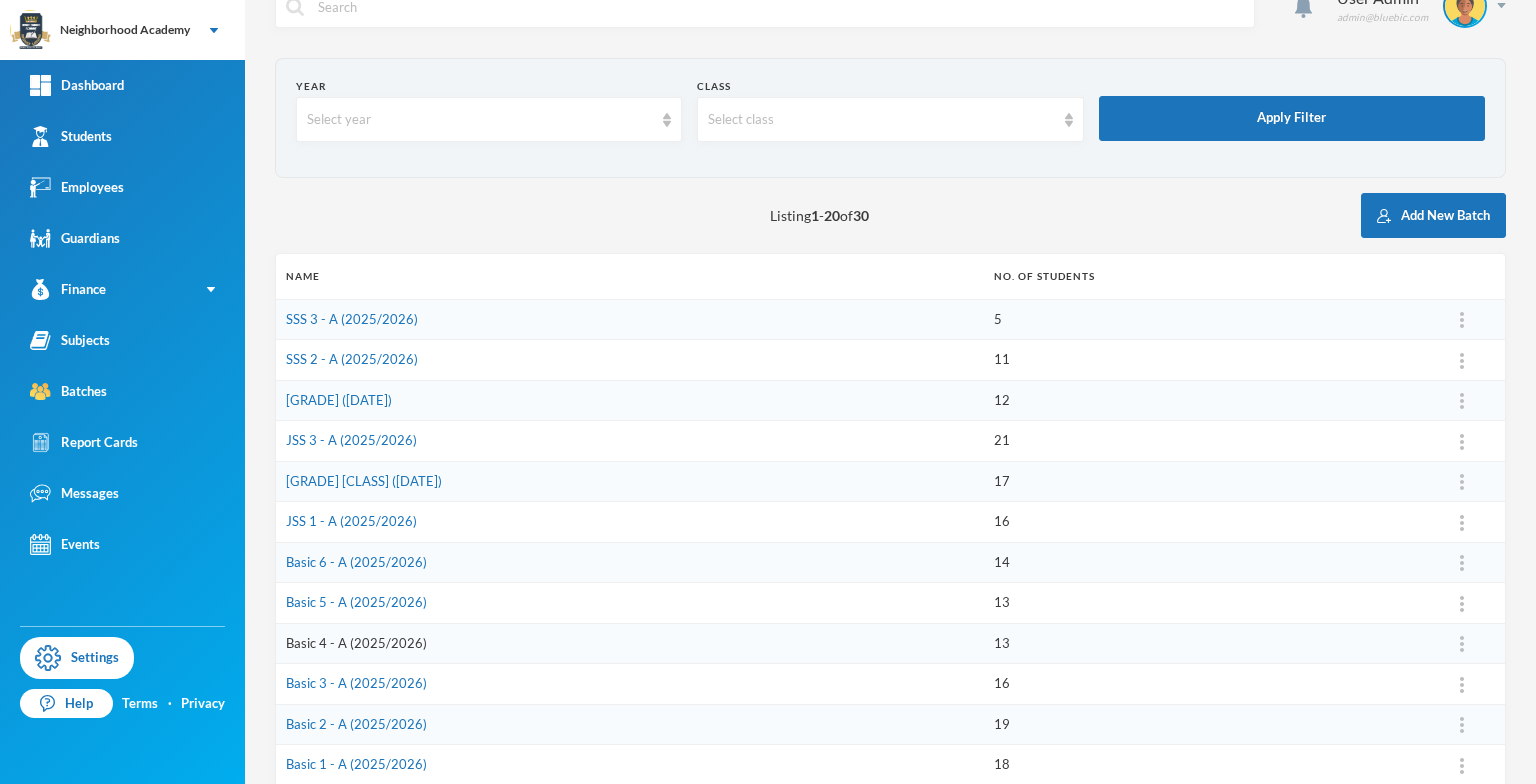 click on "Basic 4 - A (2025/2026)" at bounding box center [356, 643] 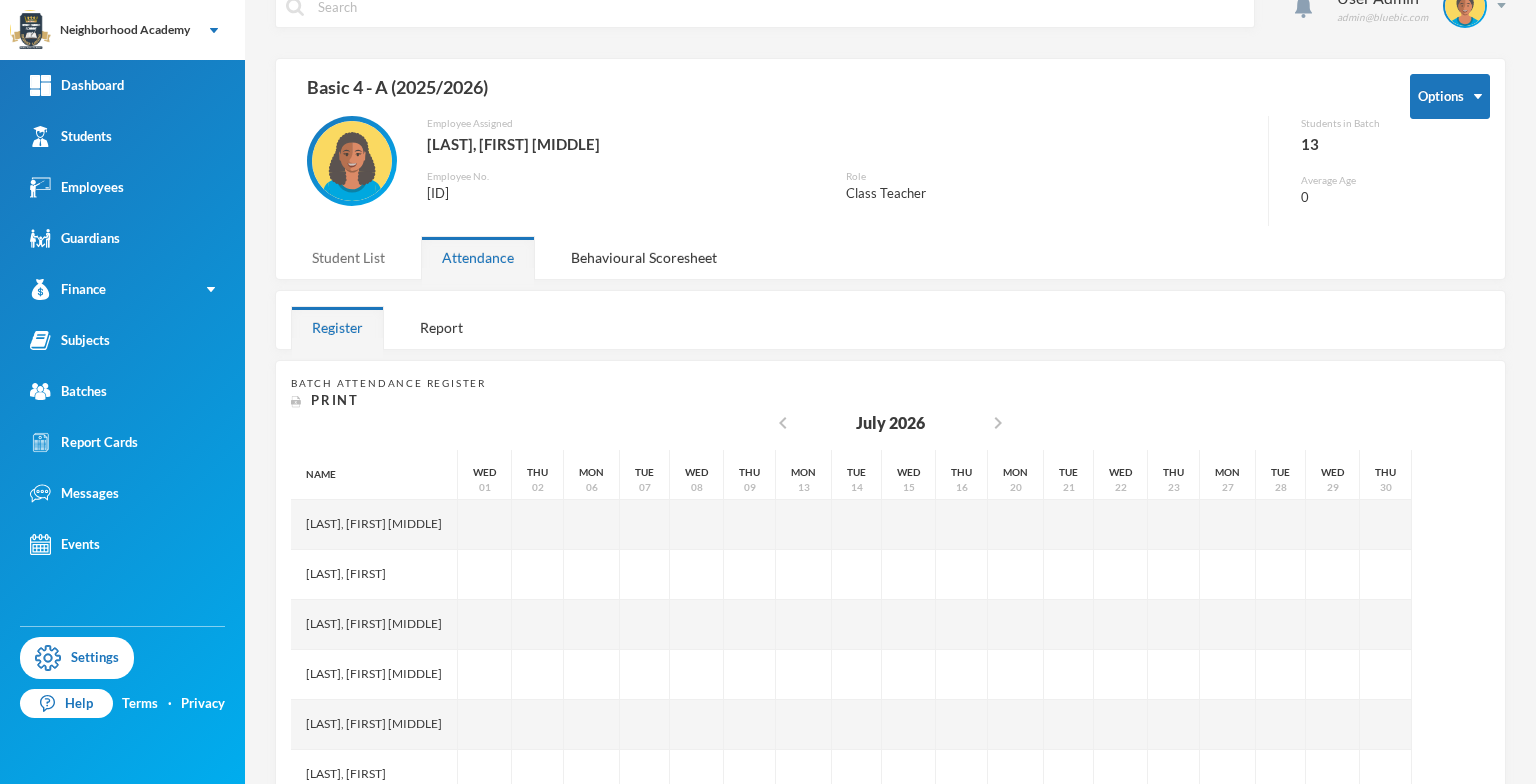 click on "Student List" at bounding box center [348, 257] 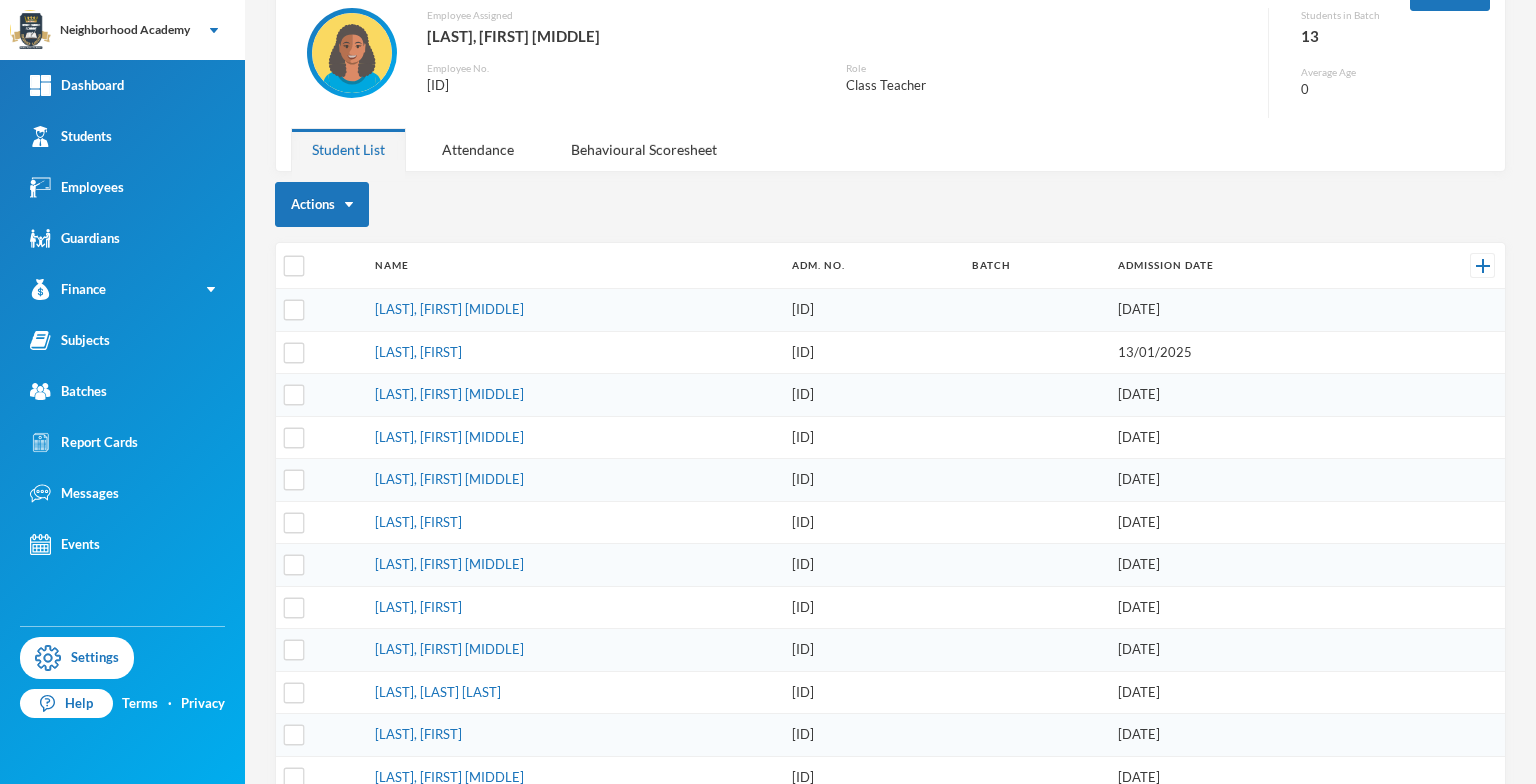 scroll, scrollTop: 12, scrollLeft: 0, axis: vertical 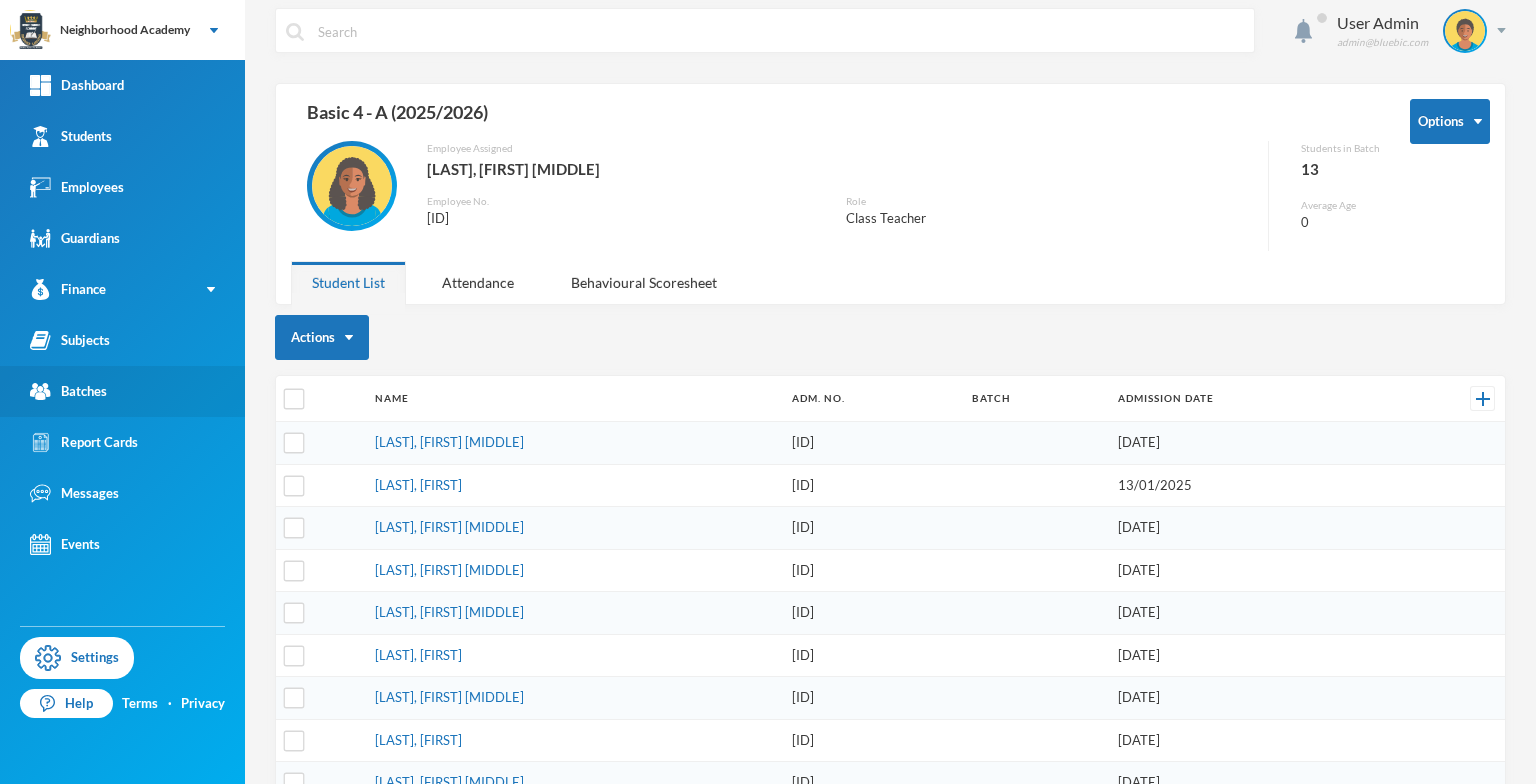 click on "Batches" at bounding box center (68, 391) 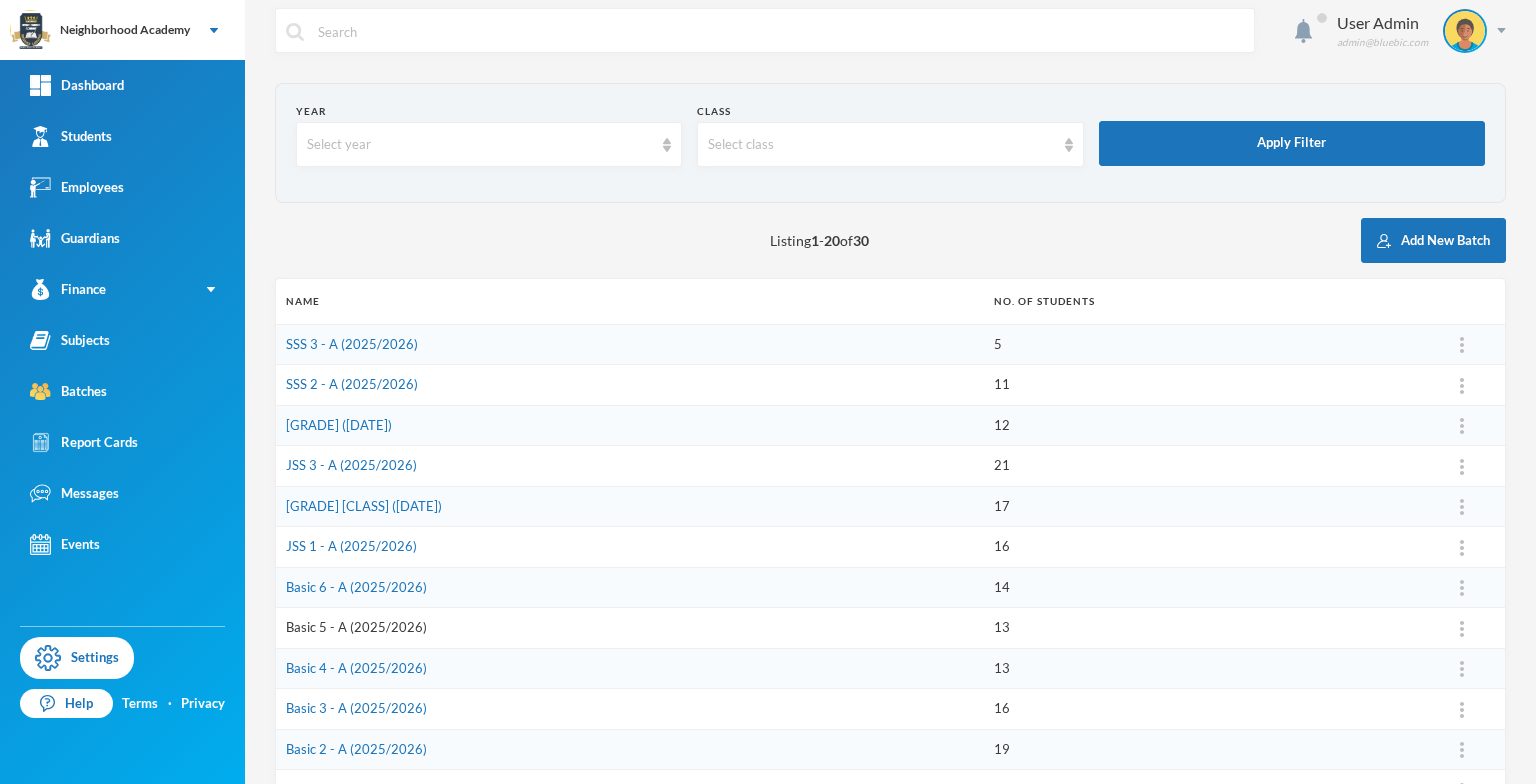 click on "Basic 5 - A (2025/2026)" at bounding box center (356, 627) 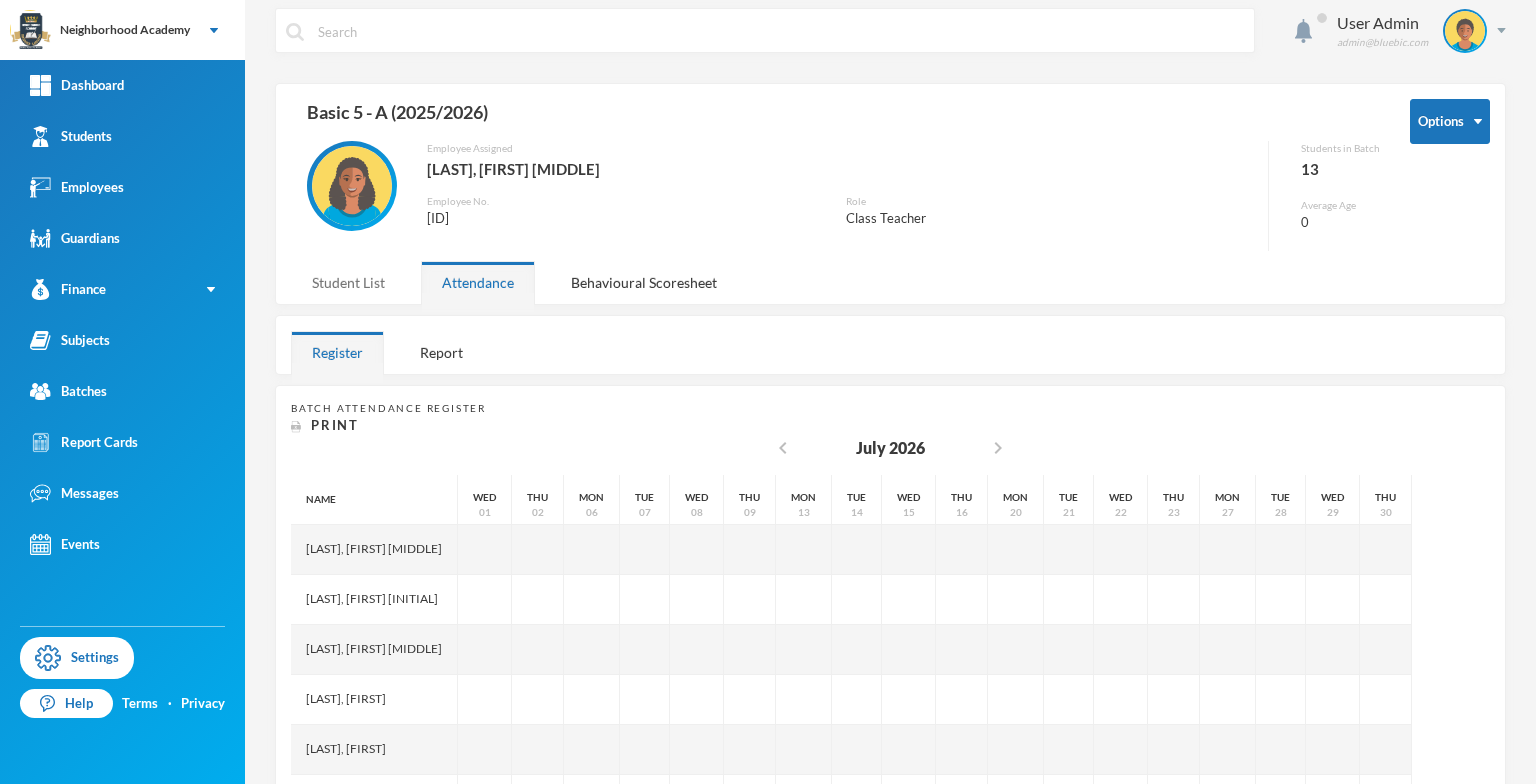 click on "Student List" at bounding box center (348, 282) 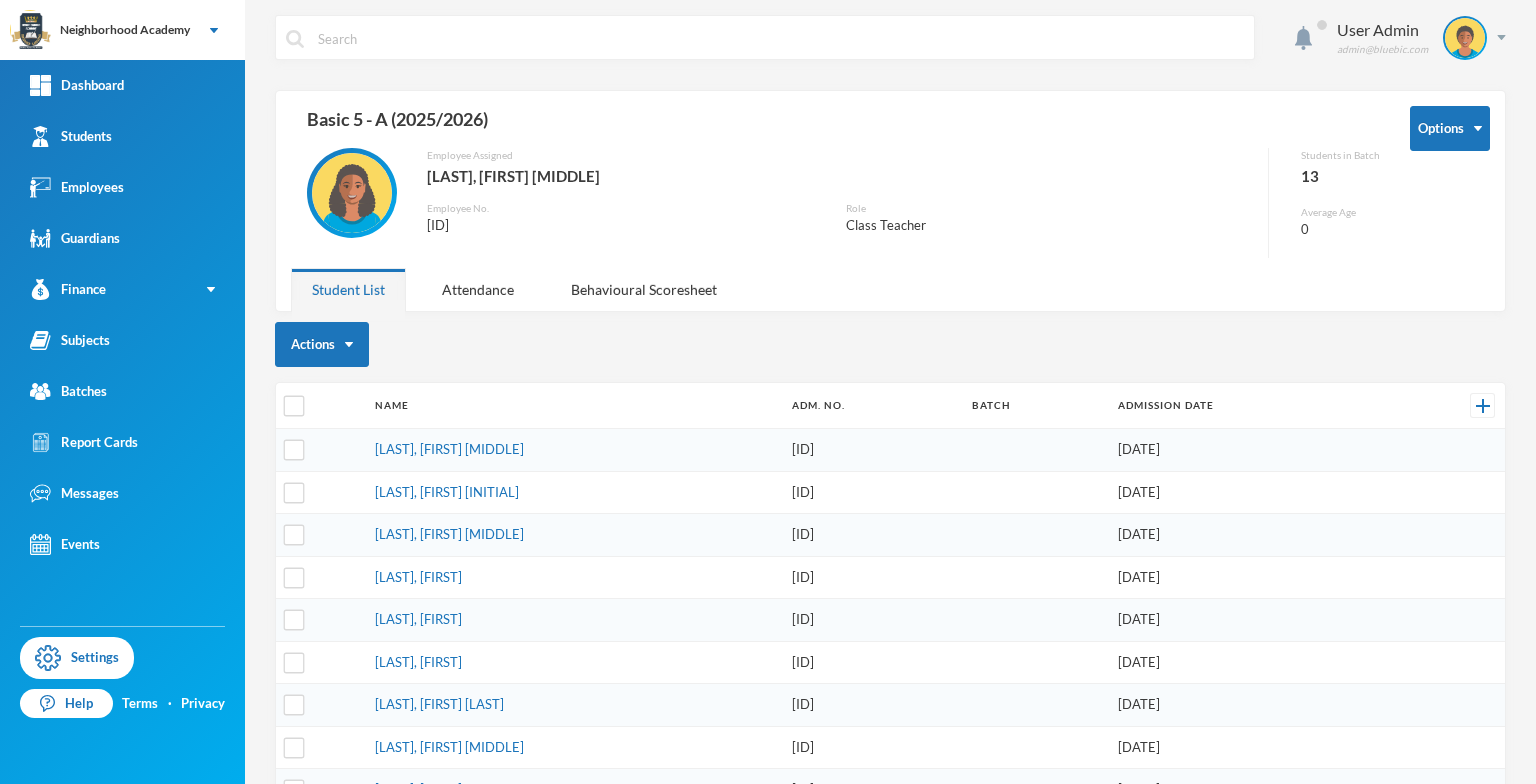 scroll, scrollTop: 0, scrollLeft: 0, axis: both 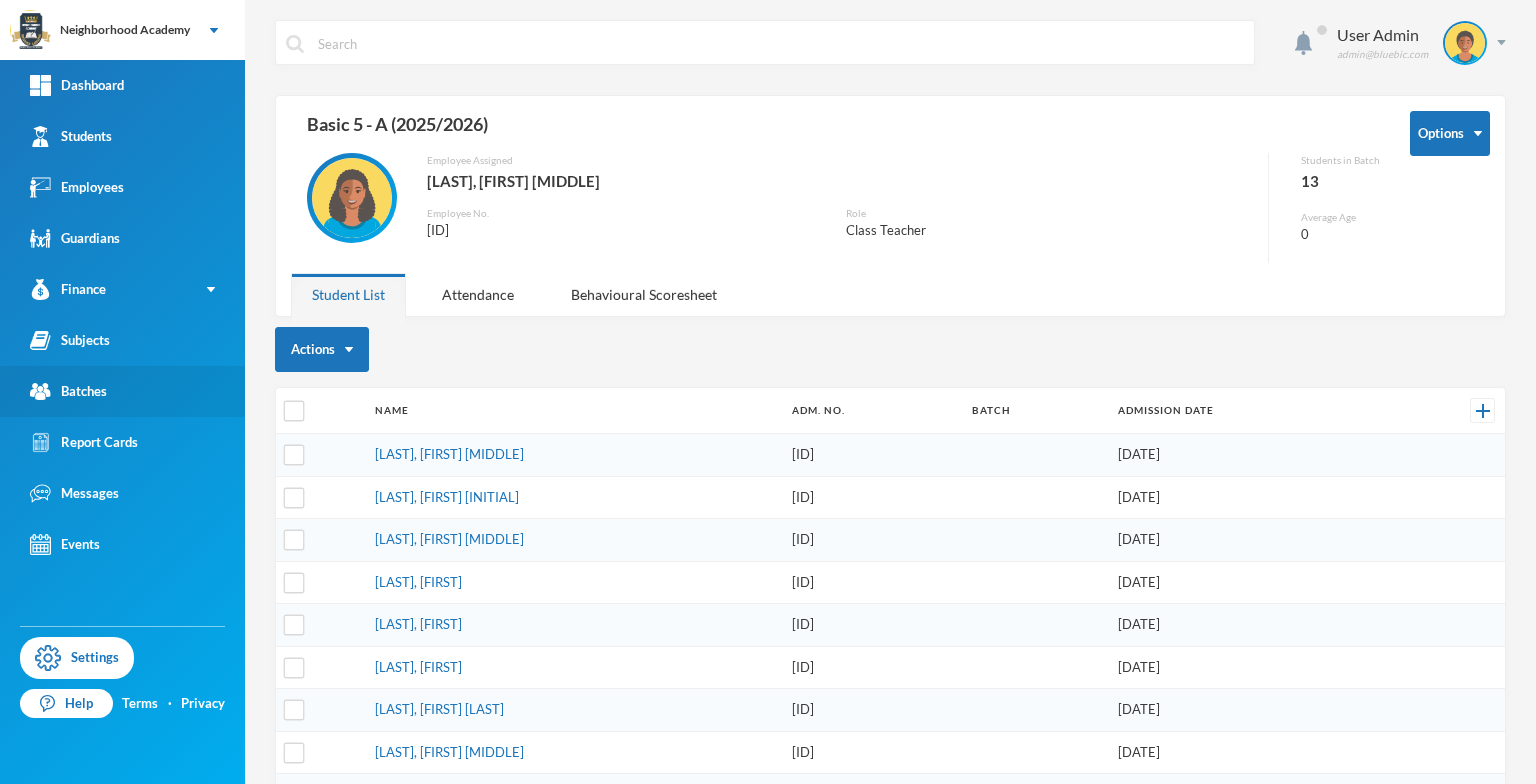 click on "Batches" at bounding box center (68, 391) 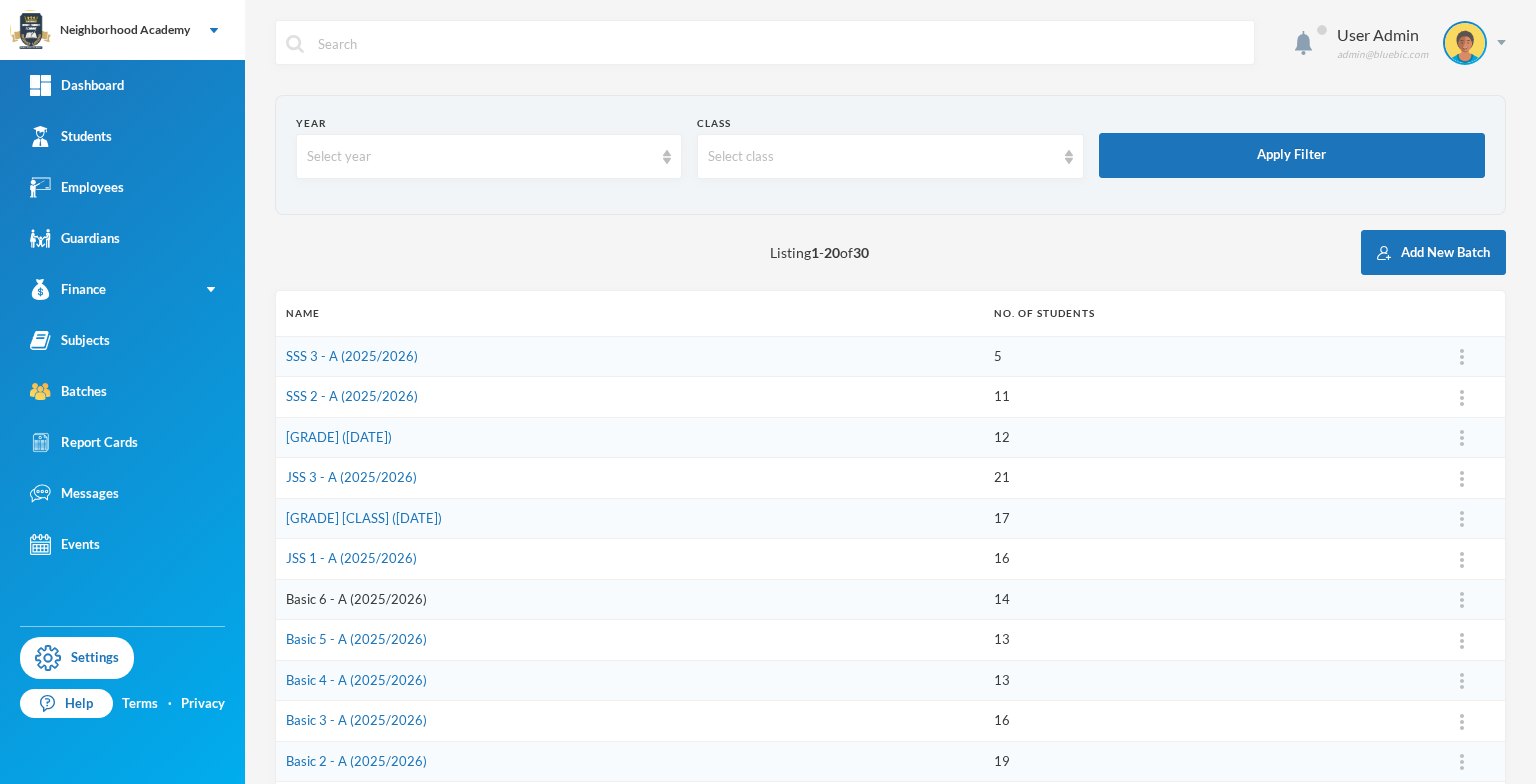 click on "Basic 6 - A (2025/2026)" at bounding box center (356, 599) 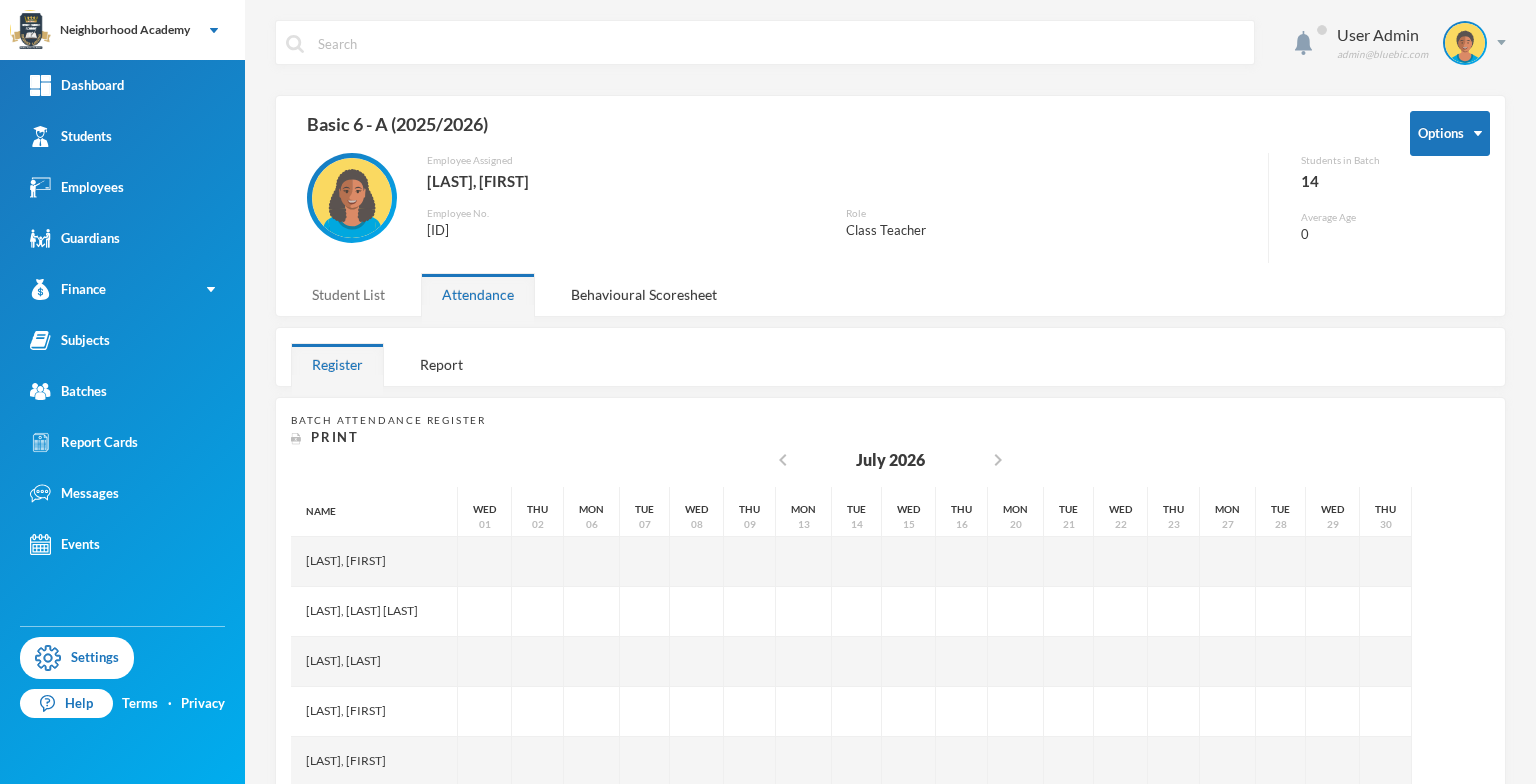 click on "Student List" at bounding box center [348, 294] 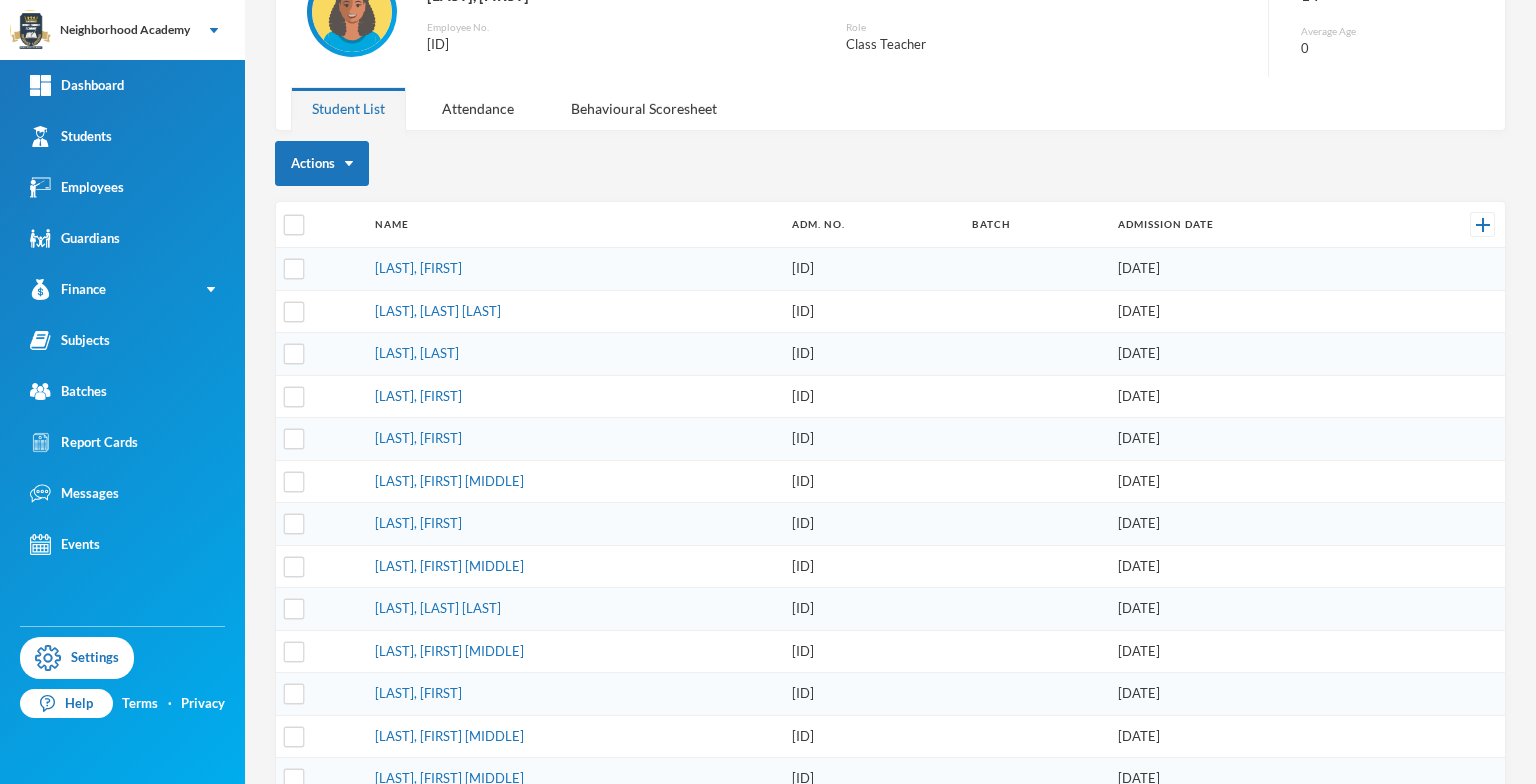 scroll, scrollTop: 254, scrollLeft: 0, axis: vertical 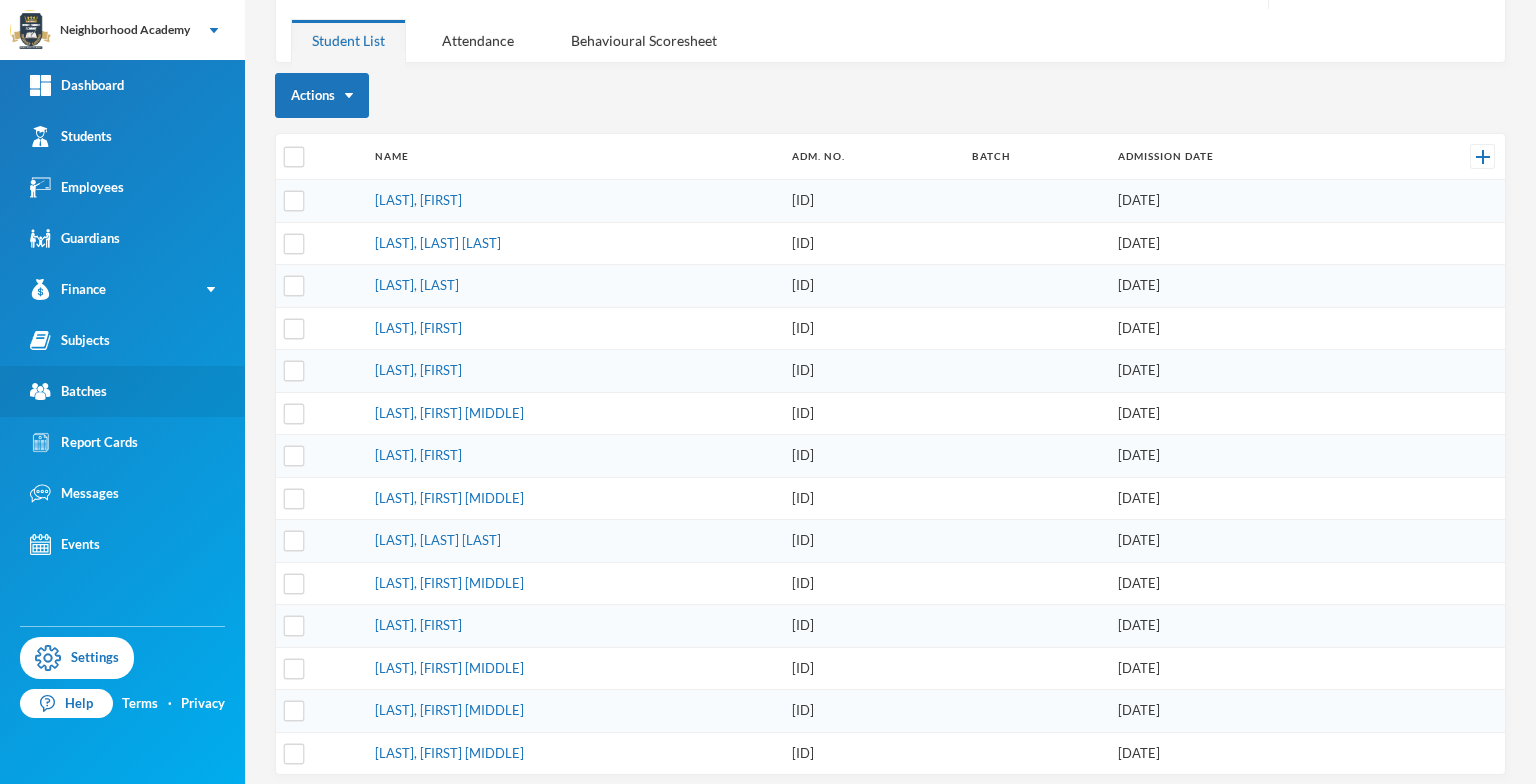 click on "Batches" at bounding box center (68, 391) 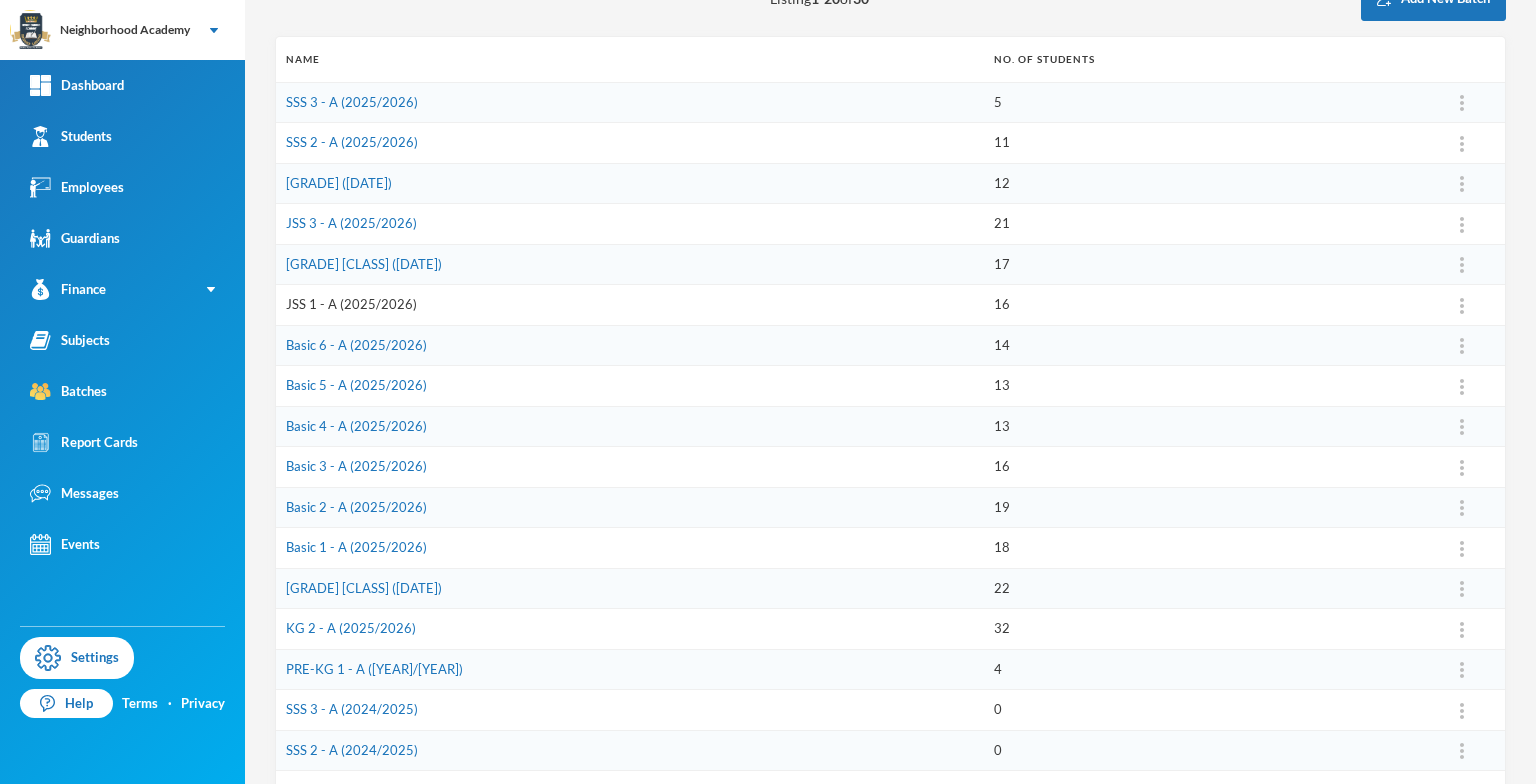 click on "JSS 1 - A (2025/2026)" at bounding box center (351, 304) 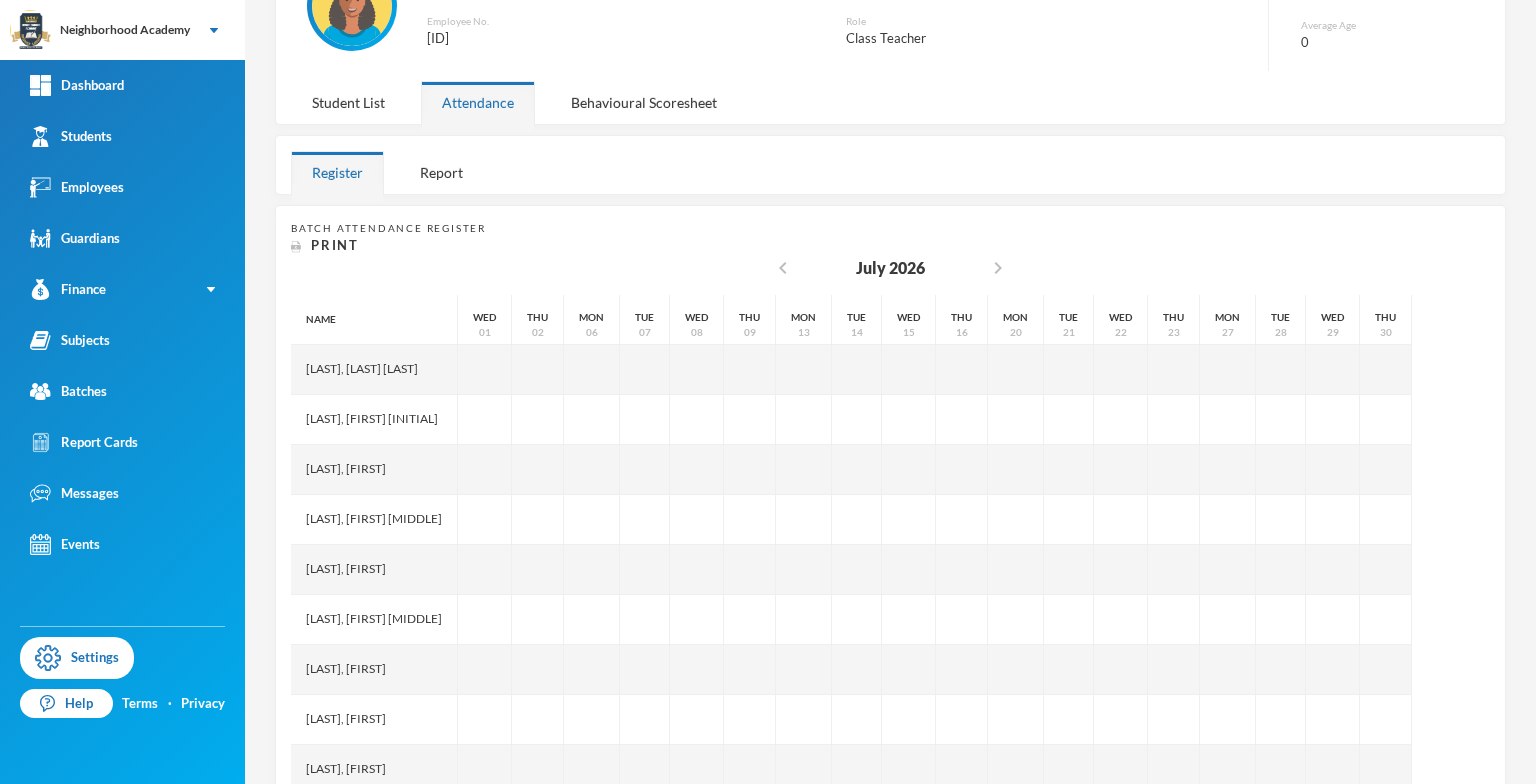 scroll, scrollTop: 192, scrollLeft: 0, axis: vertical 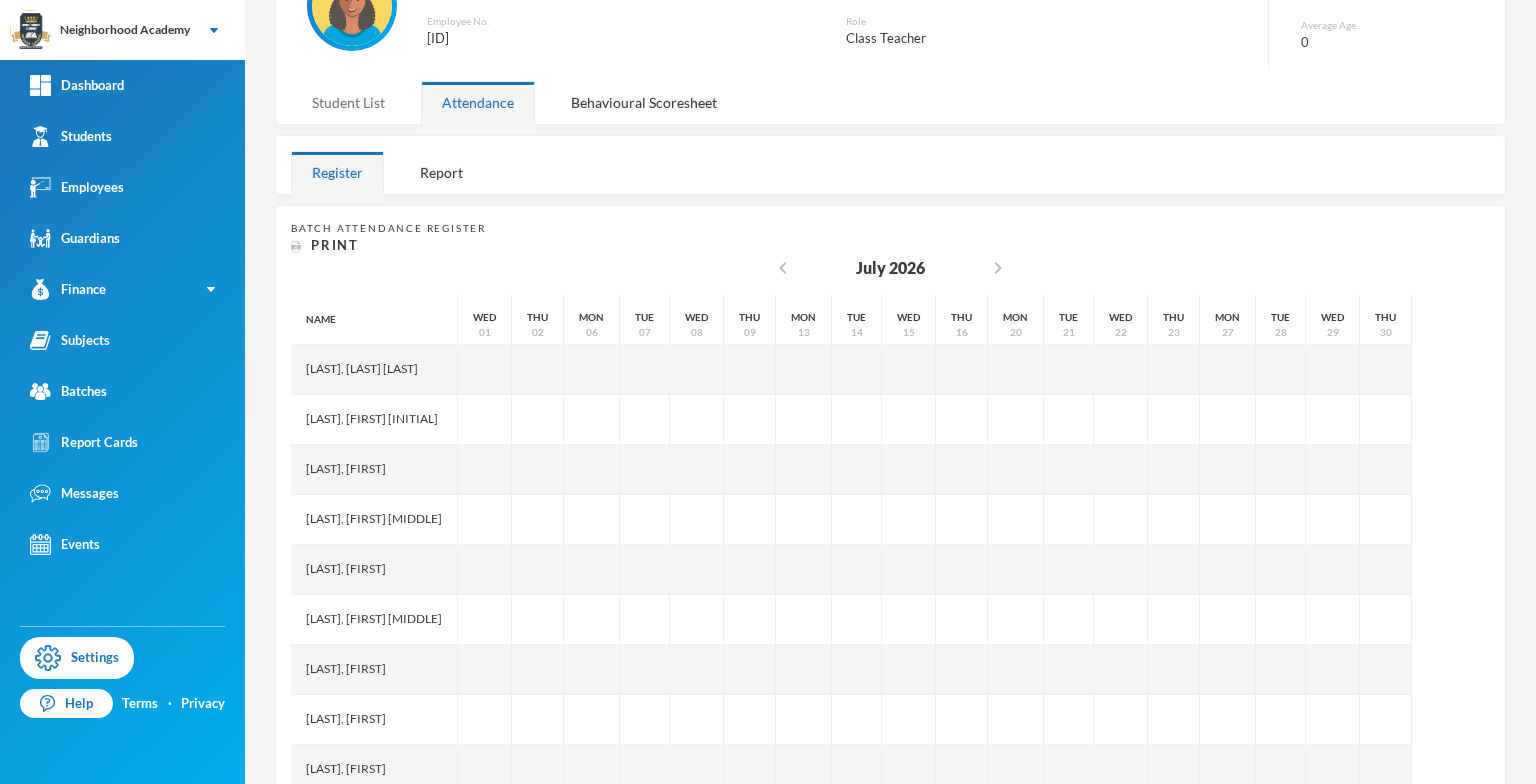 click on "Student List" at bounding box center [348, 102] 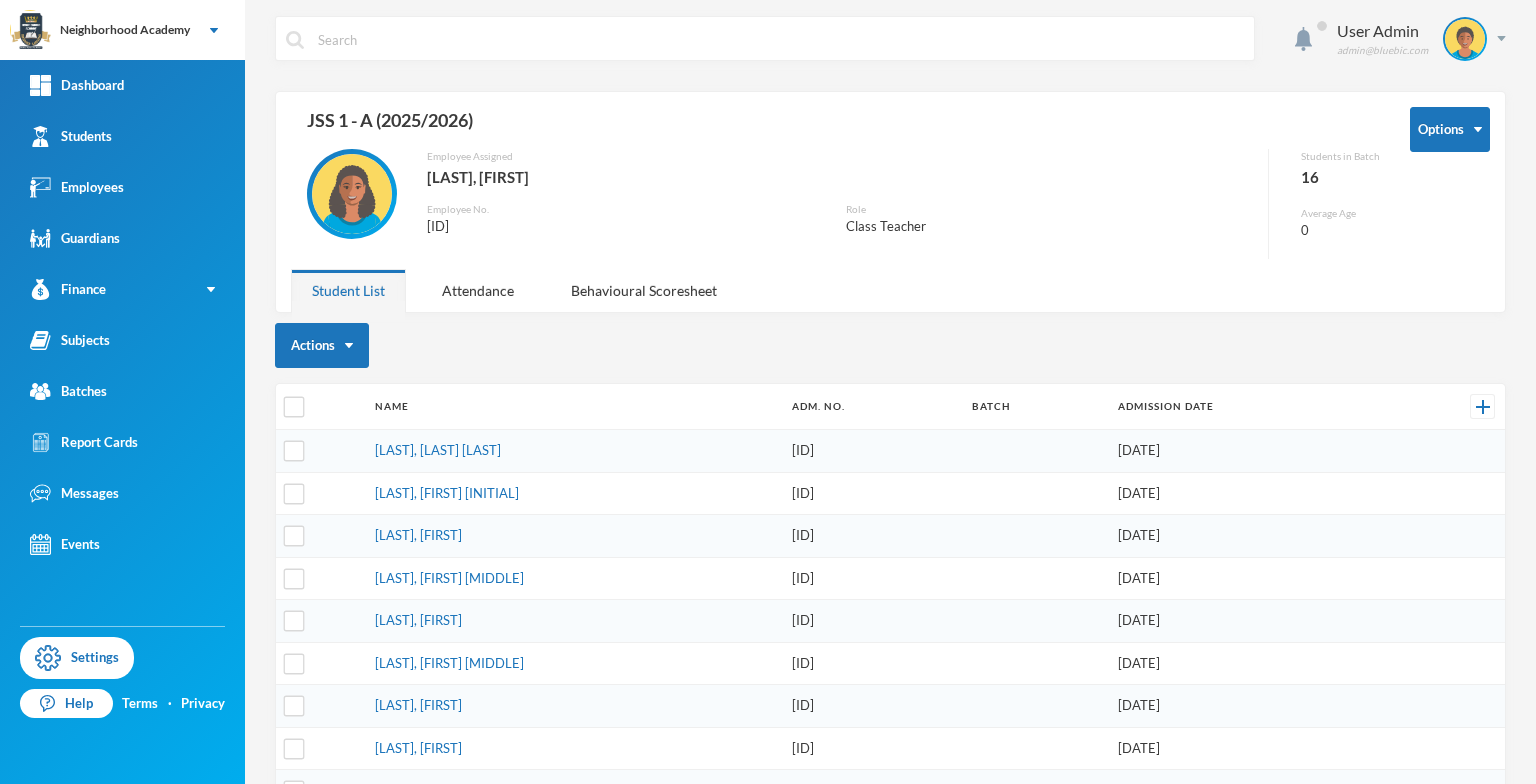 scroll, scrollTop: 0, scrollLeft: 0, axis: both 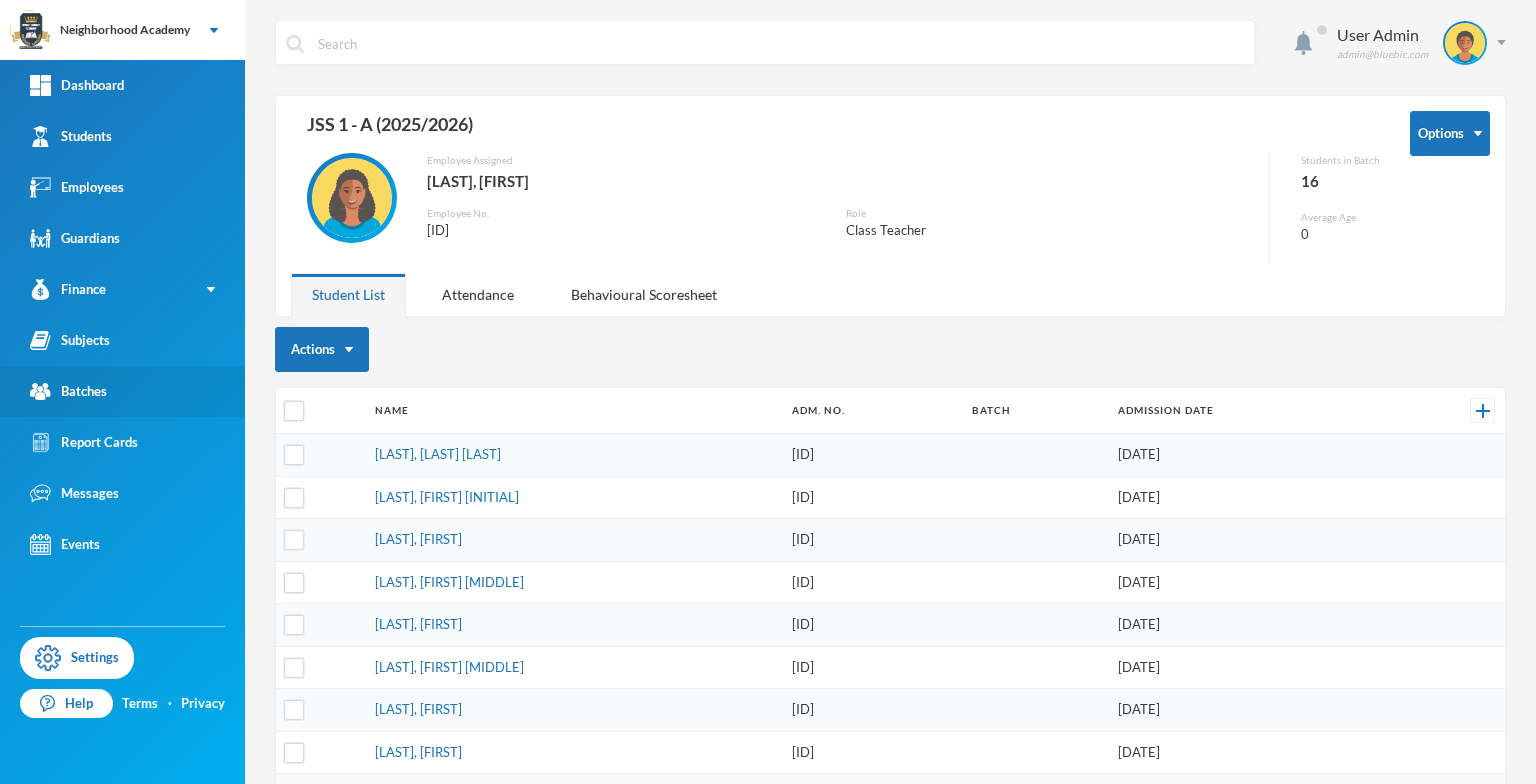 click on "Batches" at bounding box center [68, 391] 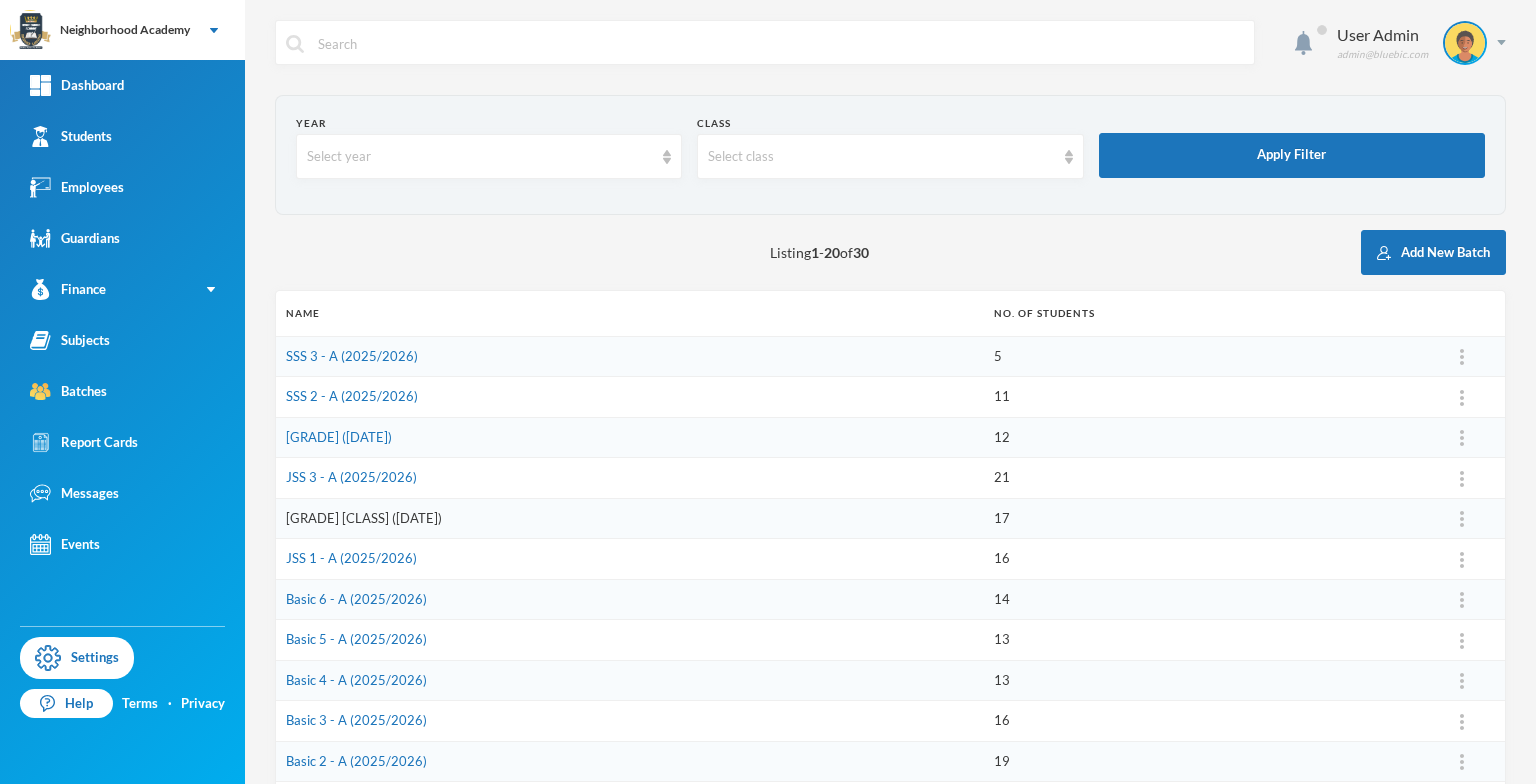 click on "[GRADE] [CLASS] ([DATE])" at bounding box center [364, 518] 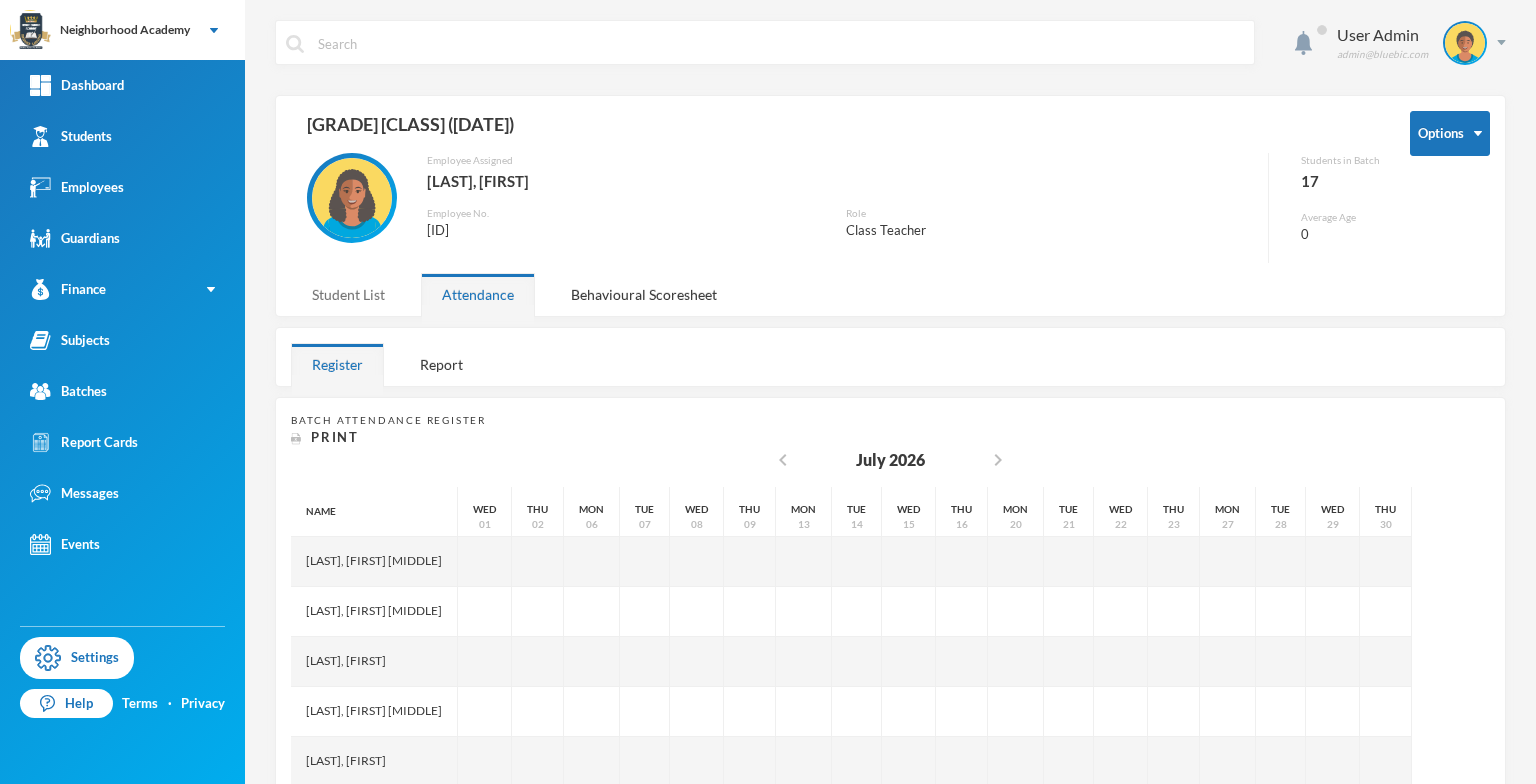 click on "Student List" at bounding box center (348, 294) 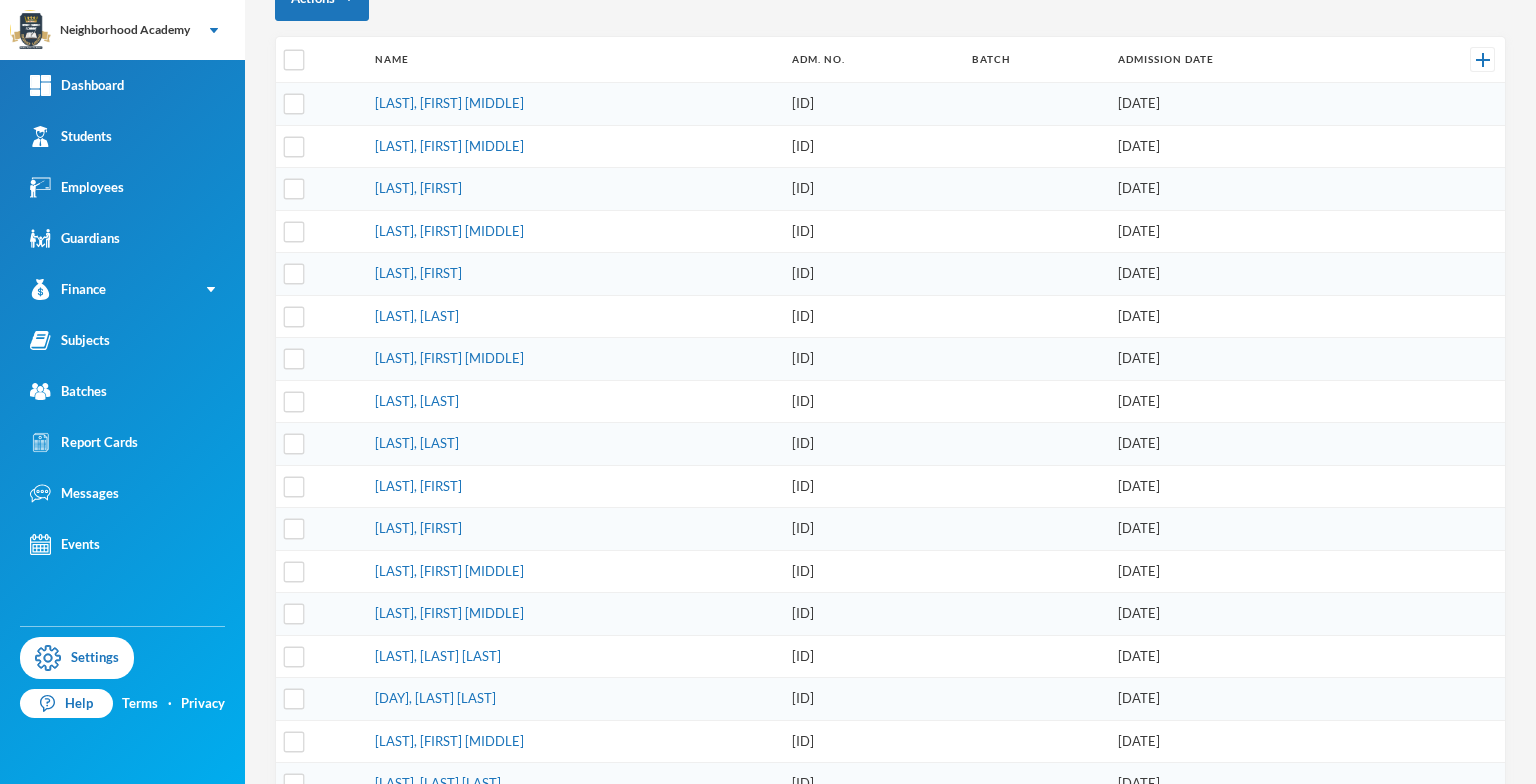 scroll, scrollTop: 379, scrollLeft: 0, axis: vertical 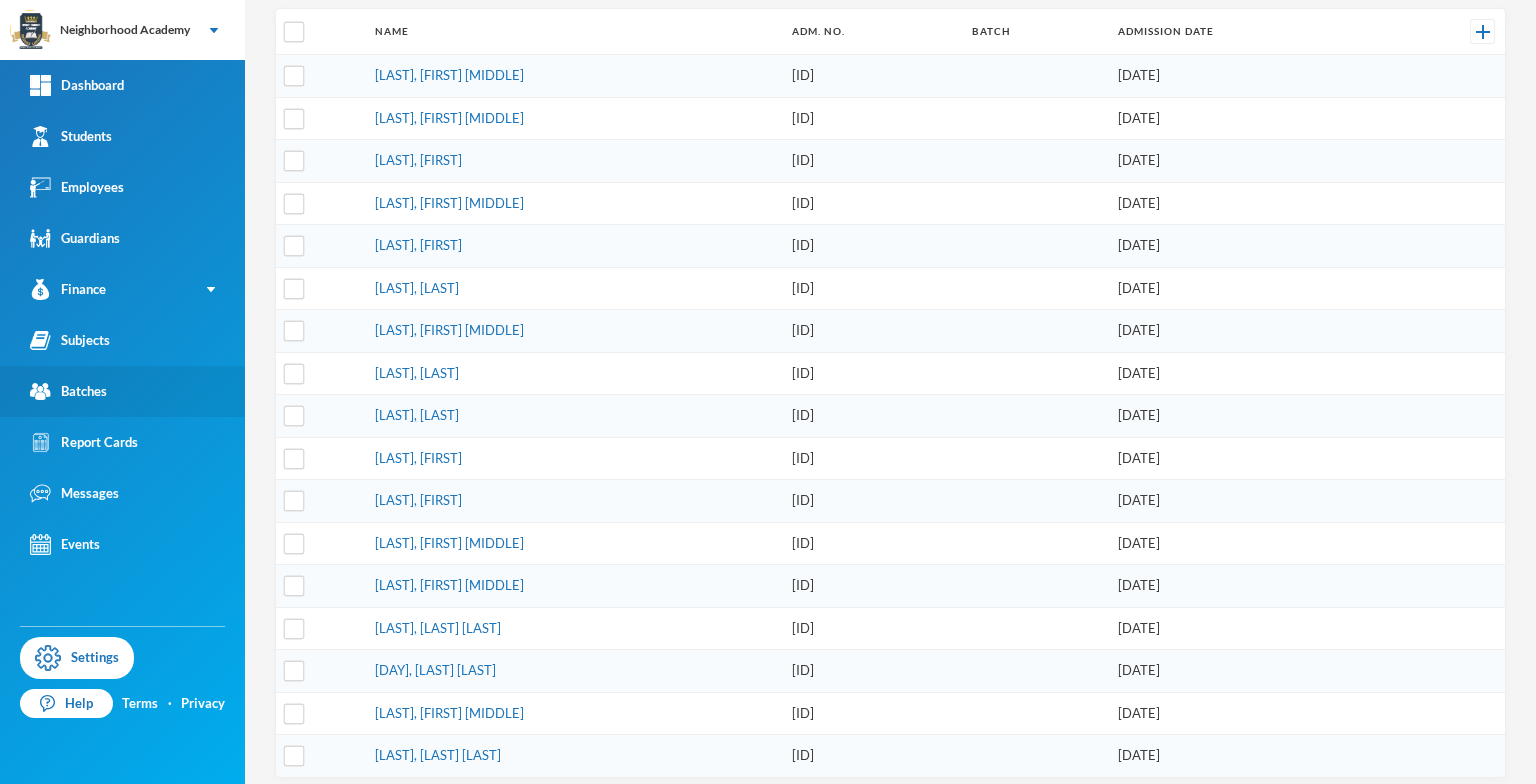 click on "Batches" at bounding box center (68, 391) 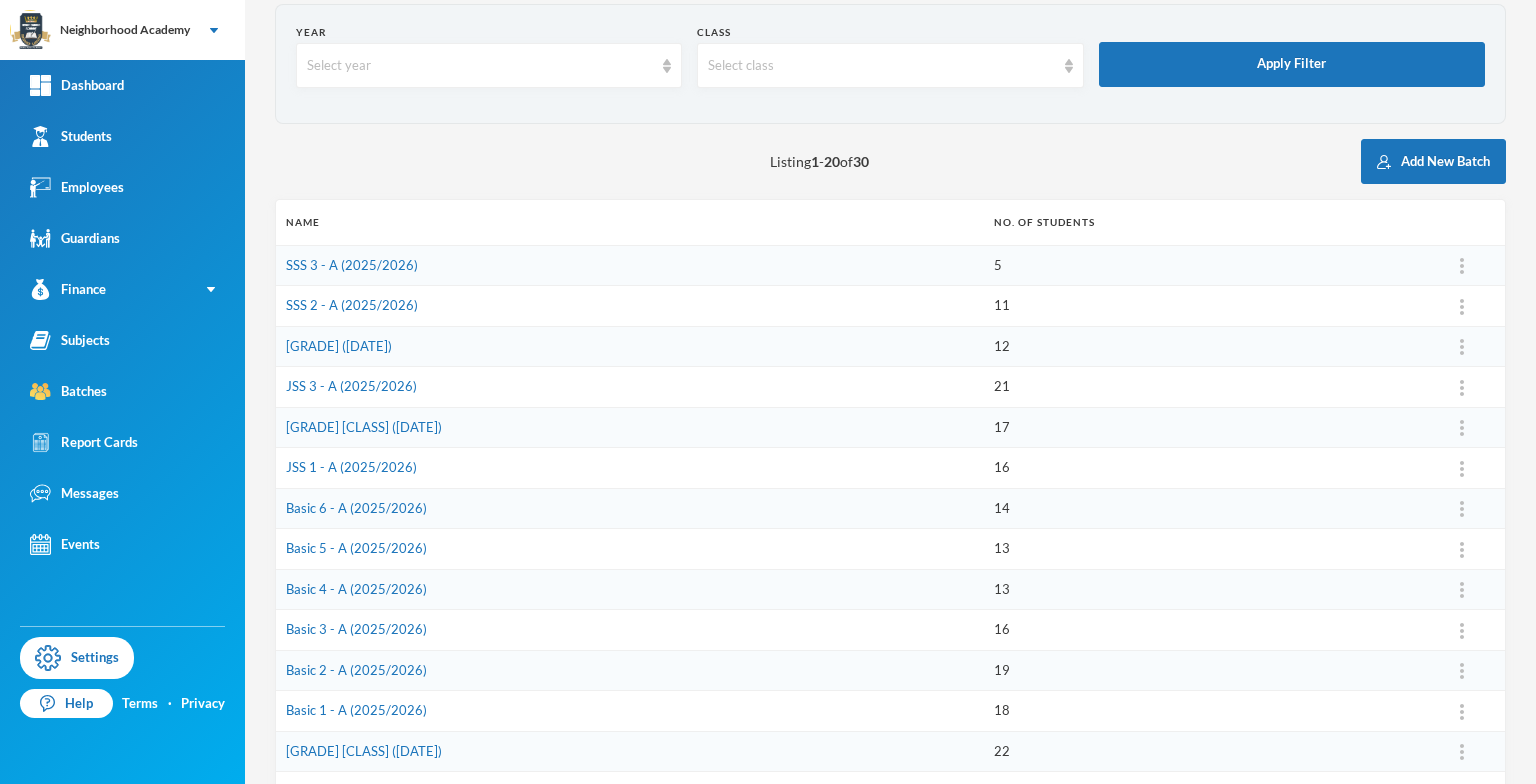 scroll, scrollTop: 79, scrollLeft: 0, axis: vertical 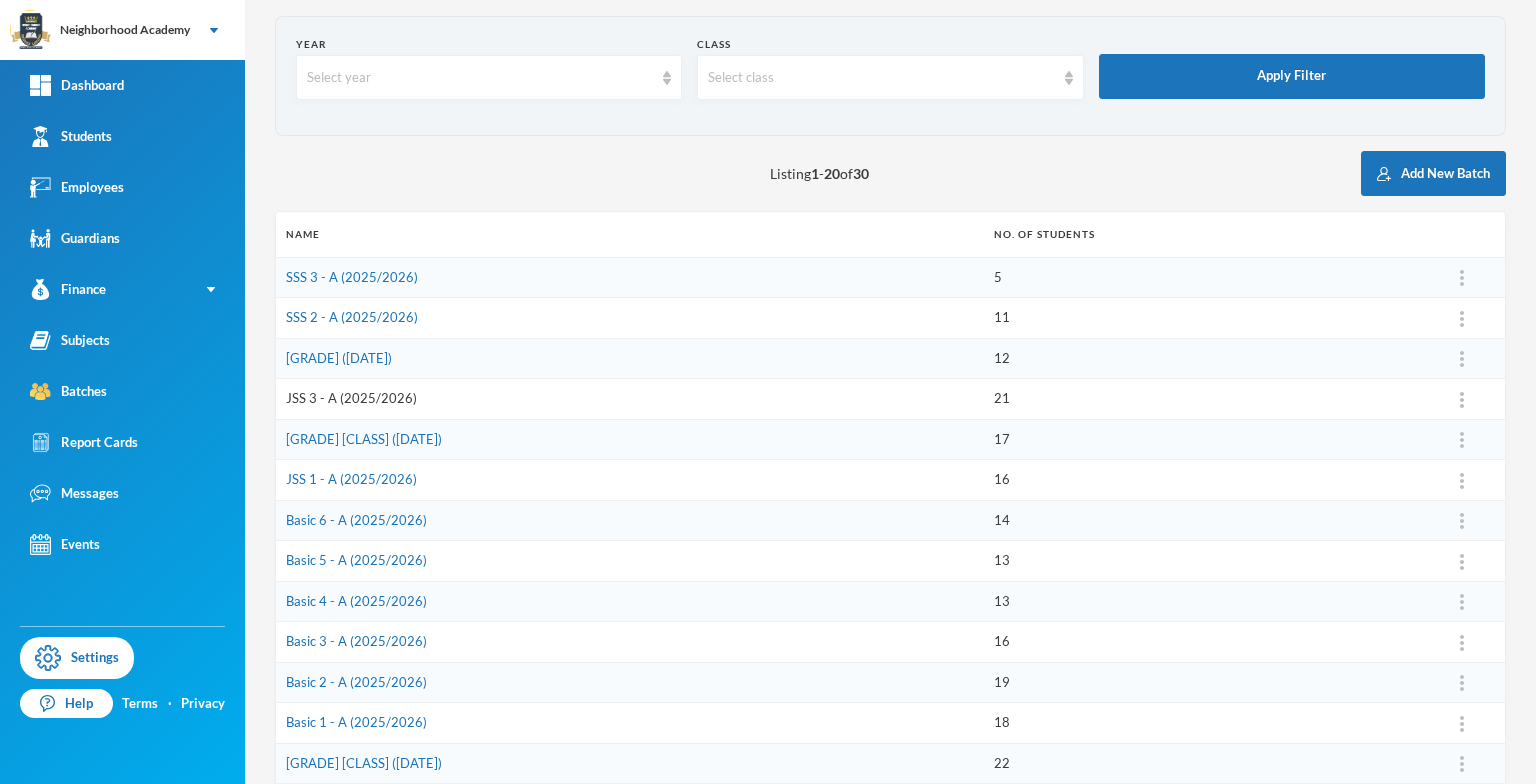 click on "JSS 3 - A (2025/2026)" at bounding box center [351, 398] 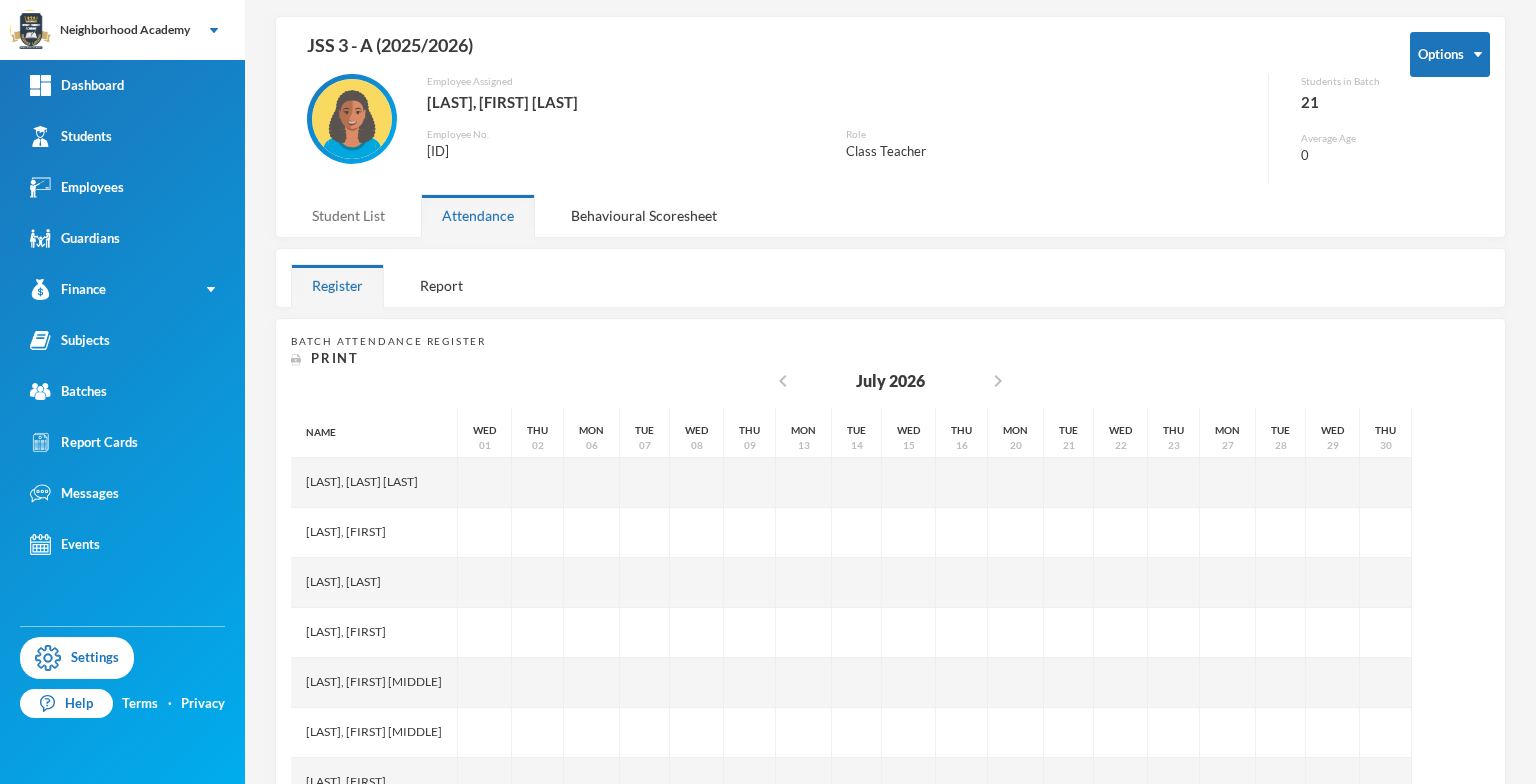 click on "Student List" at bounding box center [348, 215] 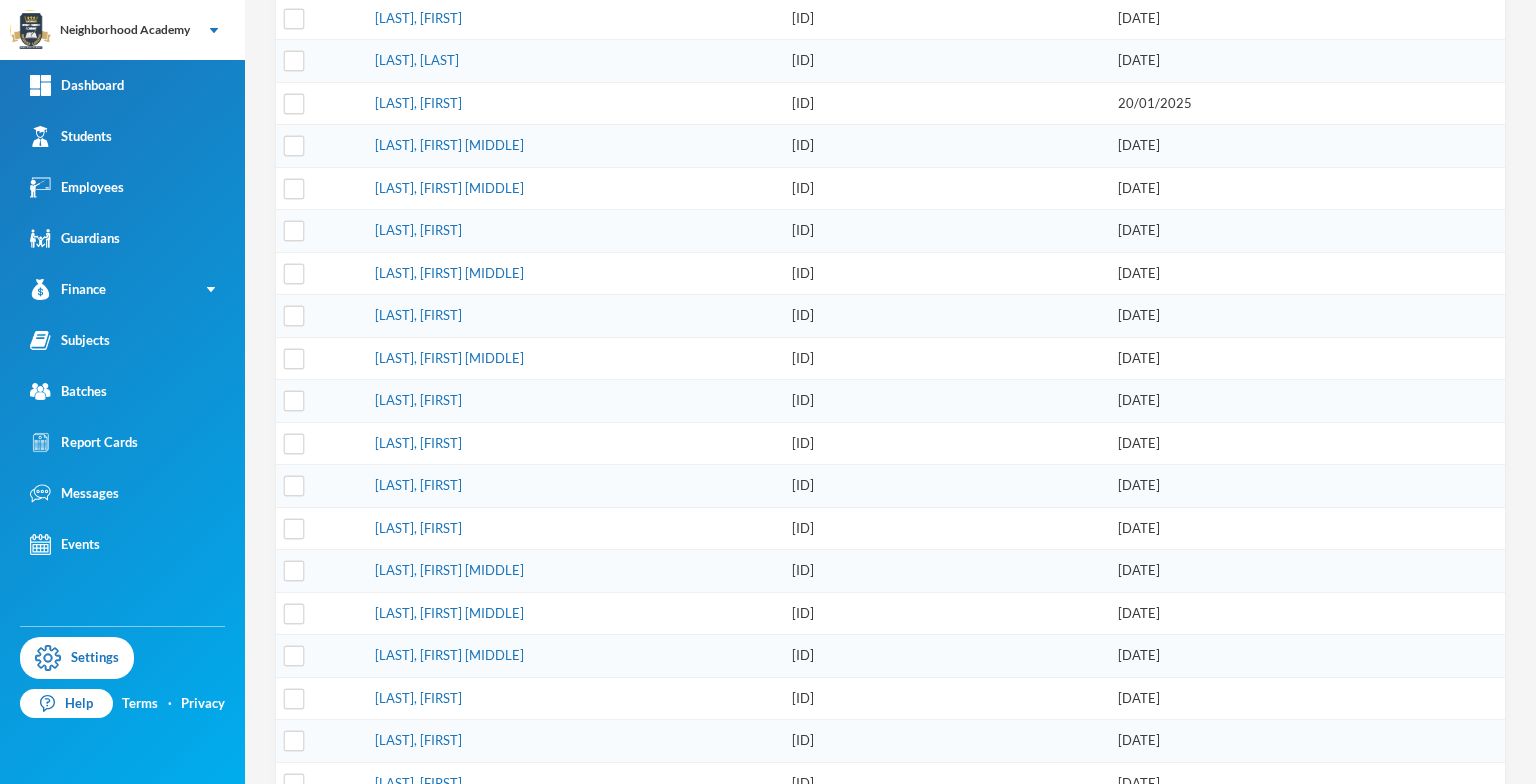 scroll, scrollTop: 546, scrollLeft: 0, axis: vertical 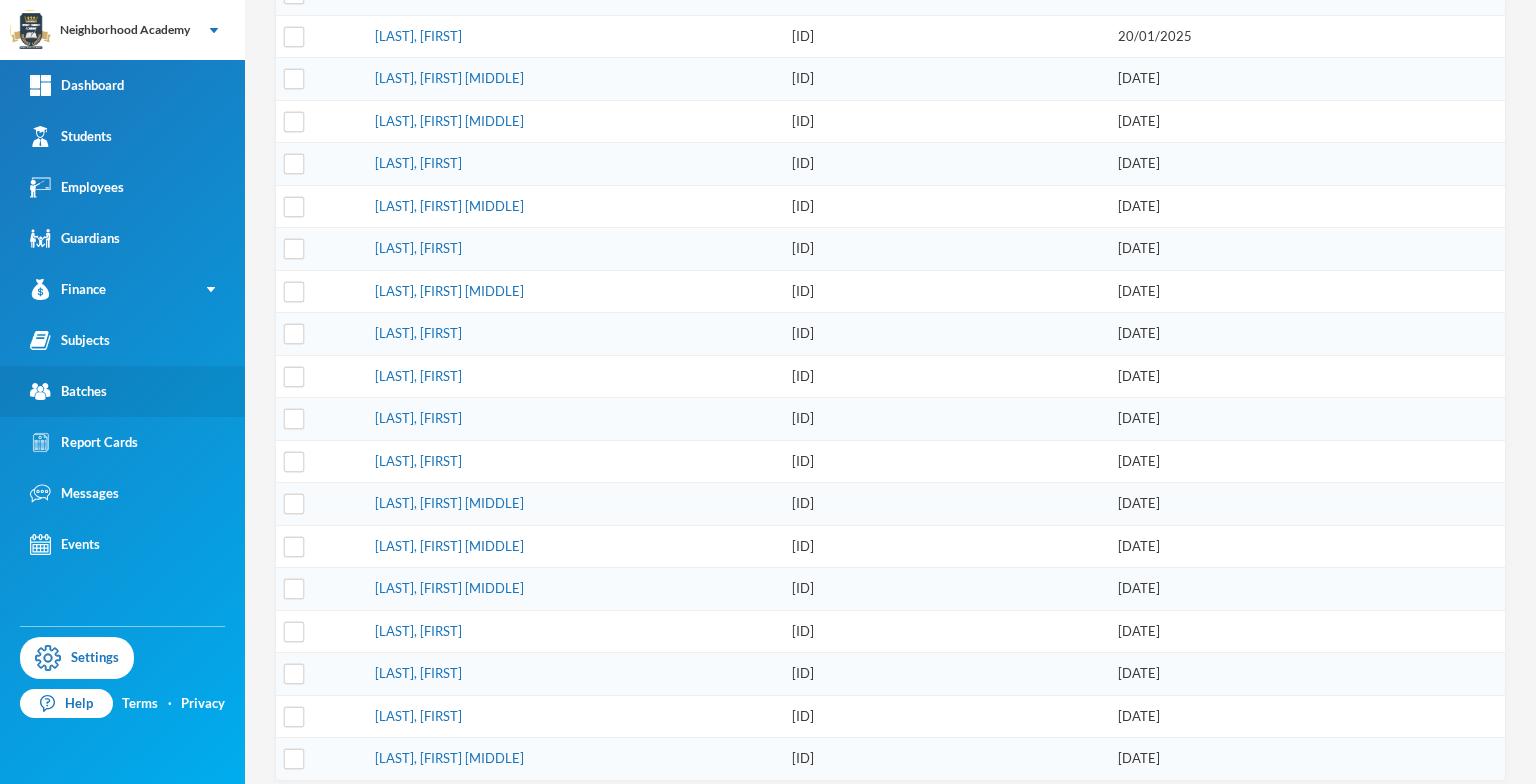 click on "Batches" at bounding box center (68, 391) 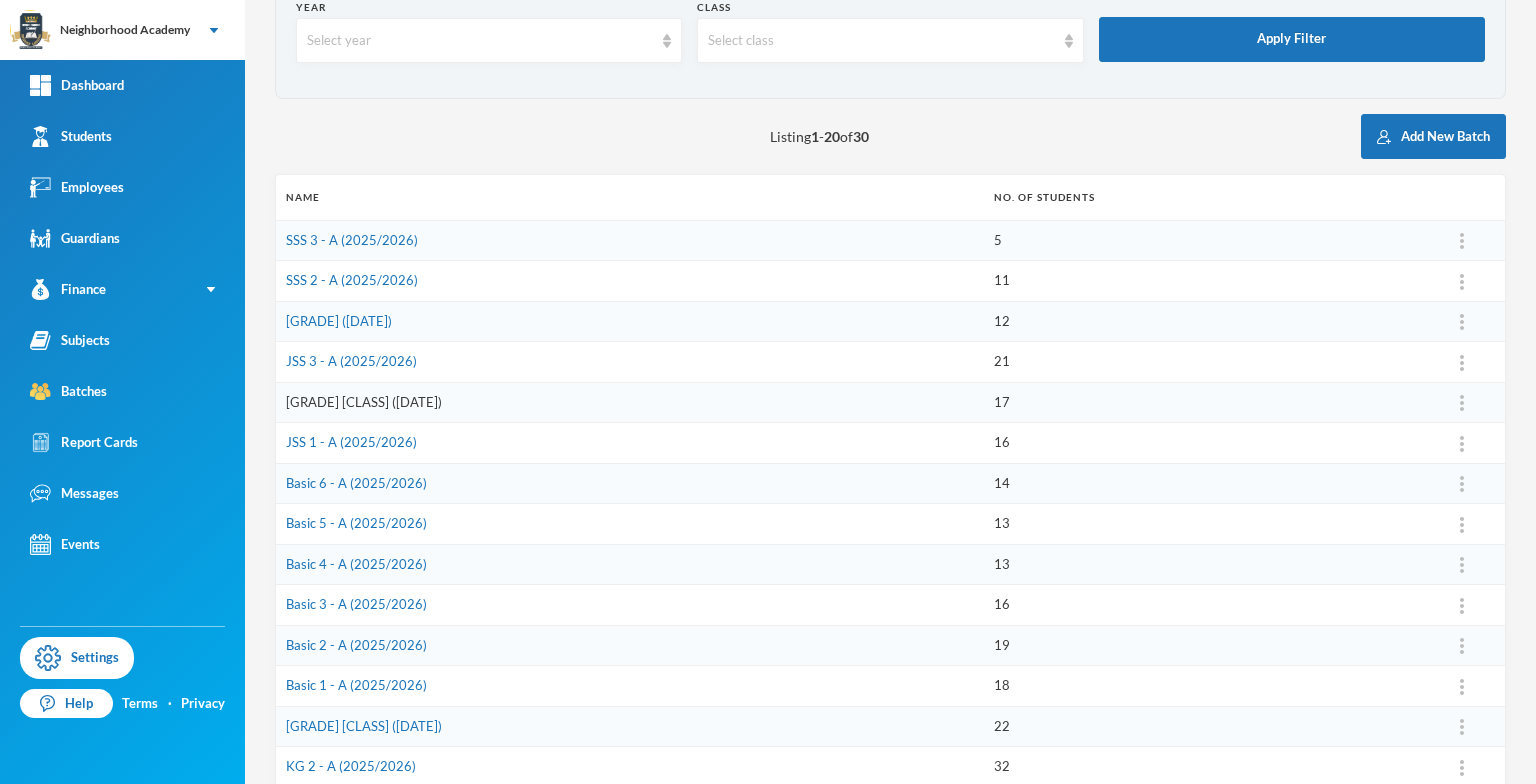 scroll, scrollTop: 80, scrollLeft: 0, axis: vertical 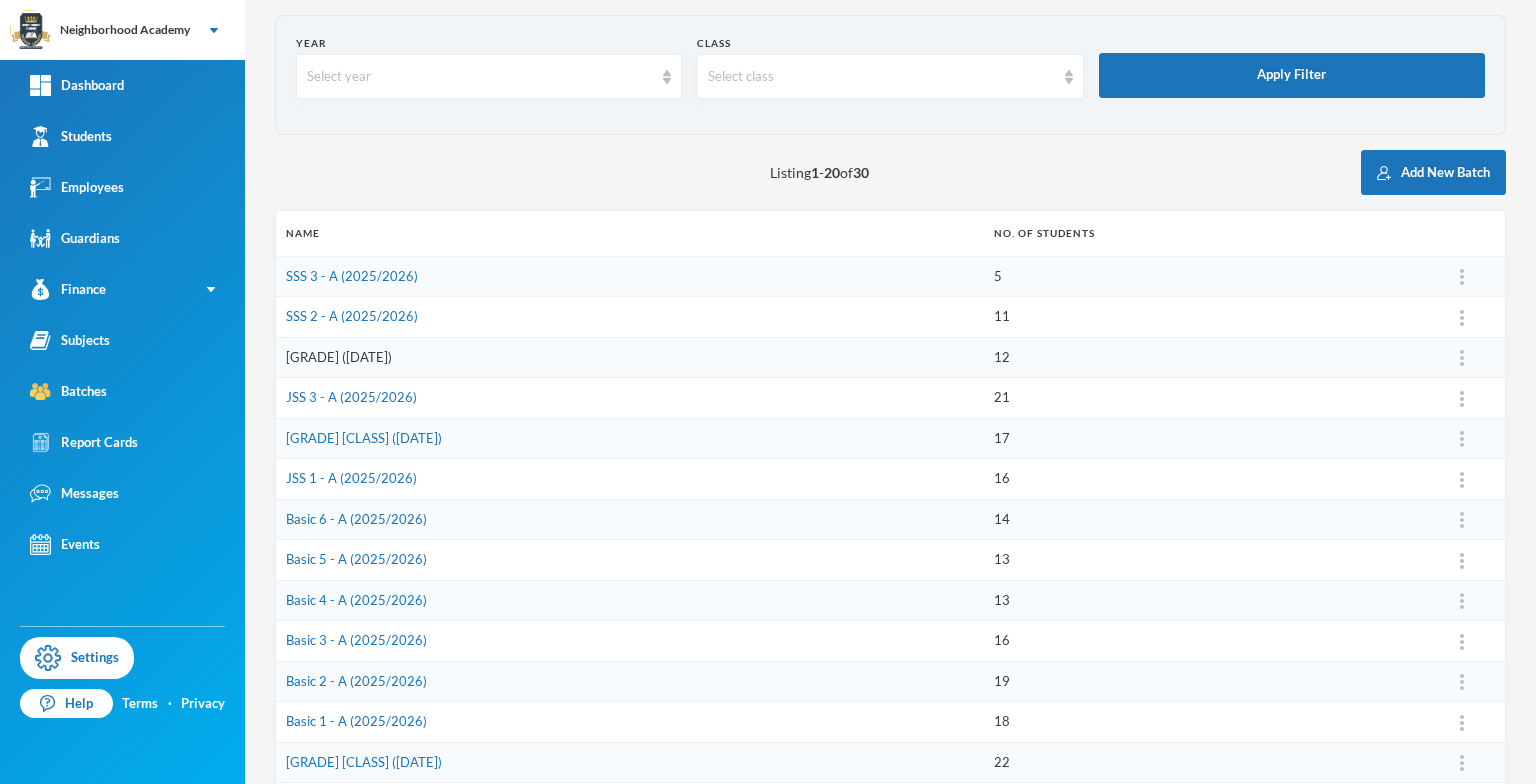 click on "[GRADE] ([DATE])" at bounding box center (339, 357) 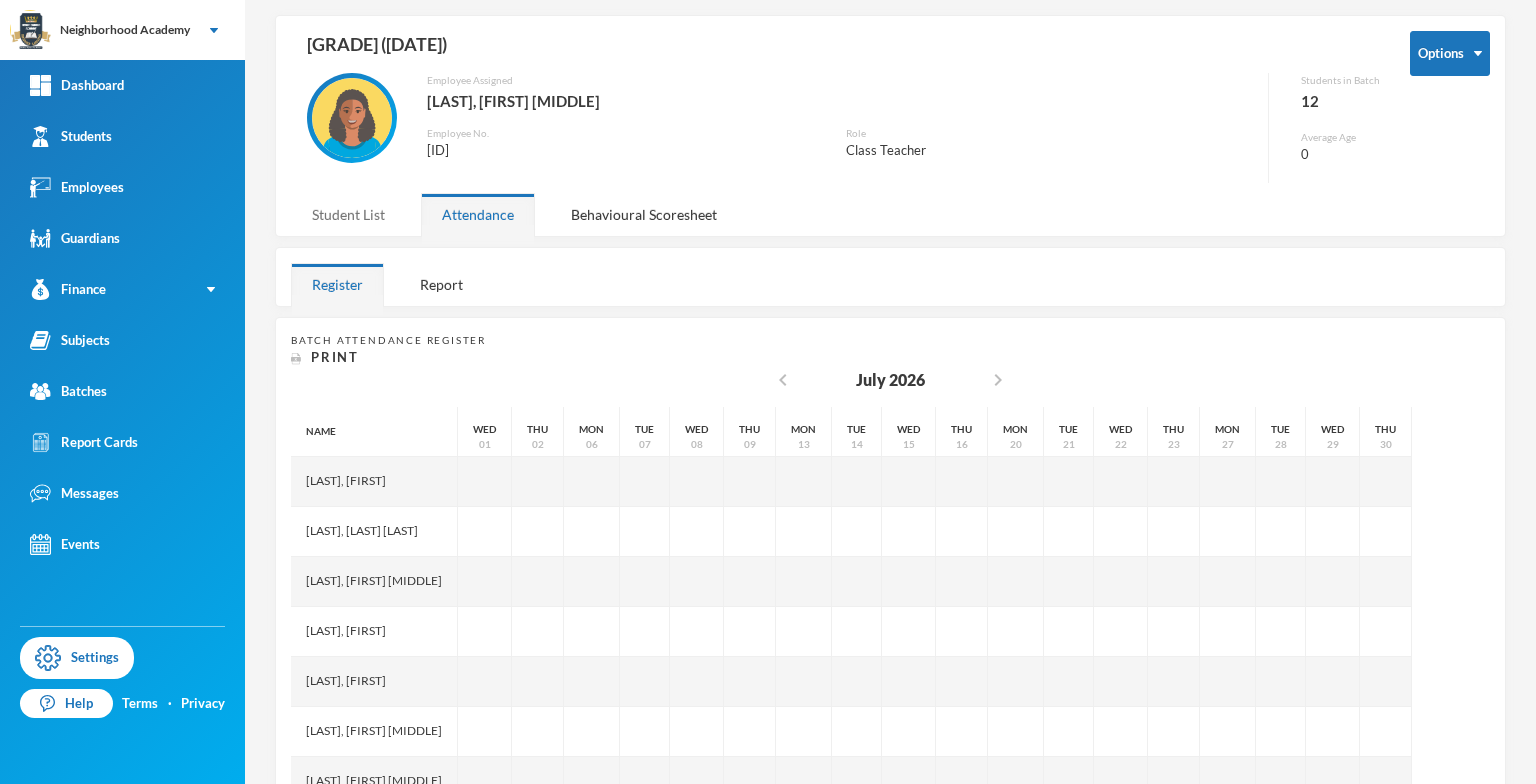 click on "Student List" at bounding box center (348, 214) 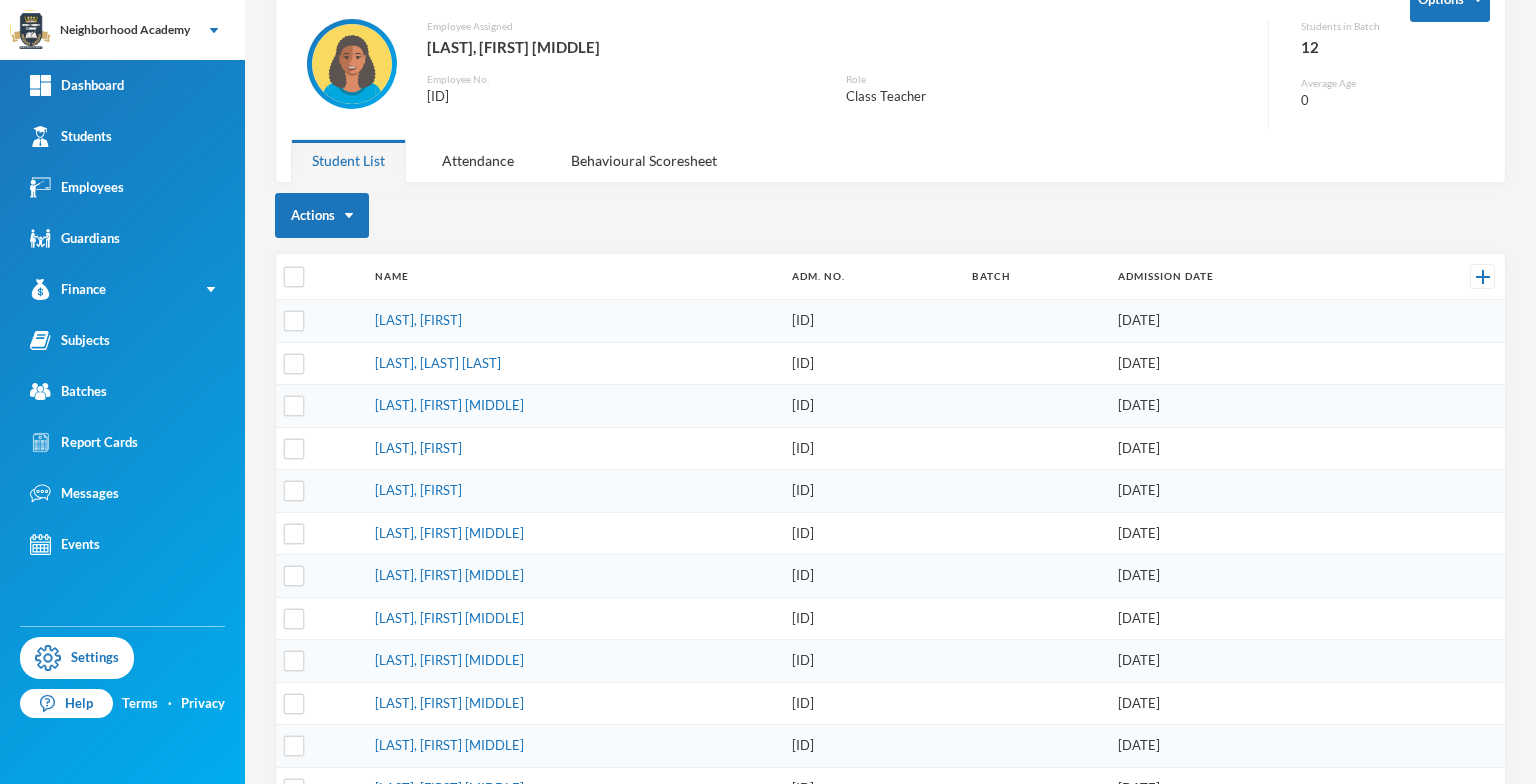 scroll, scrollTop: 170, scrollLeft: 0, axis: vertical 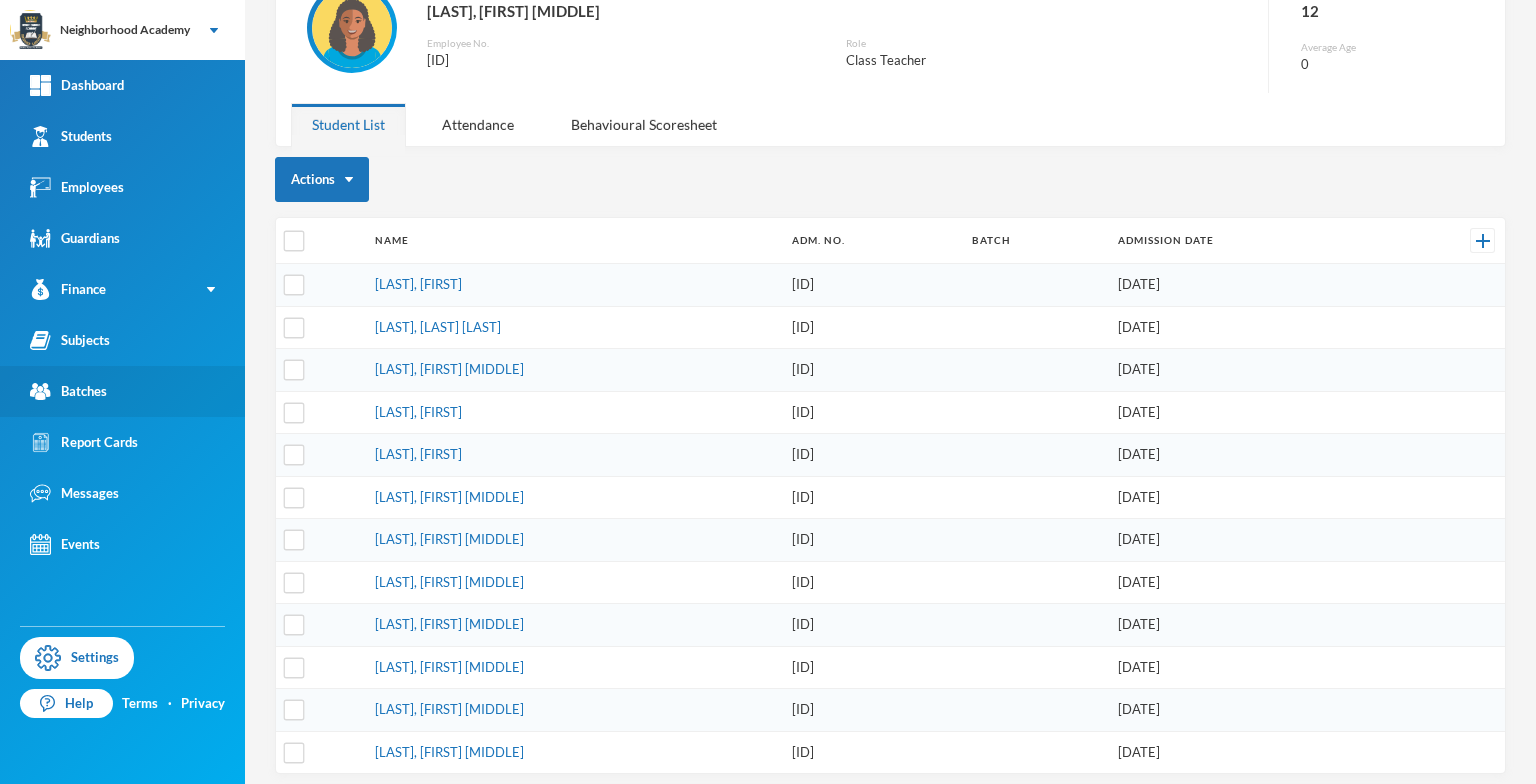 click on "Batches" at bounding box center (68, 391) 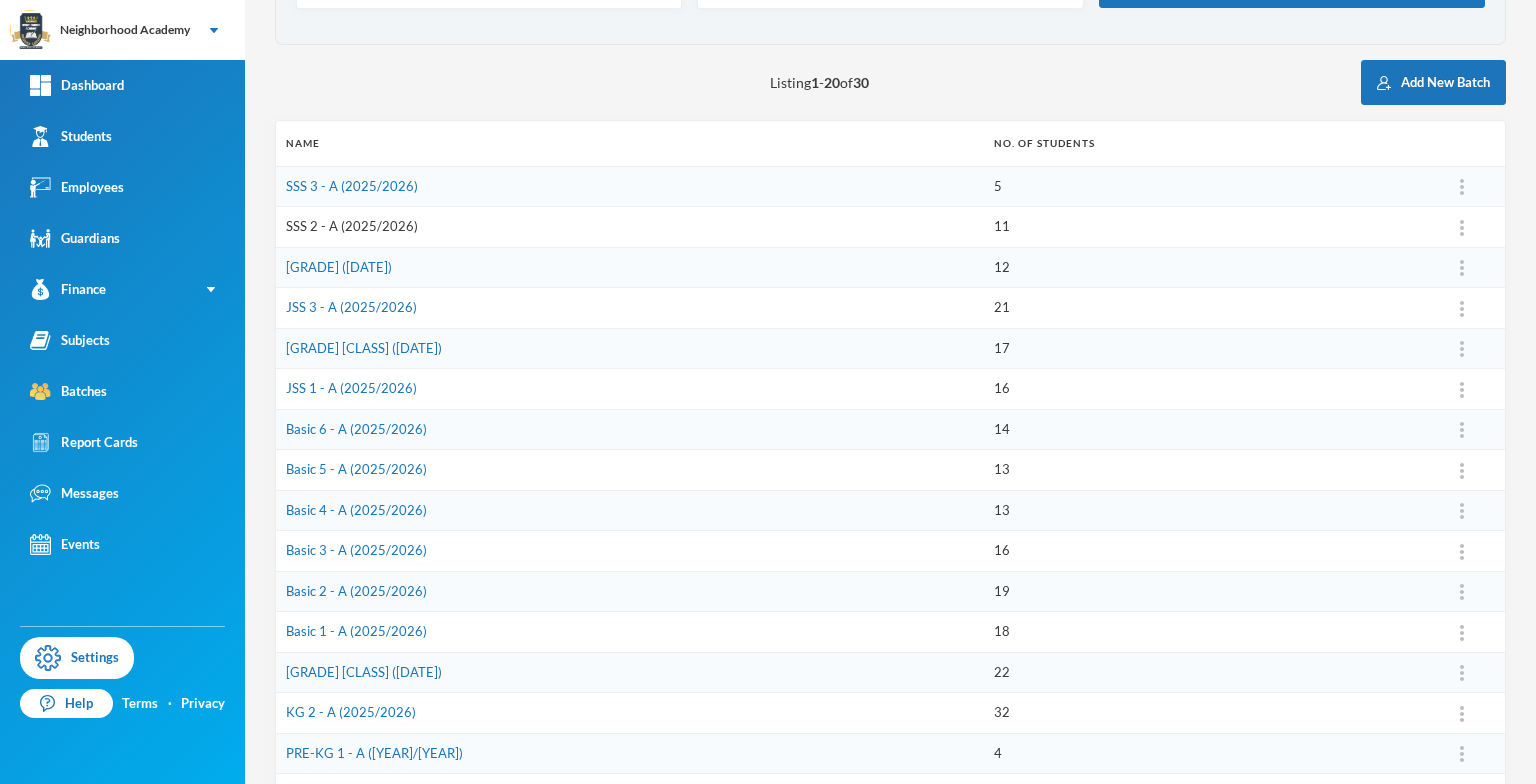 click on "SSS 2 - A (2025/2026)" at bounding box center [352, 226] 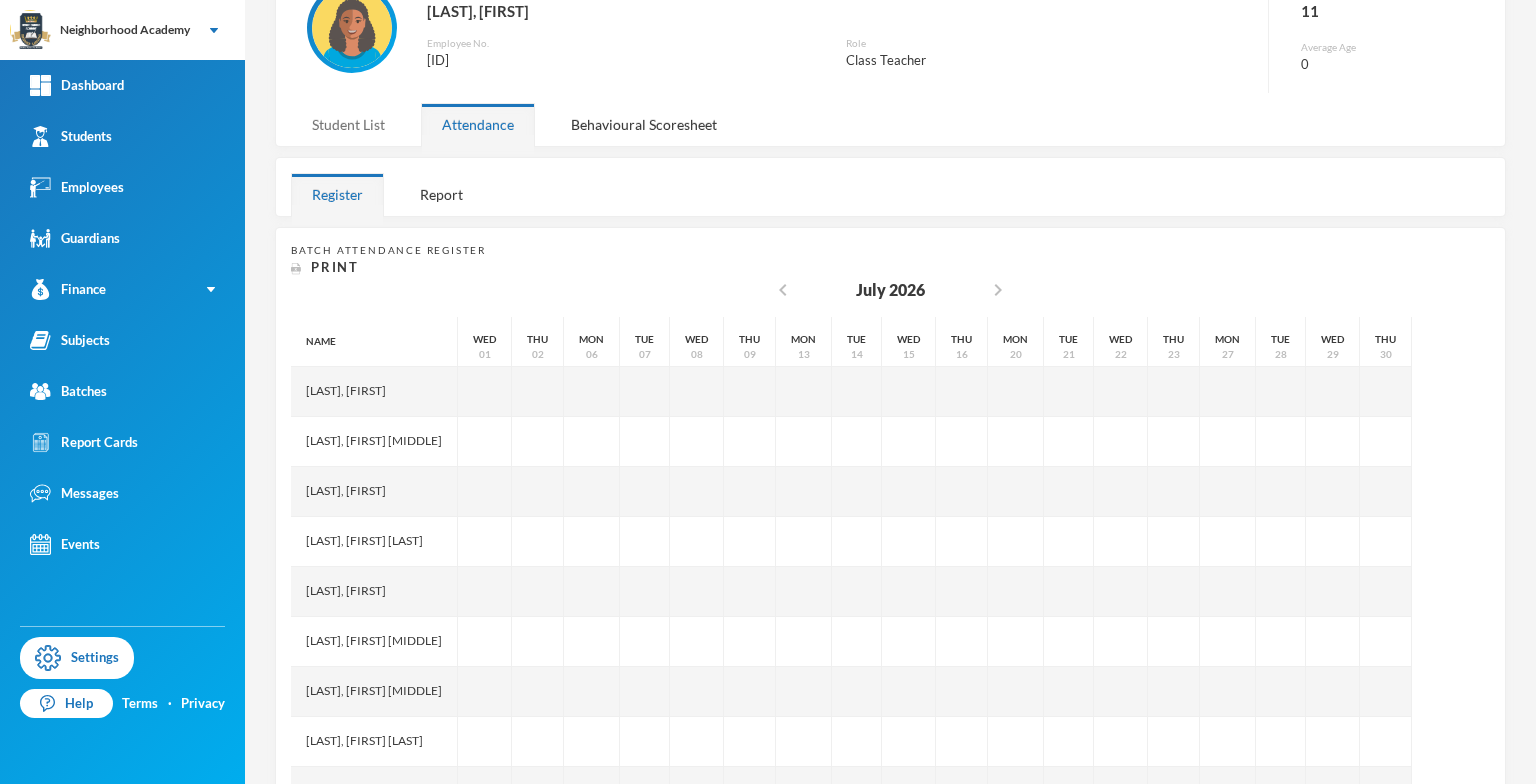 drag, startPoint x: 339, startPoint y: 118, endPoint x: 359, endPoint y: 135, distance: 26.24881 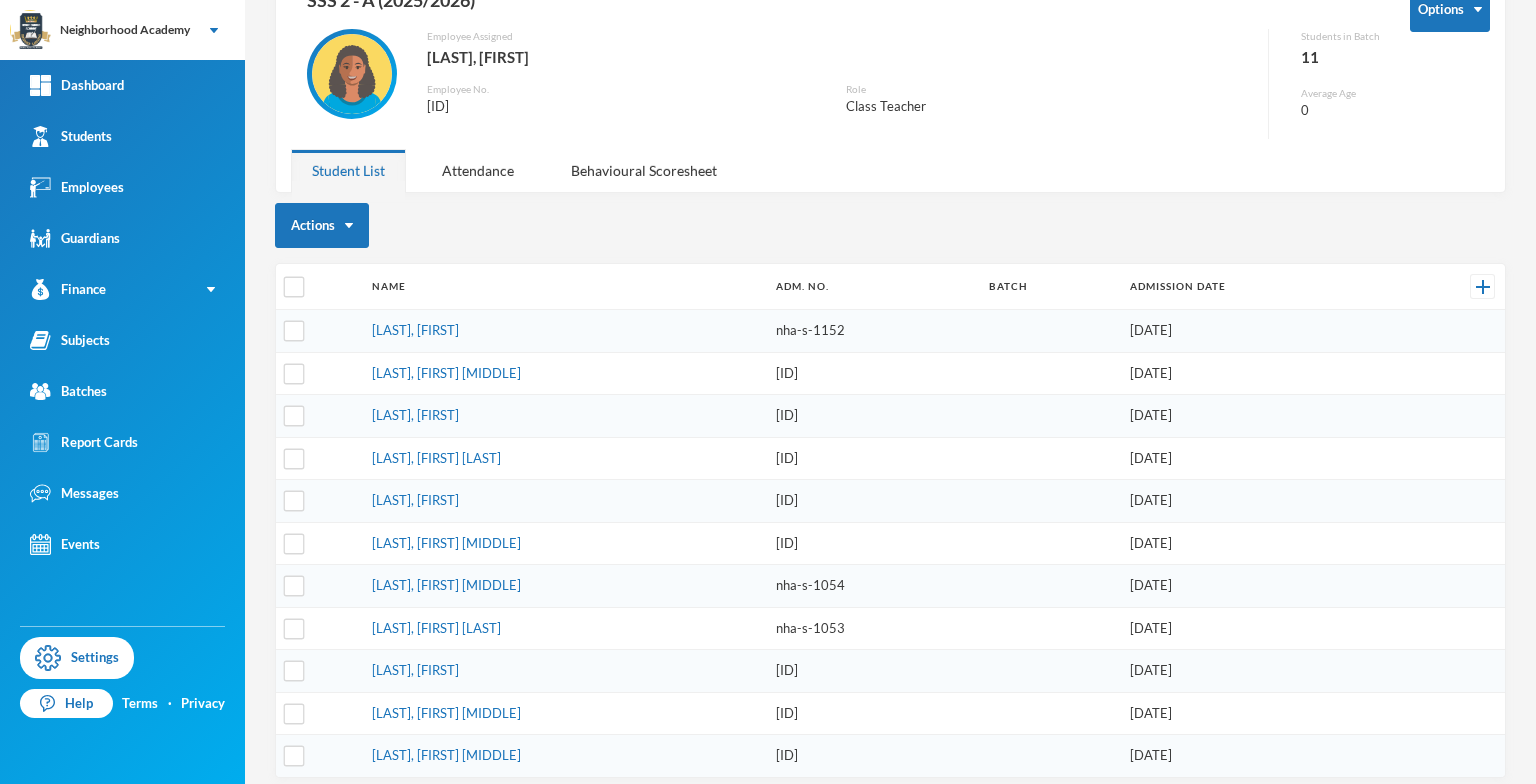 scroll, scrollTop: 128, scrollLeft: 0, axis: vertical 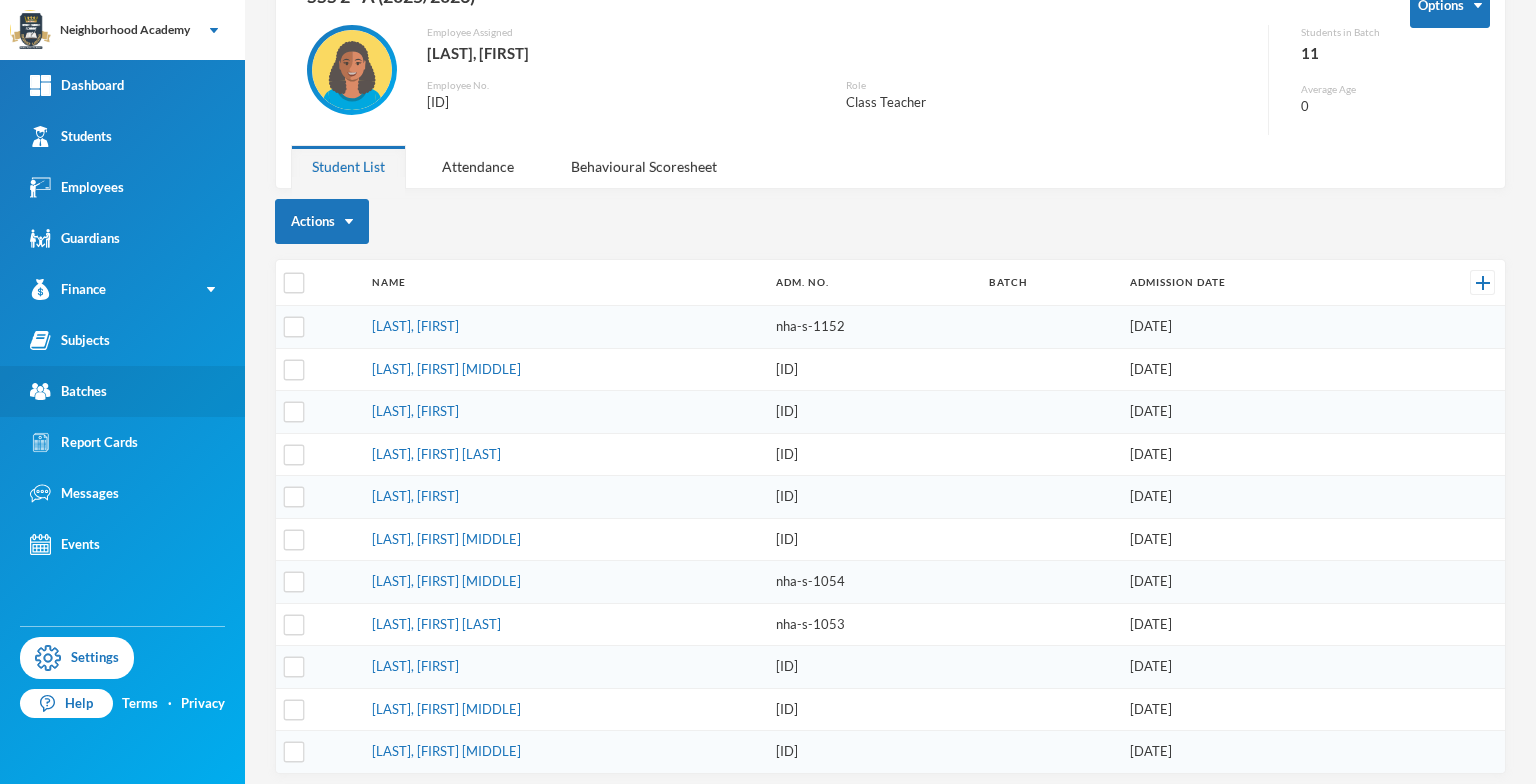 click on "Batches" at bounding box center (68, 391) 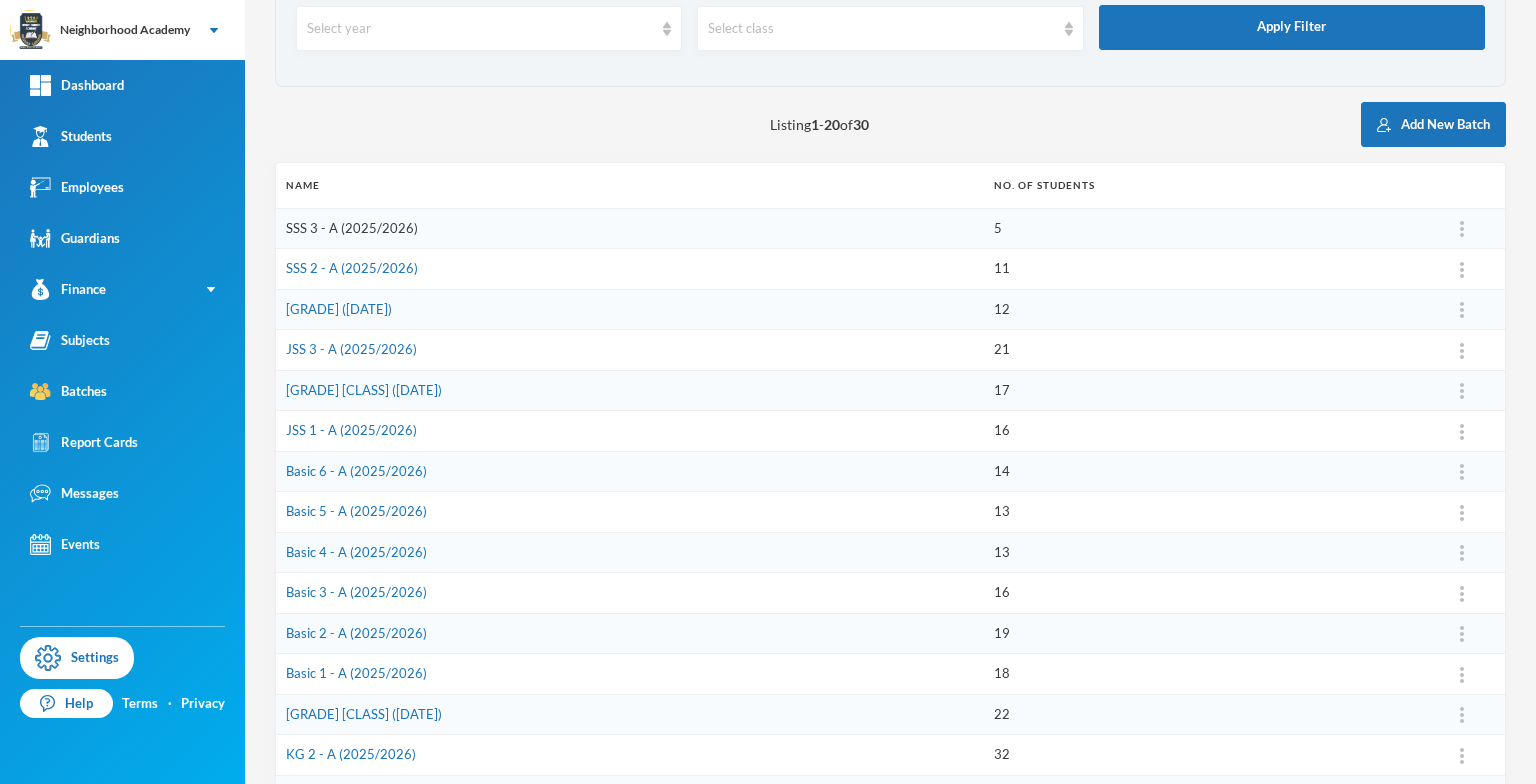 click on "SSS 3 - A (2025/2026)" at bounding box center (352, 228) 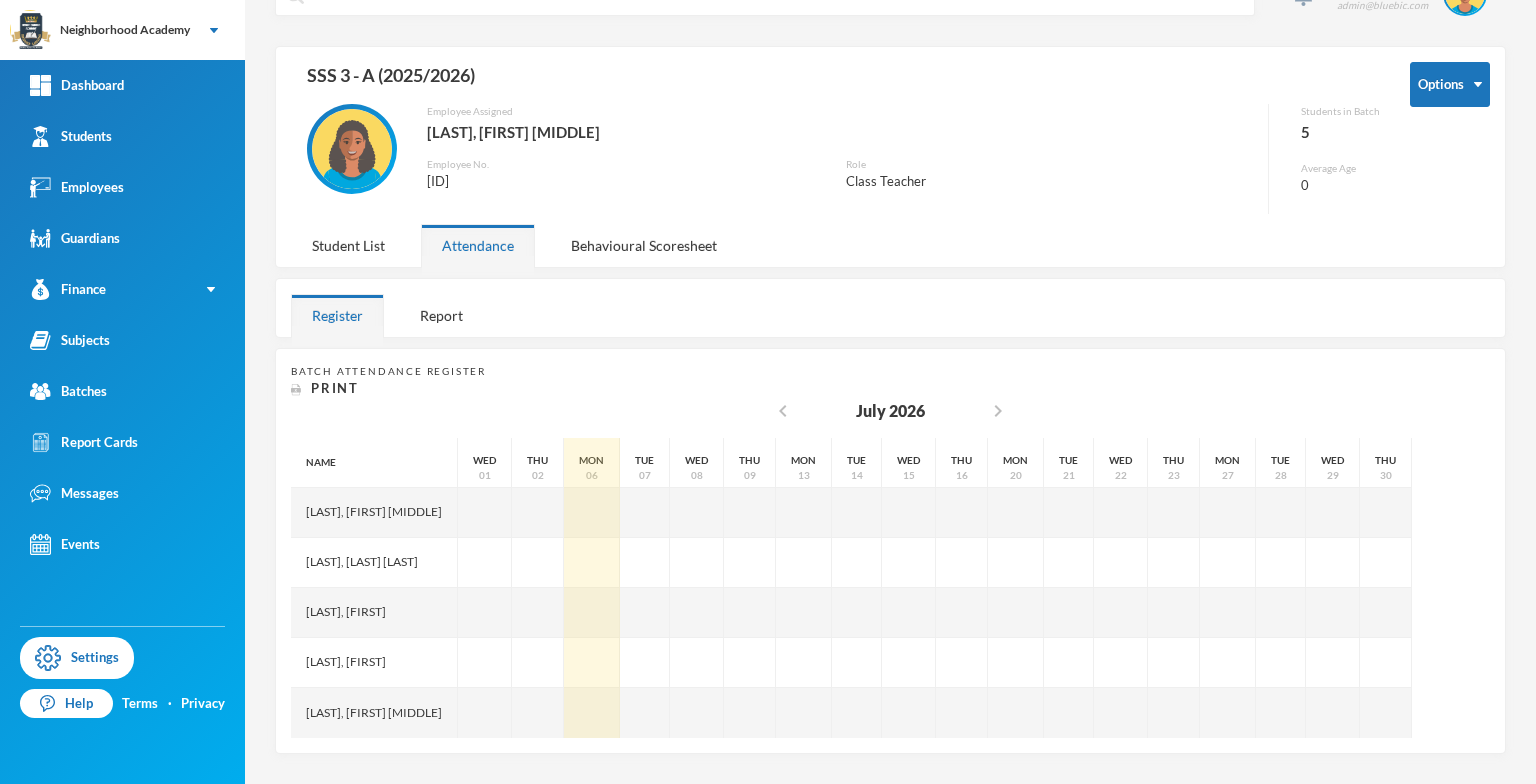 scroll, scrollTop: 46, scrollLeft: 0, axis: vertical 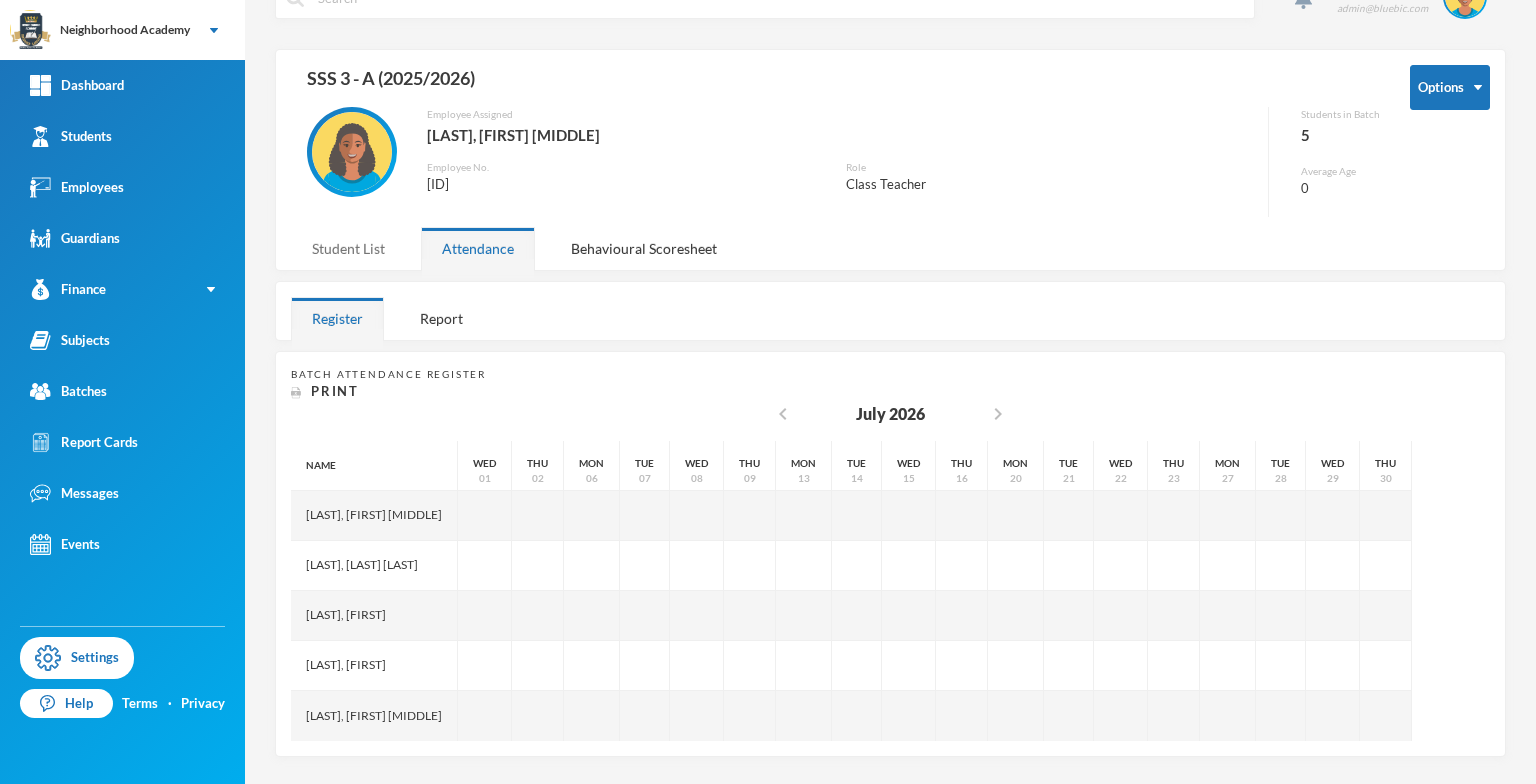 click on "Student List" at bounding box center [348, 248] 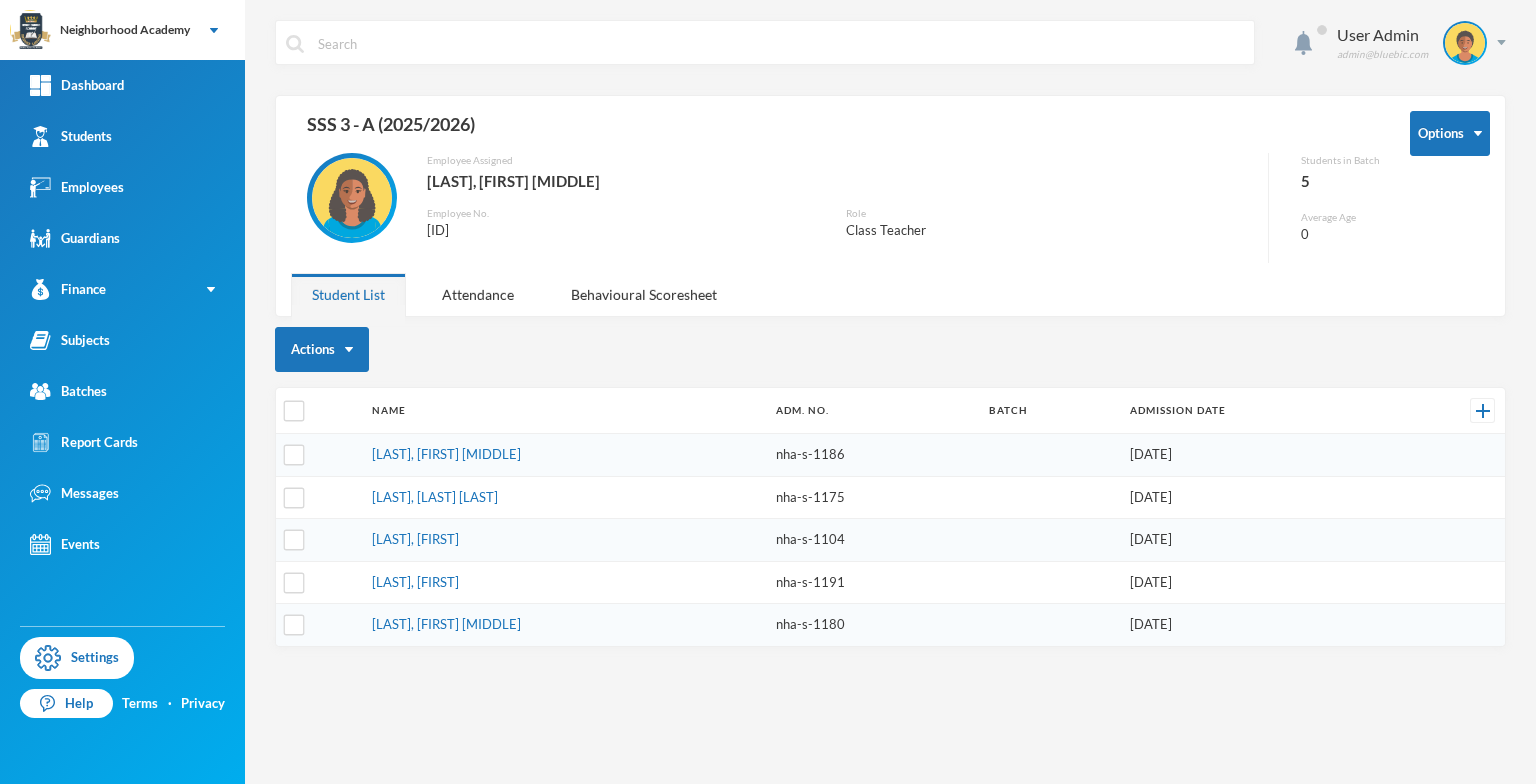 scroll, scrollTop: 0, scrollLeft: 0, axis: both 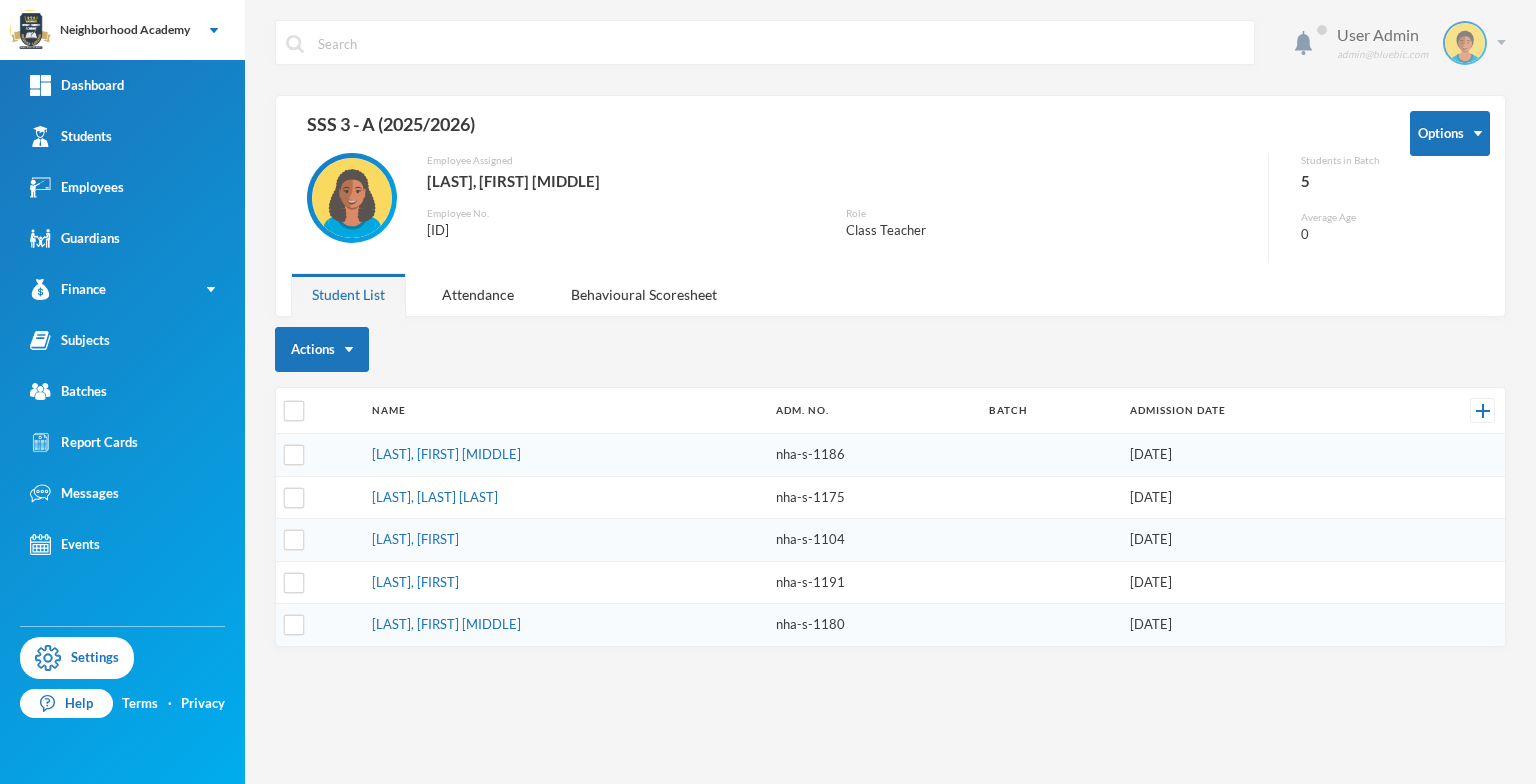 click at bounding box center (1501, 42) 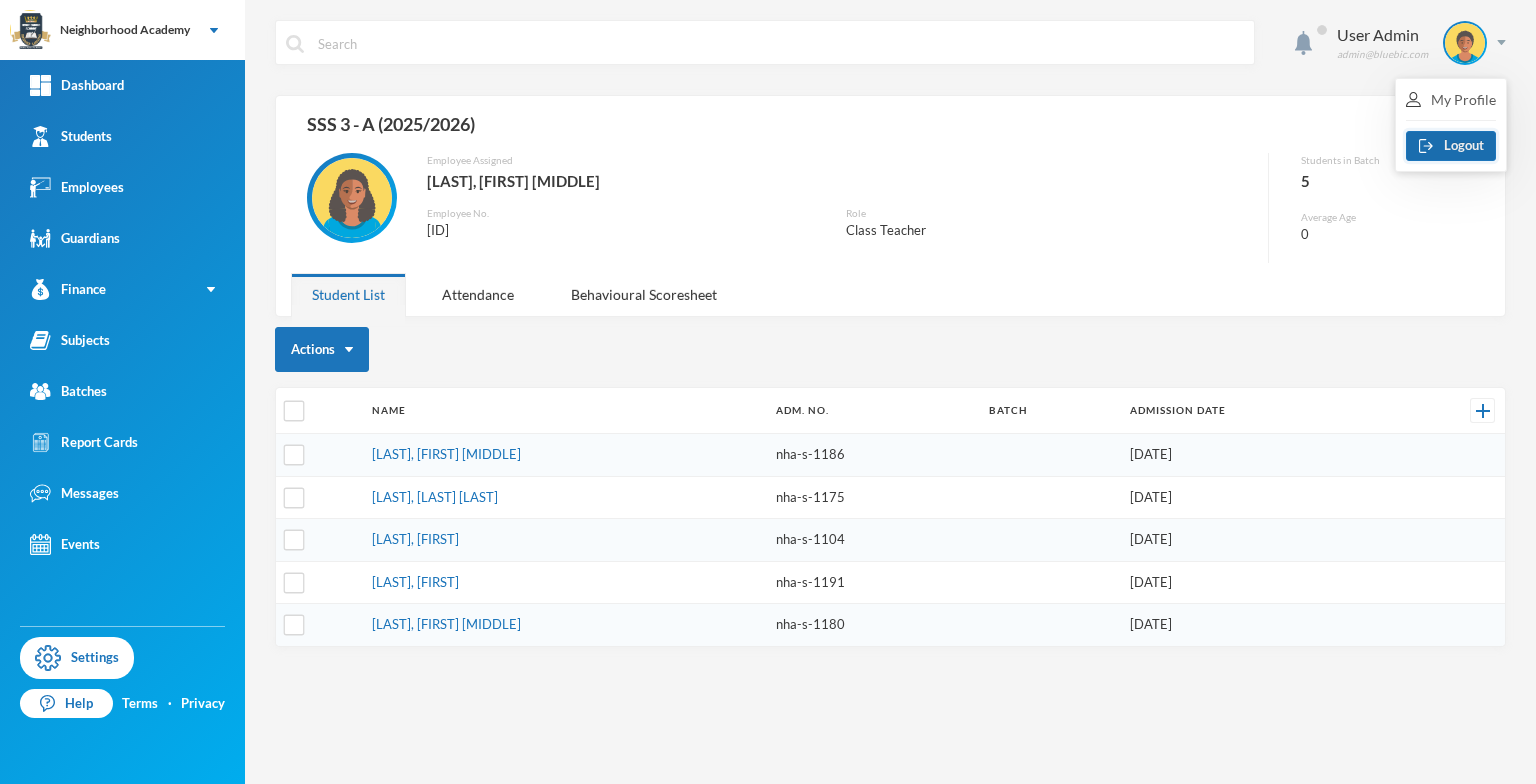 click on "Logout" at bounding box center (1451, 146) 